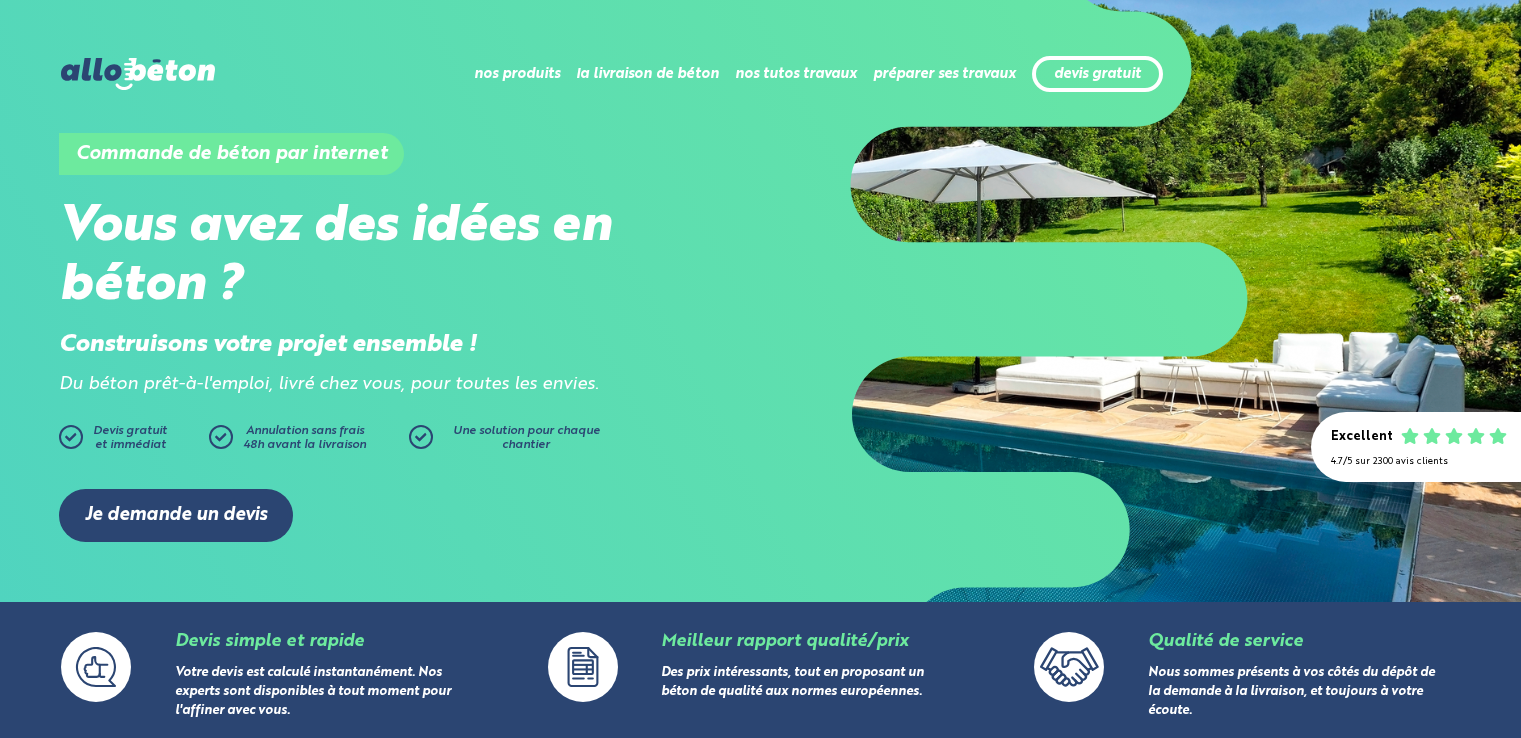 scroll, scrollTop: 100, scrollLeft: 0, axis: vertical 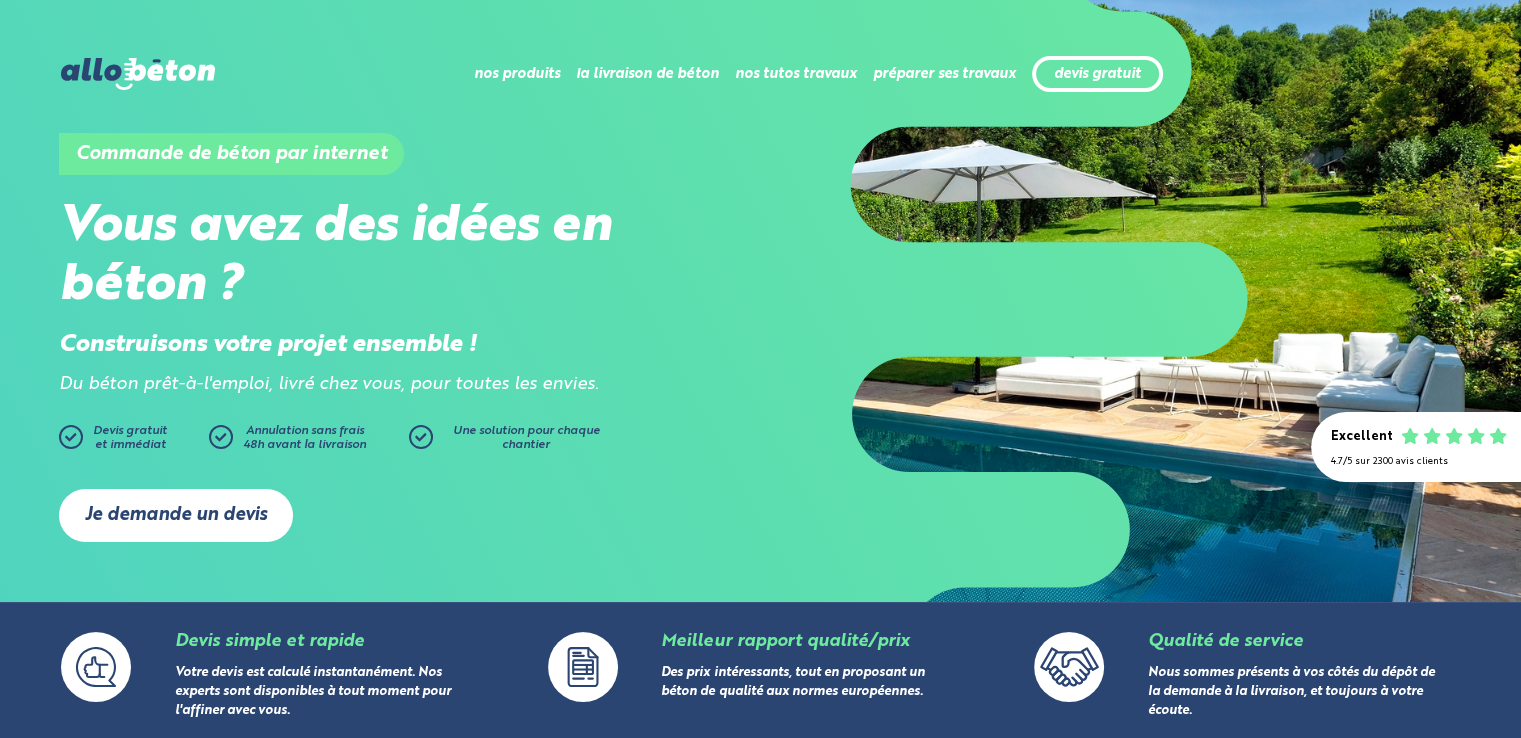 click on "Je demande un devis" at bounding box center [176, 515] 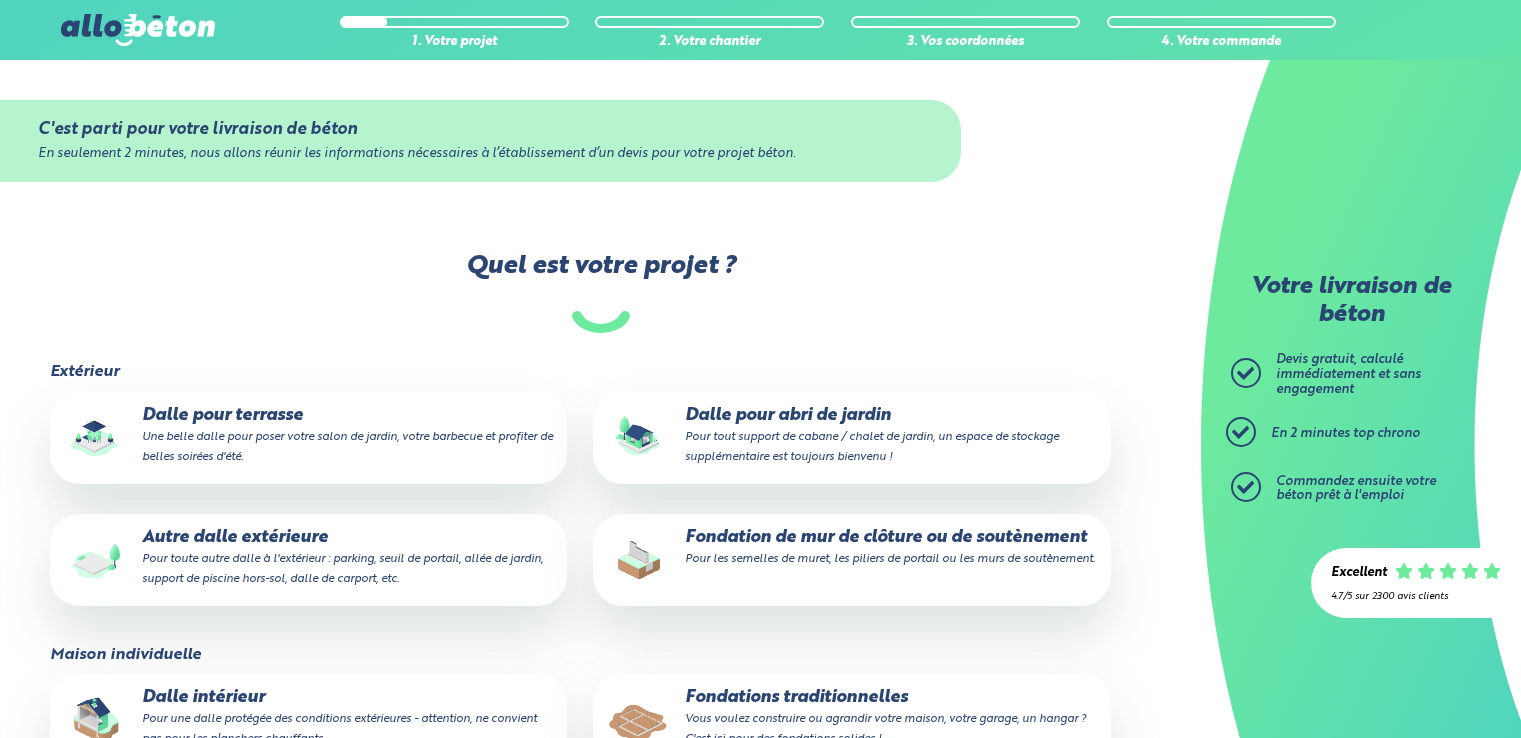 scroll, scrollTop: 0, scrollLeft: 0, axis: both 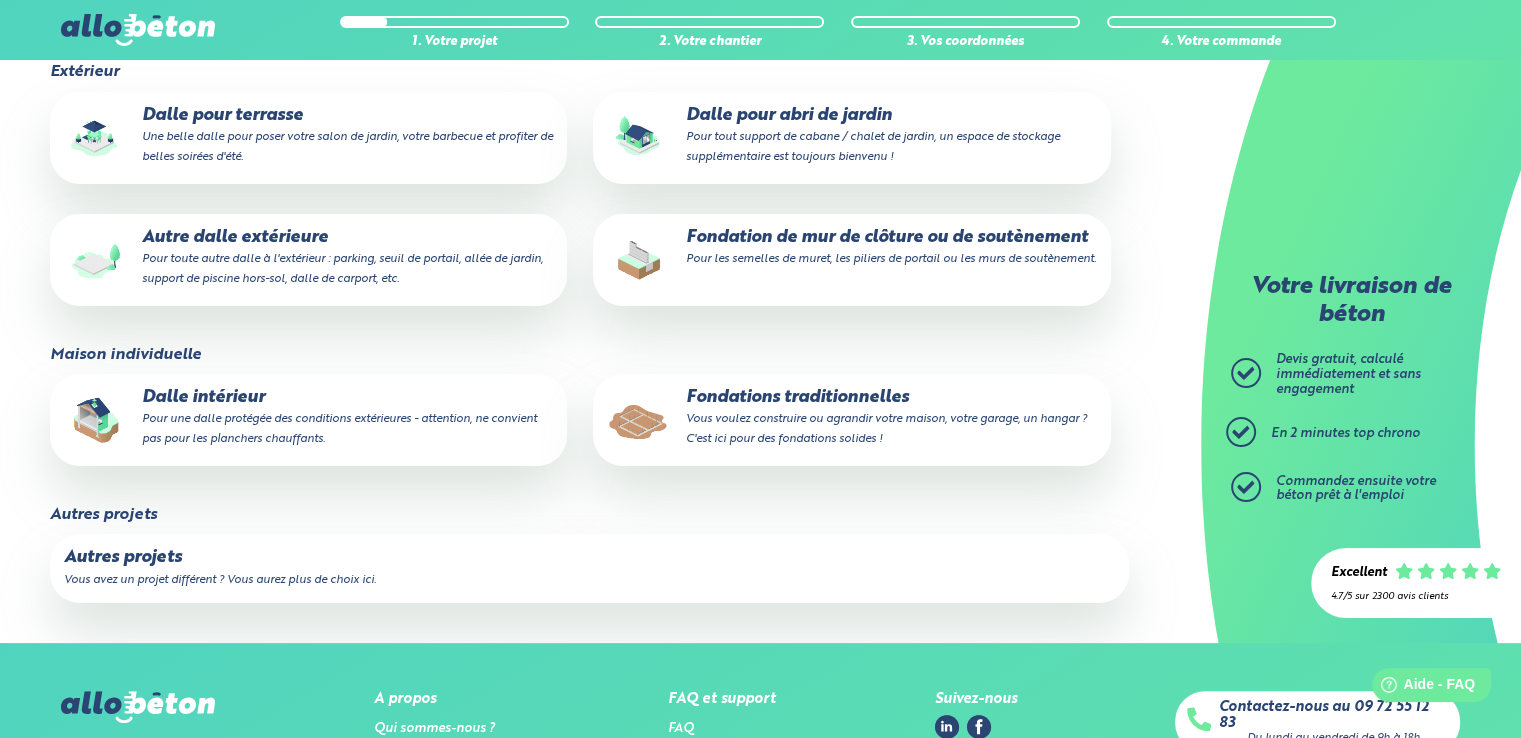 click on "Vous avez un projet différent ? Vous aurez plus de choix ici." at bounding box center [220, 580] 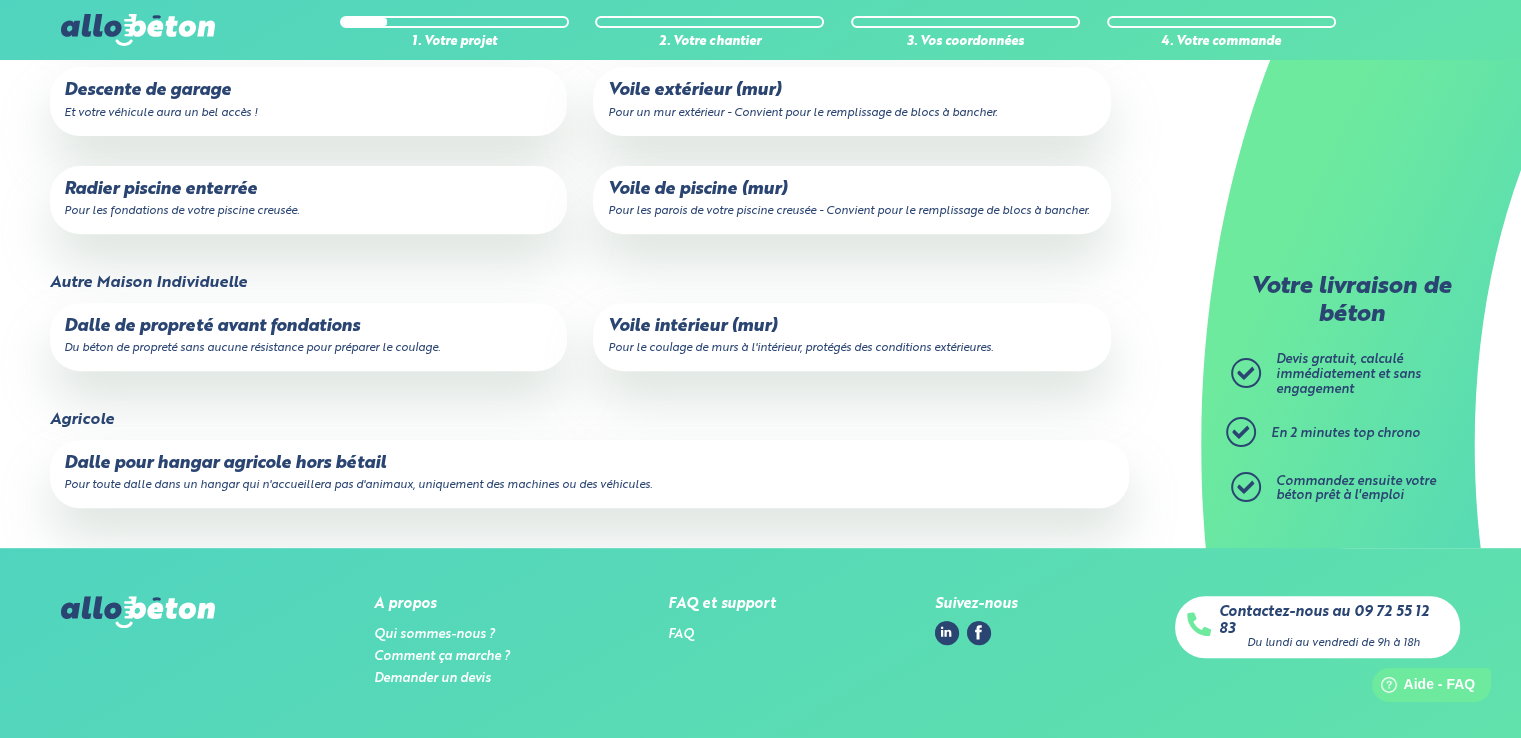 scroll, scrollTop: 800, scrollLeft: 0, axis: vertical 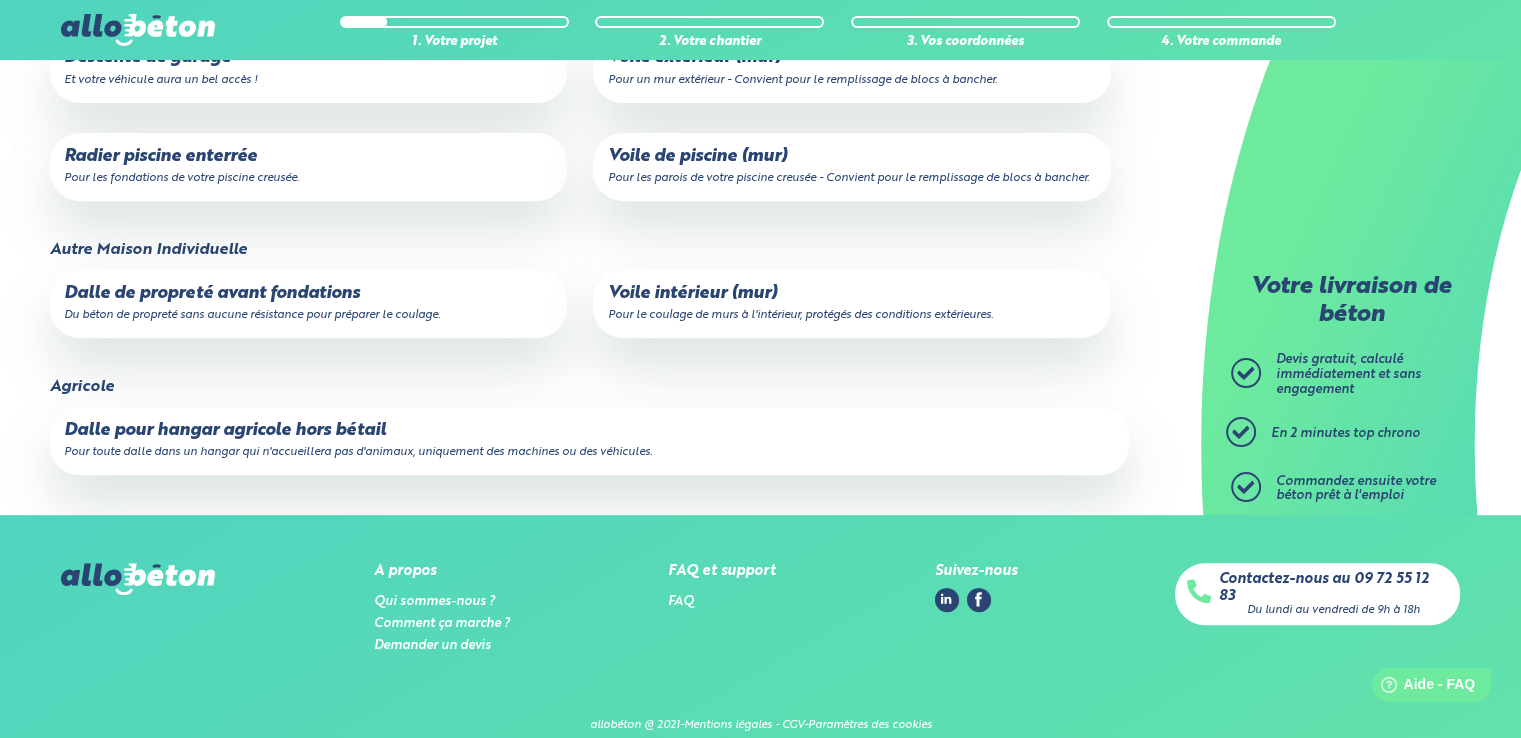 click on "Dalle pour hangar agricole hors bétail
Pour toute dalle dans un hangar qui n'accueillera pas d'animaux, uniquement des machines ou des véhicules." at bounding box center [589, 441] 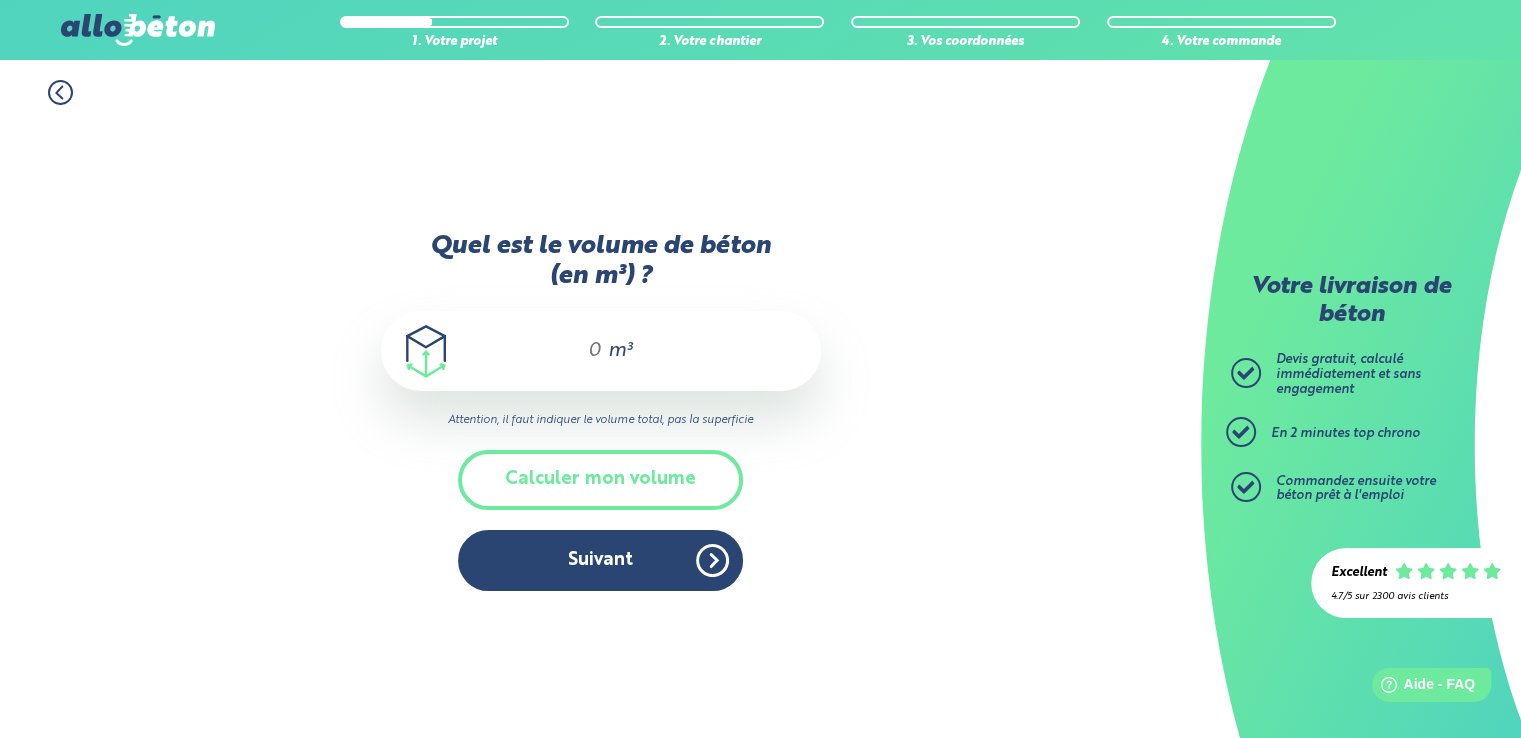 scroll, scrollTop: 0, scrollLeft: 0, axis: both 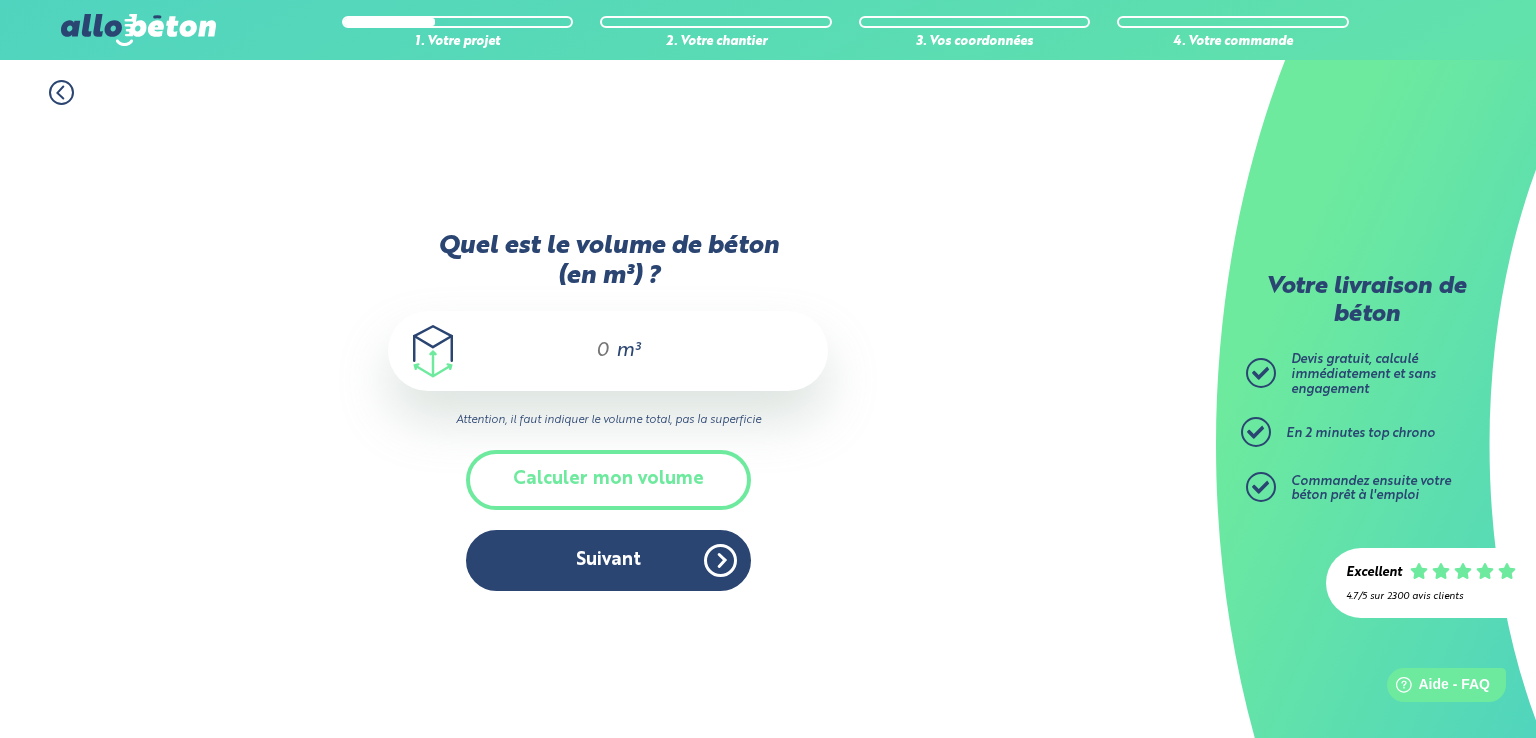 click on "Quel est le volume de béton (en m³) ?" at bounding box center (594, 351) 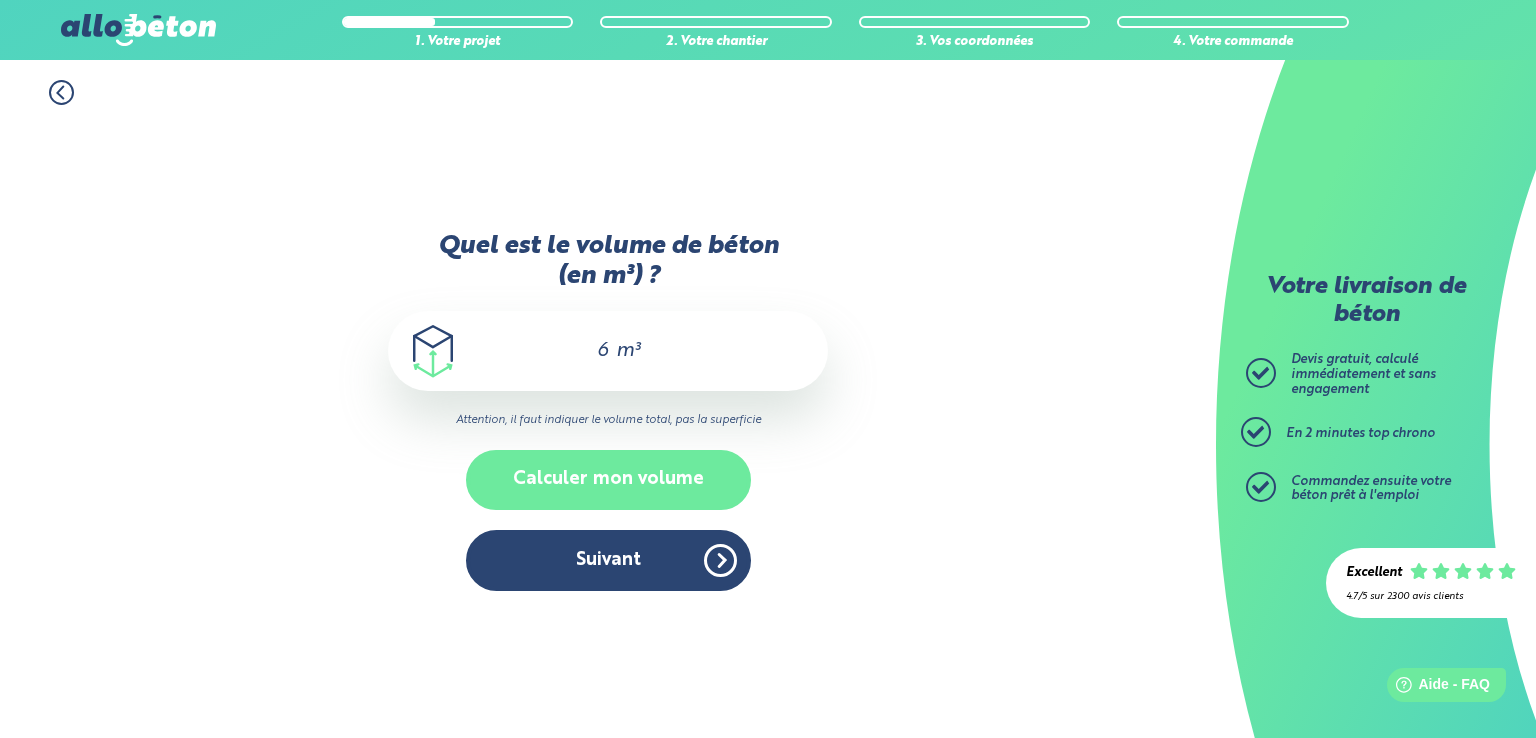 click on "Calculer mon volume" at bounding box center (608, 479) 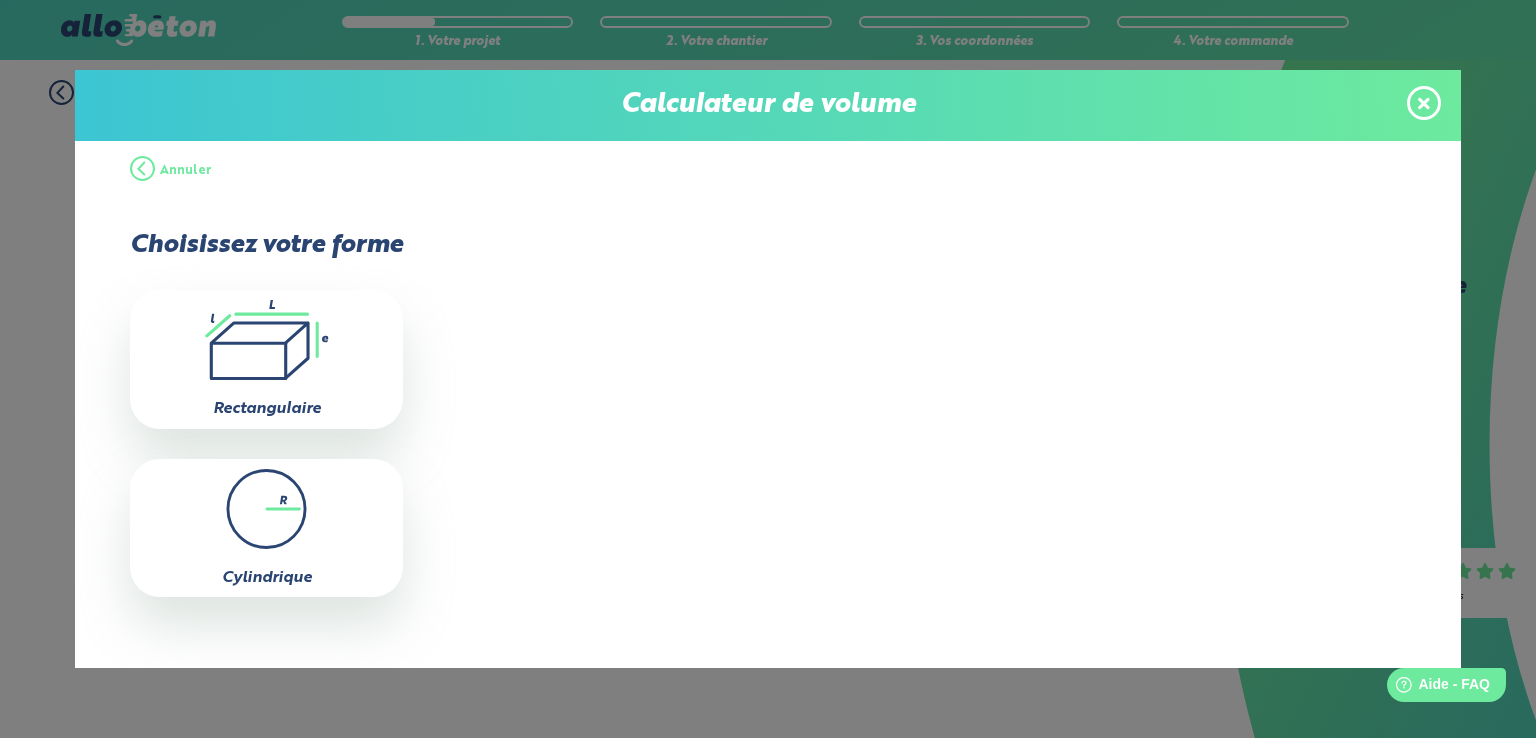 click on ".icon-calc-rectanglea{fill:none;stroke-linecap:round;stroke-width:3px;stroke:#6dea9e;stroke-linejoin:round}.icon-calc-rectangleb{fill:#2b4572}" 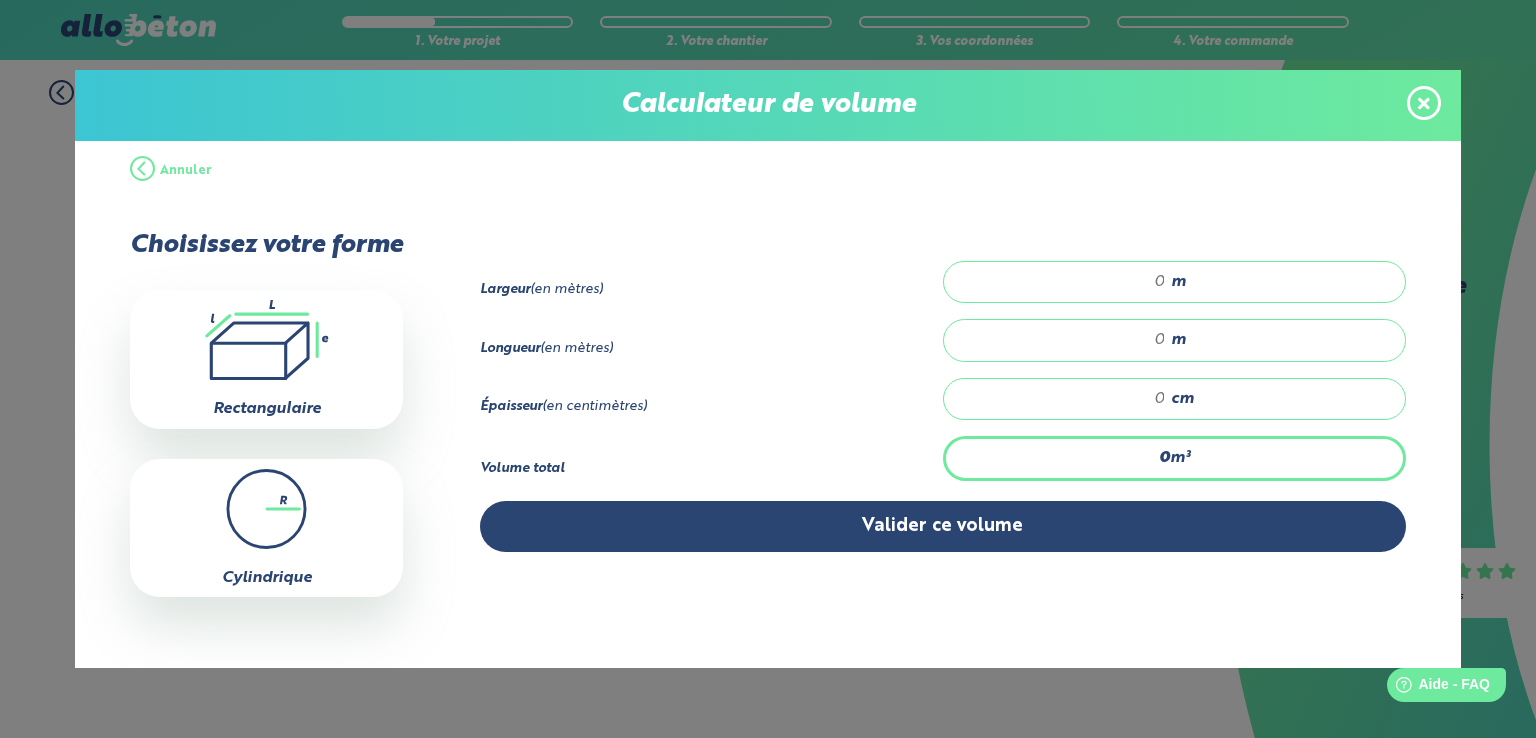 click at bounding box center (1065, 282) 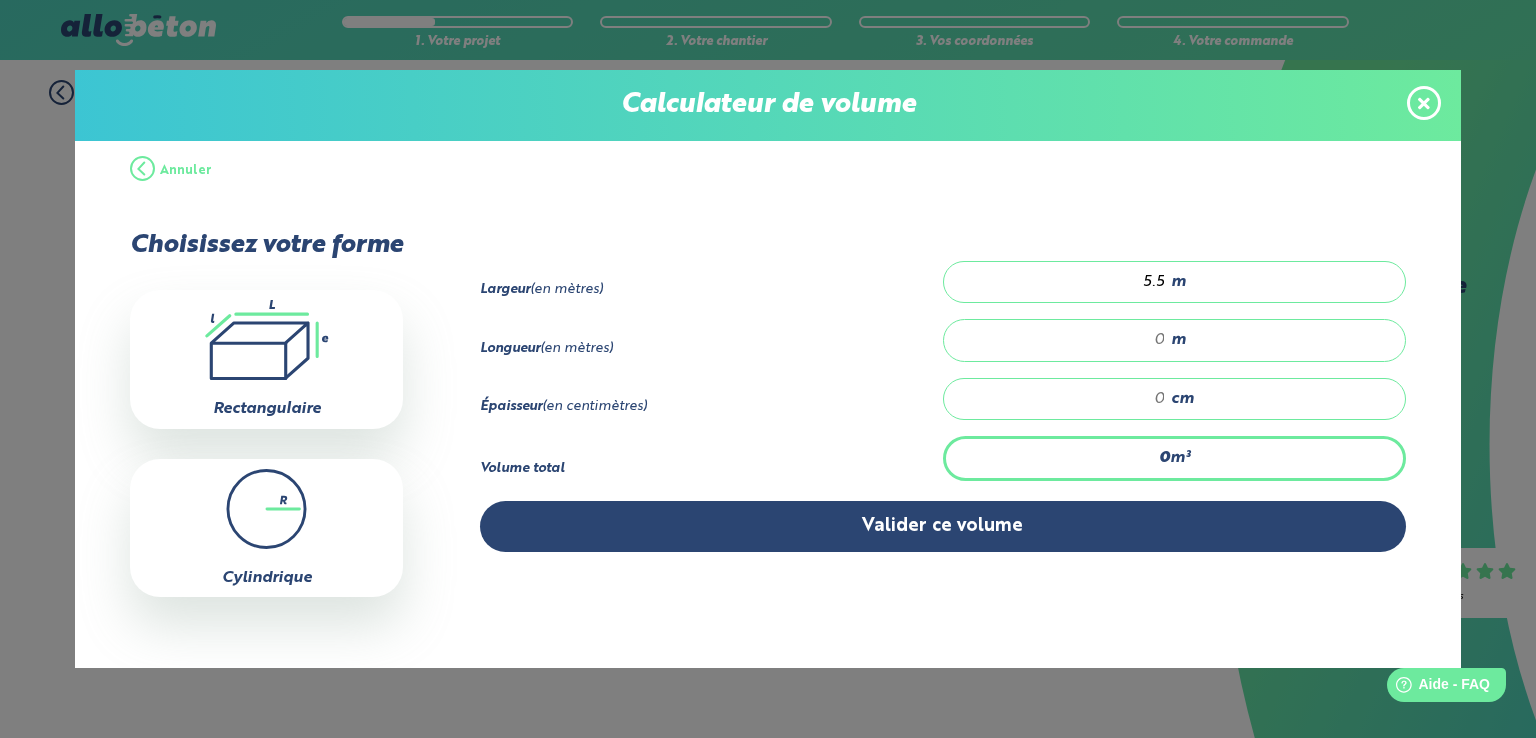 type on "5.5" 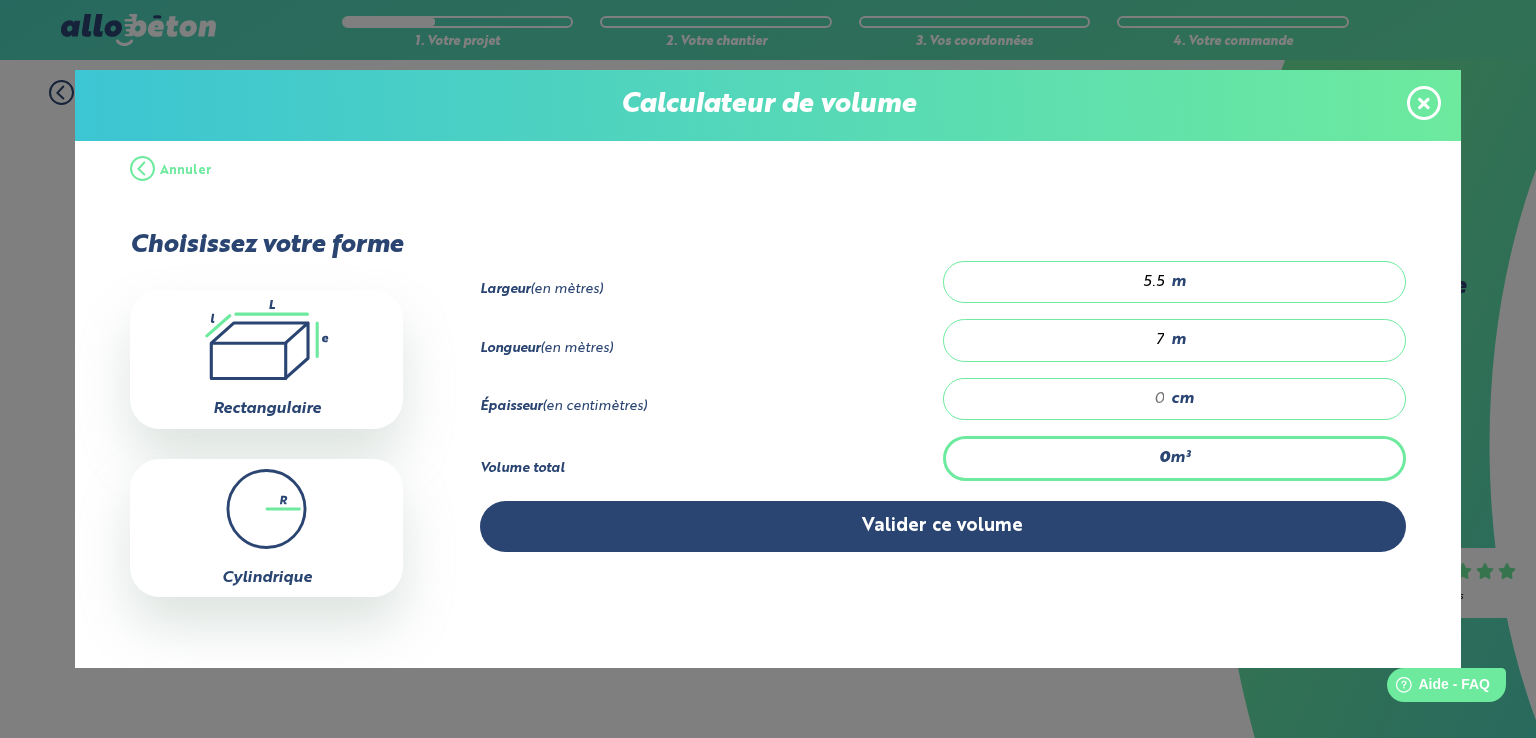 type on "7" 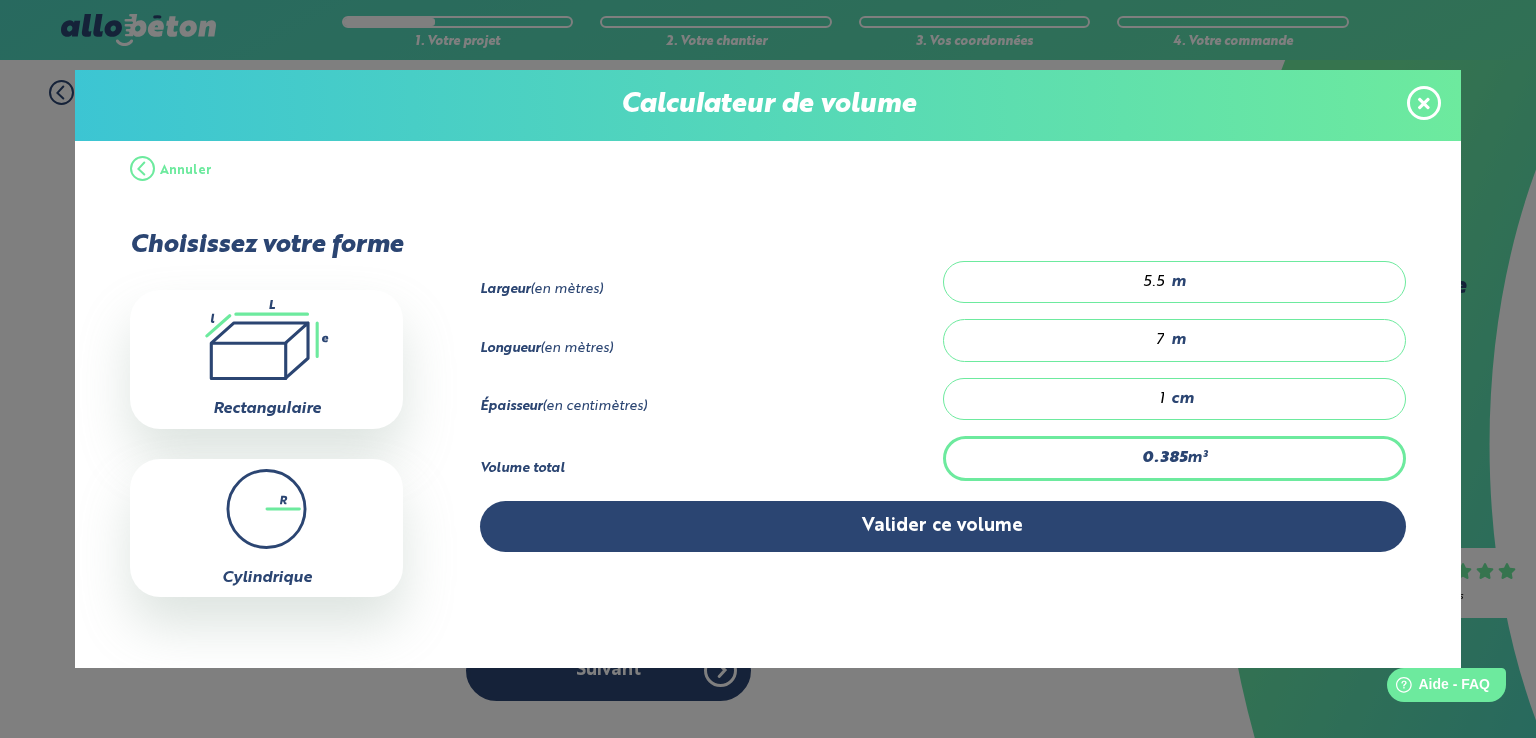 type on "5.39" 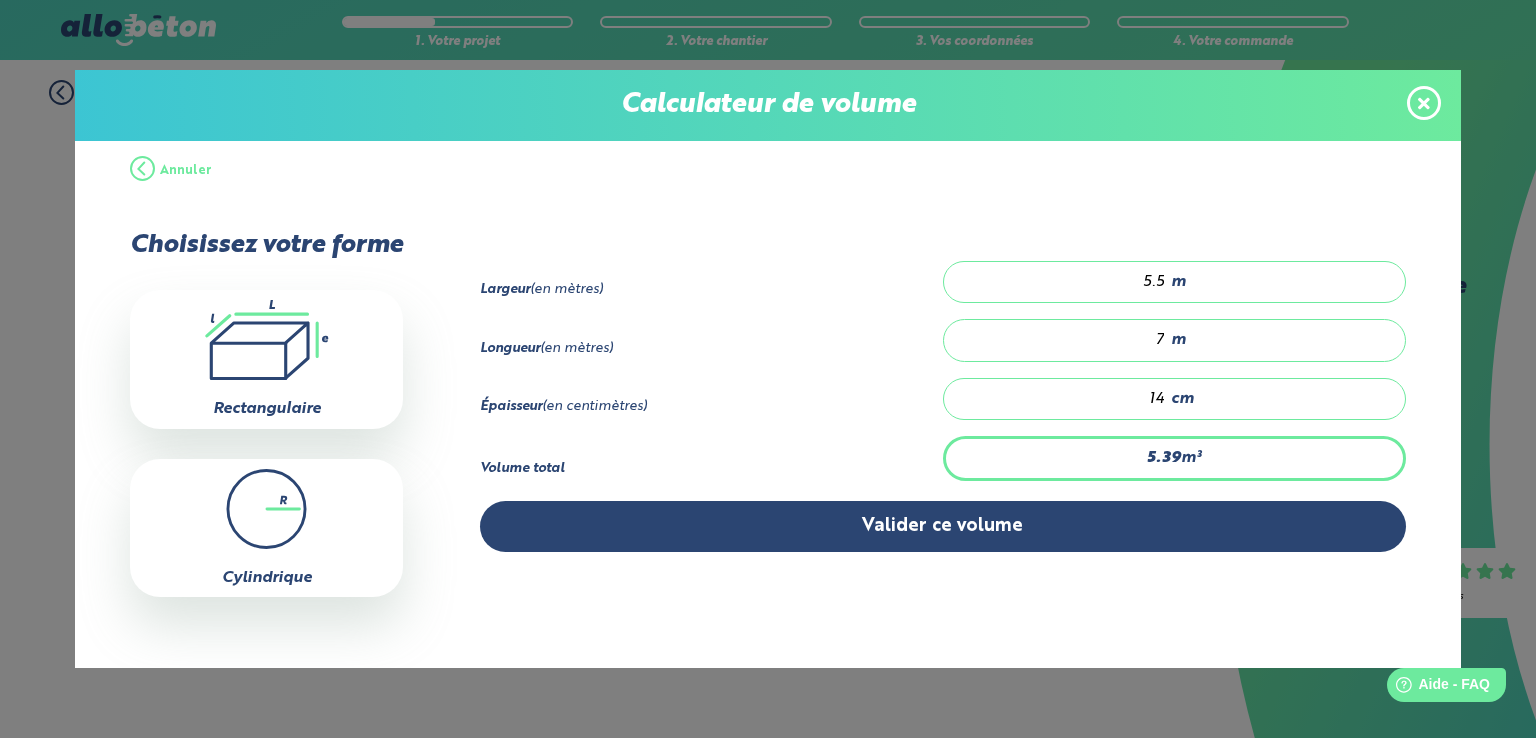 type on "0.385" 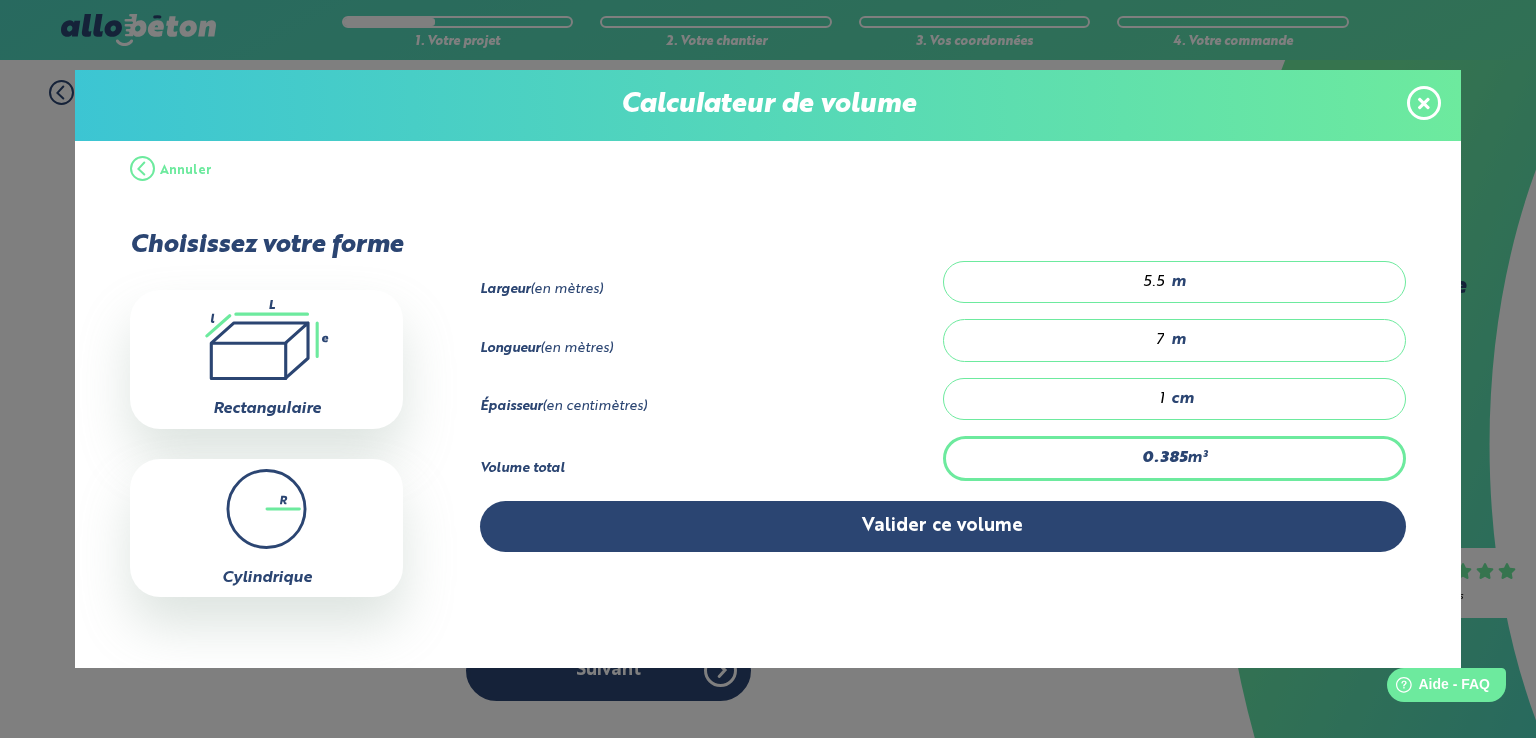 type on "5.005" 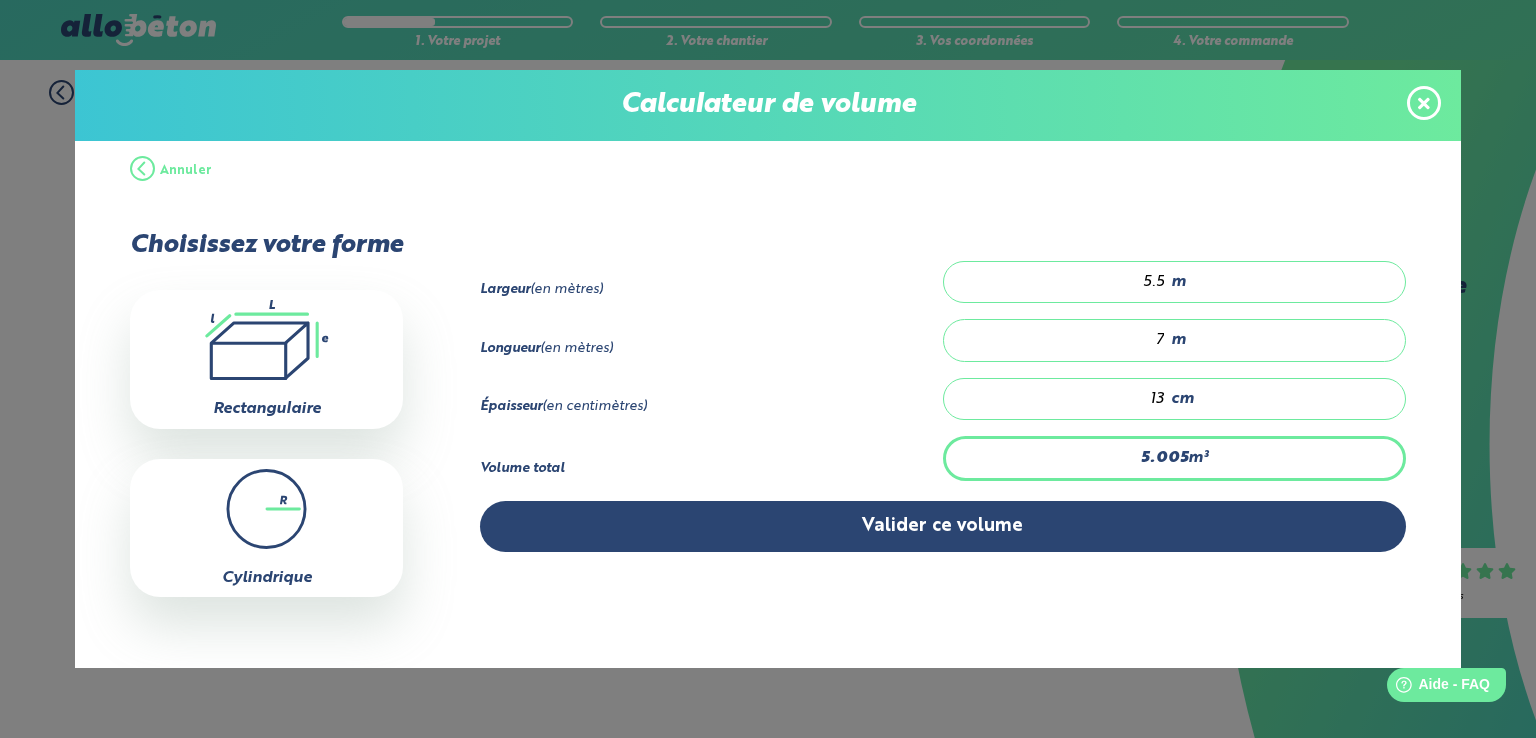 type on "0.385" 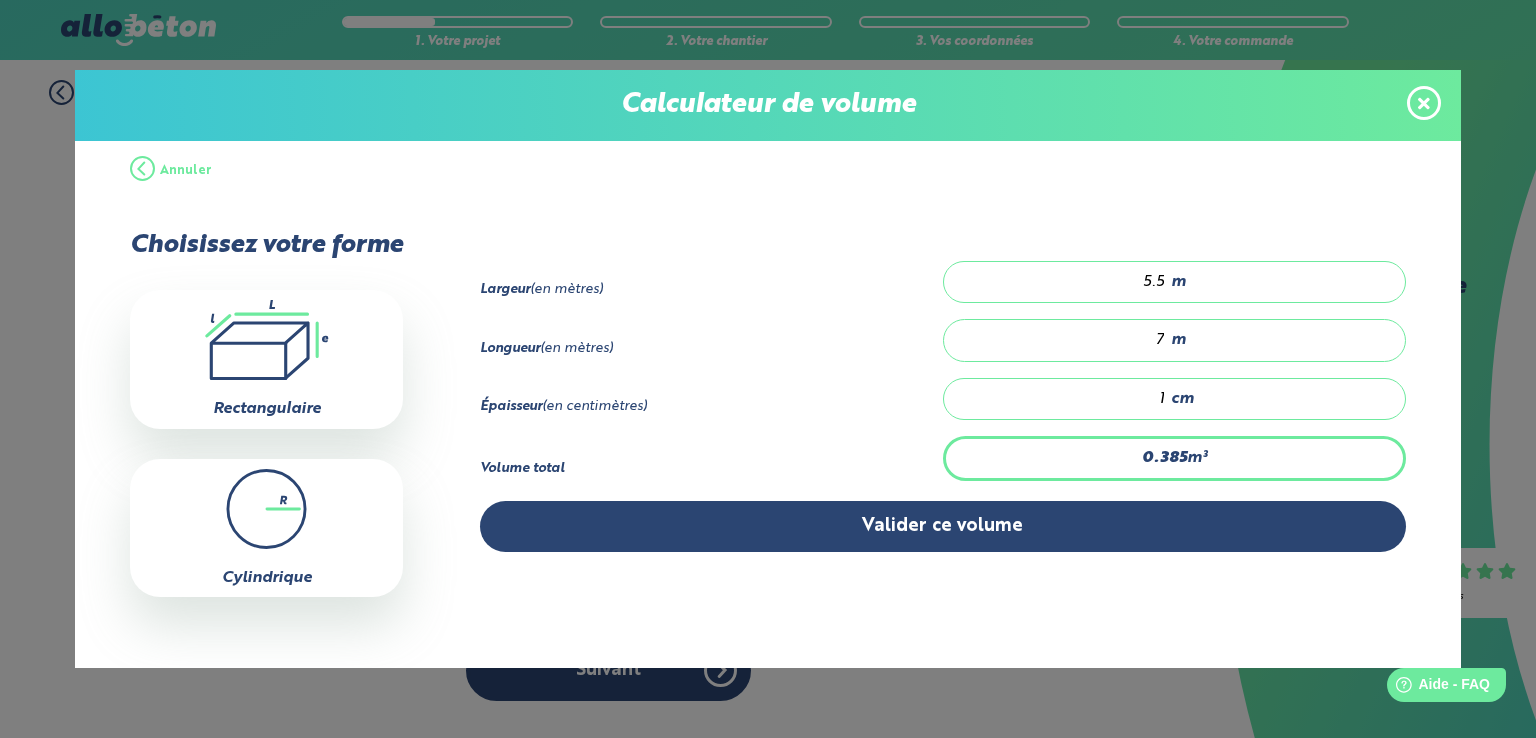 type on "5.775" 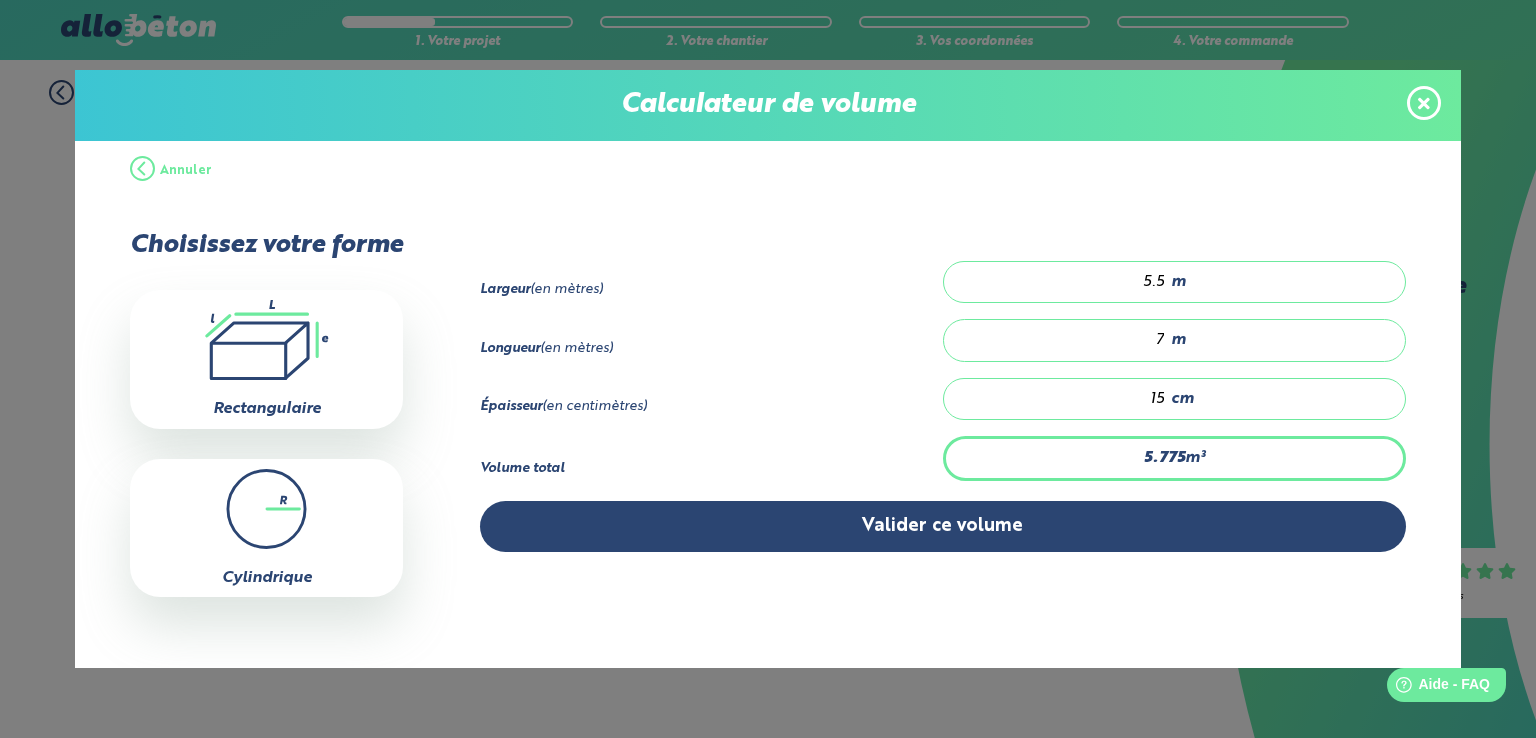 type on "0.385" 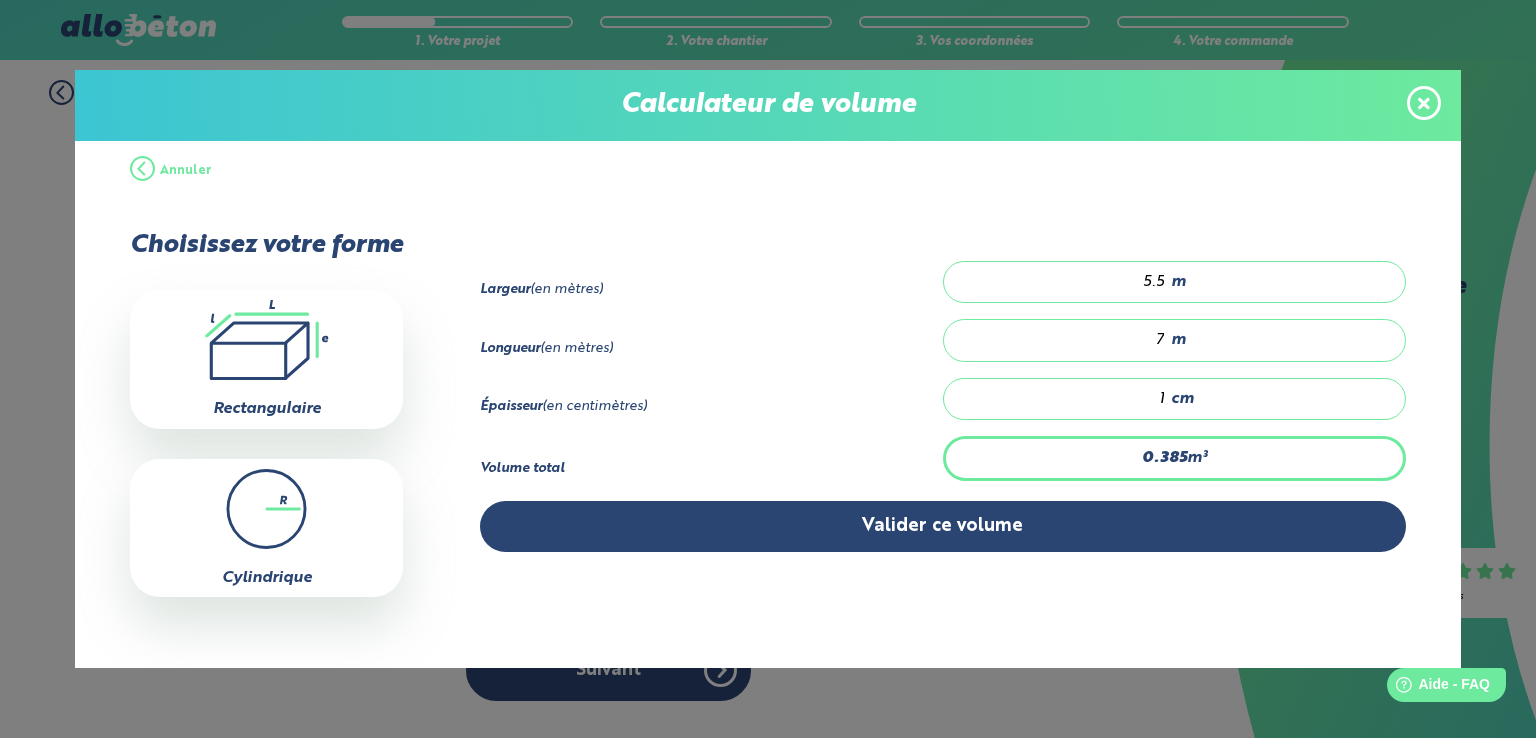 type on "6.16" 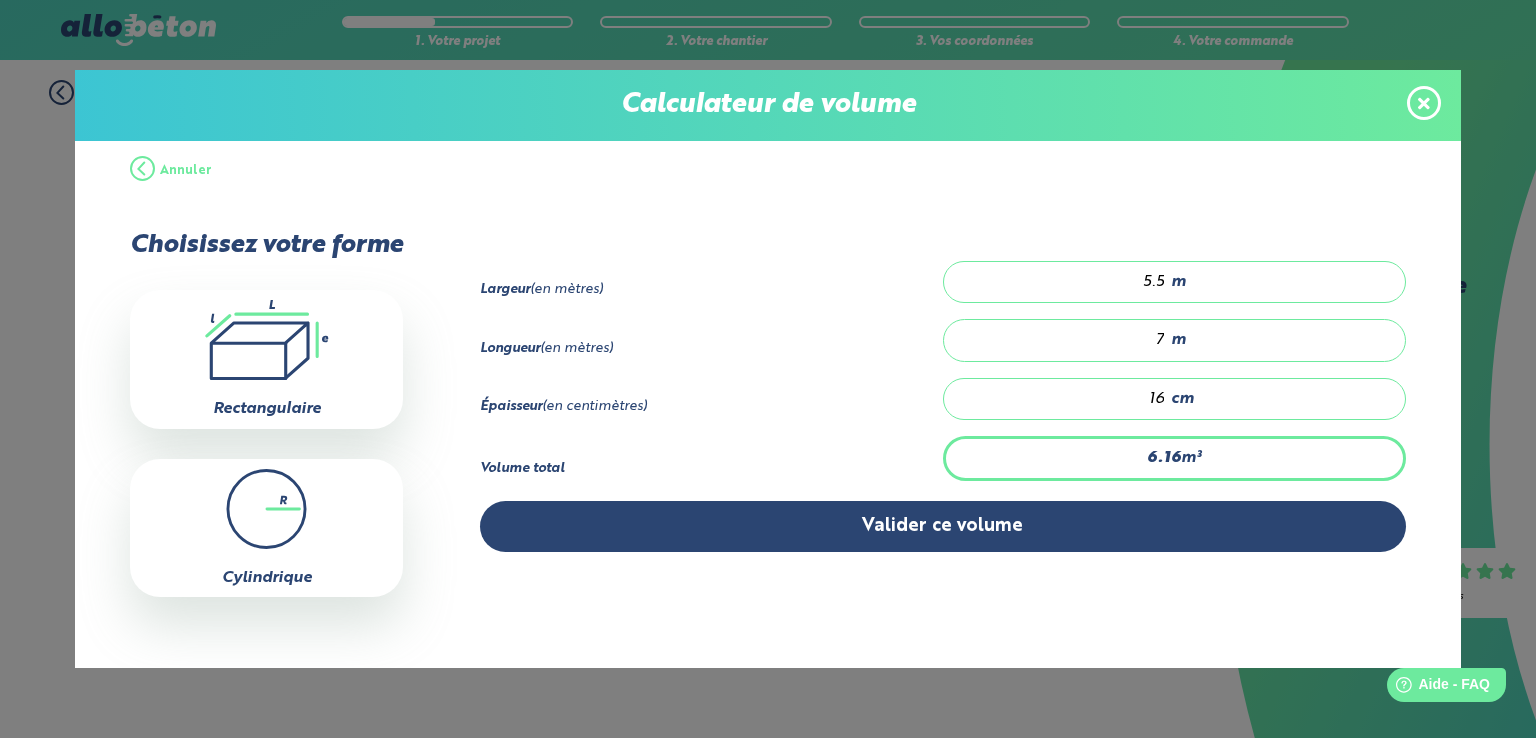 type on "63.91" 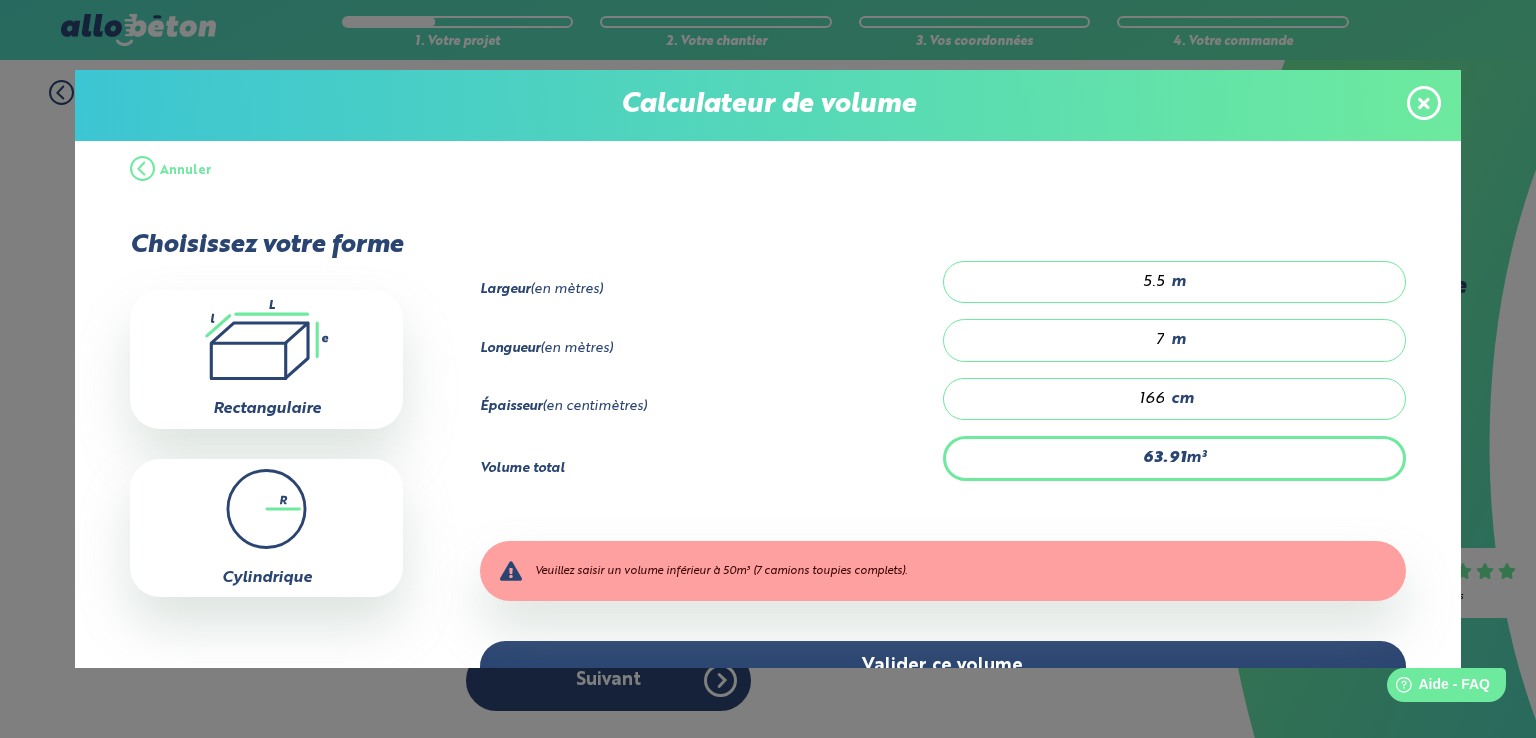 type on "6.16" 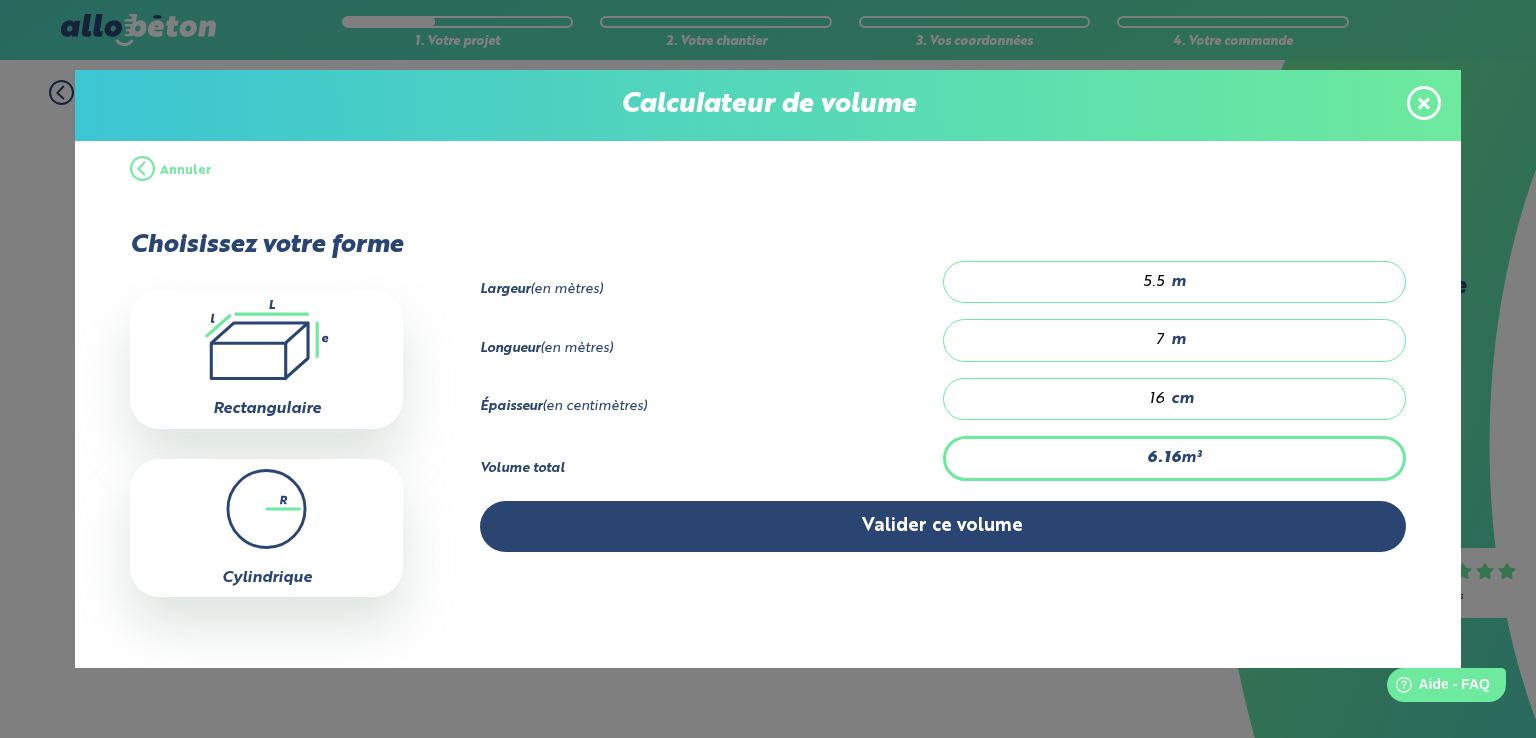 type on "0.385" 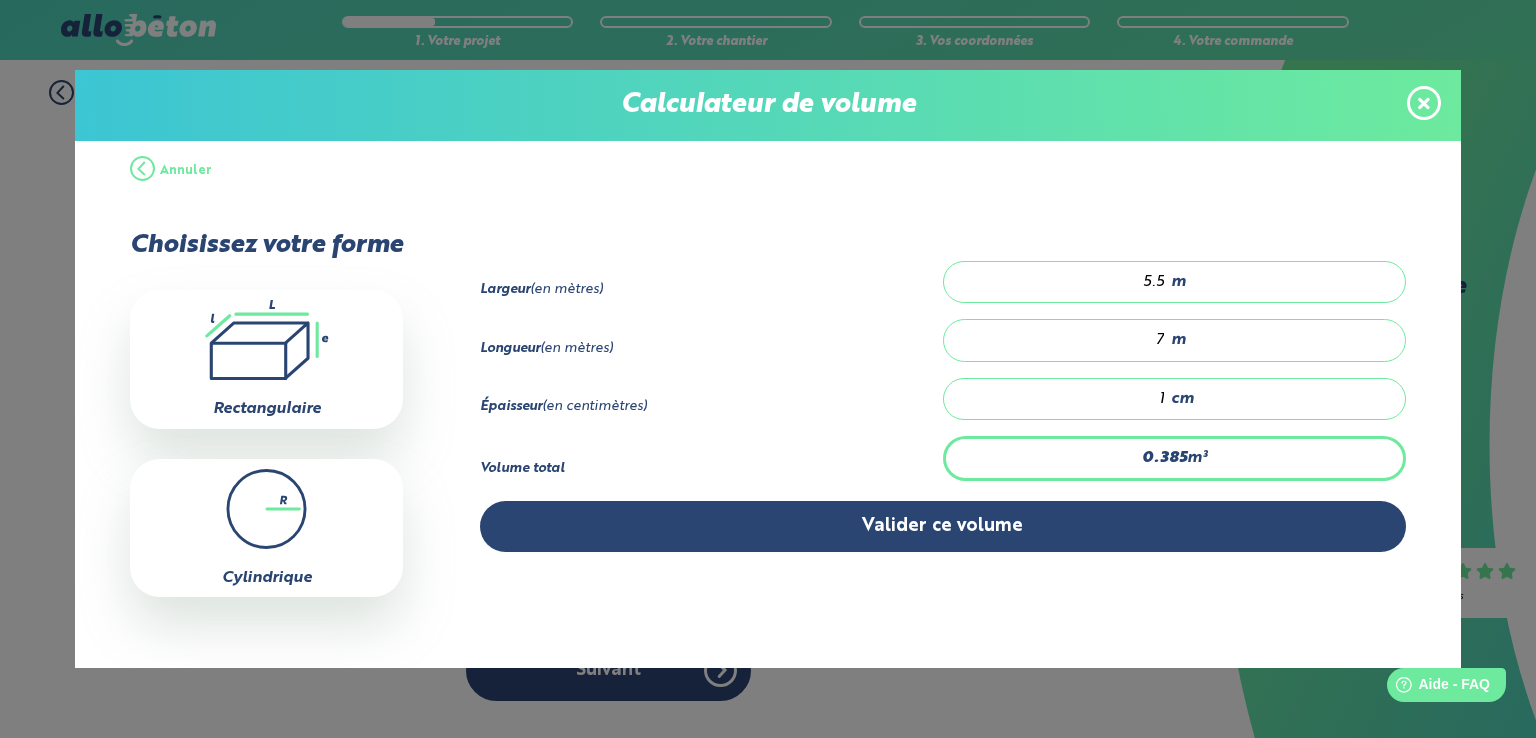type on "5.775" 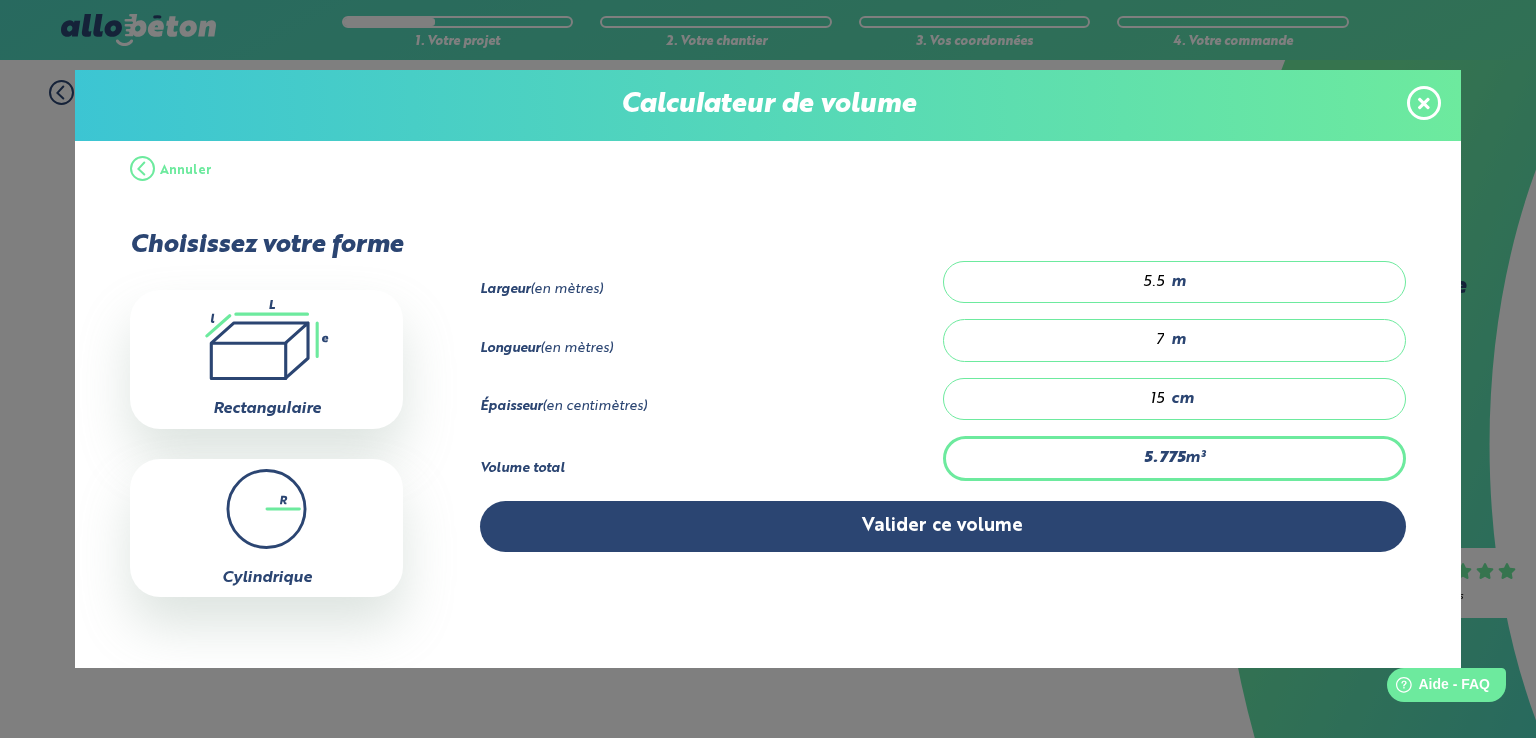 type on "0.385" 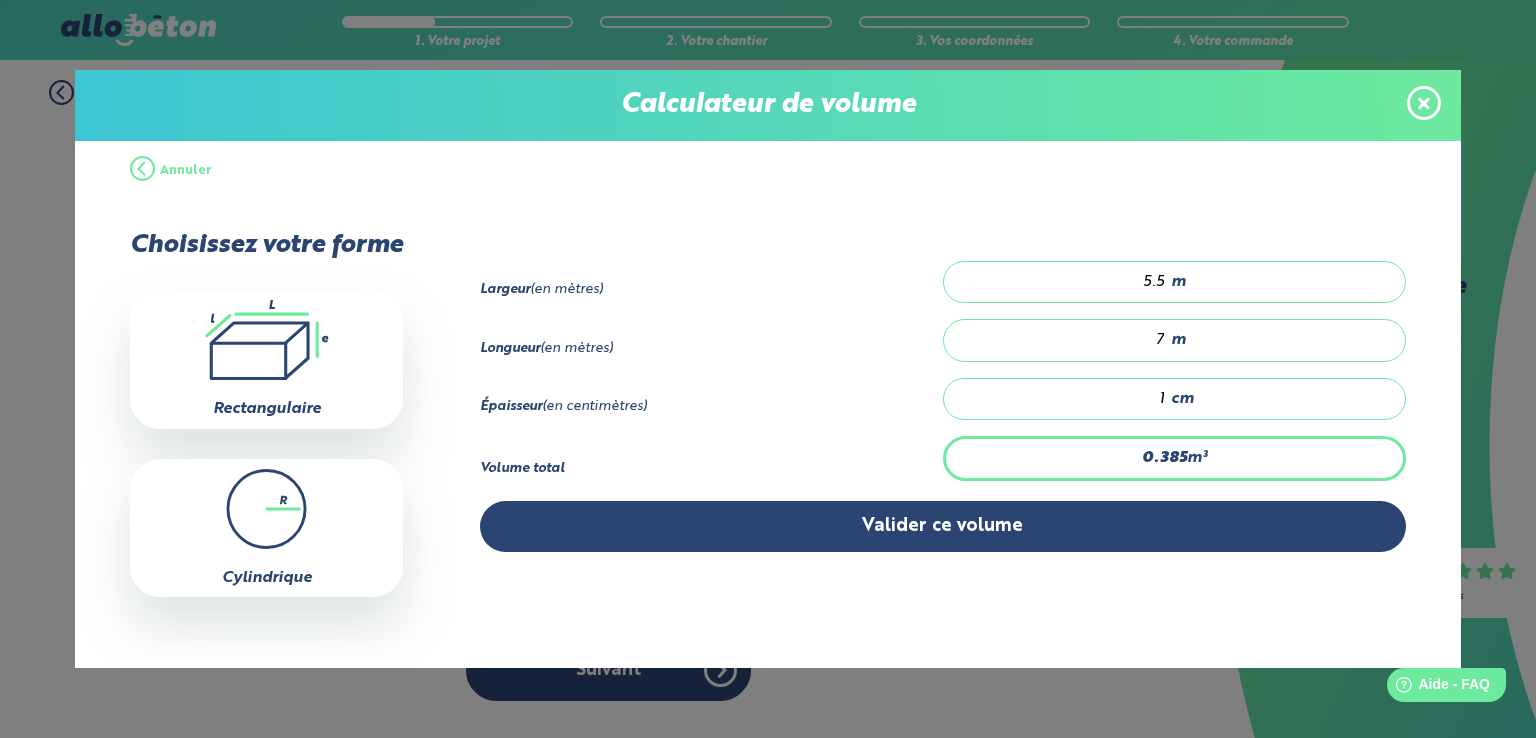 type on "5.005" 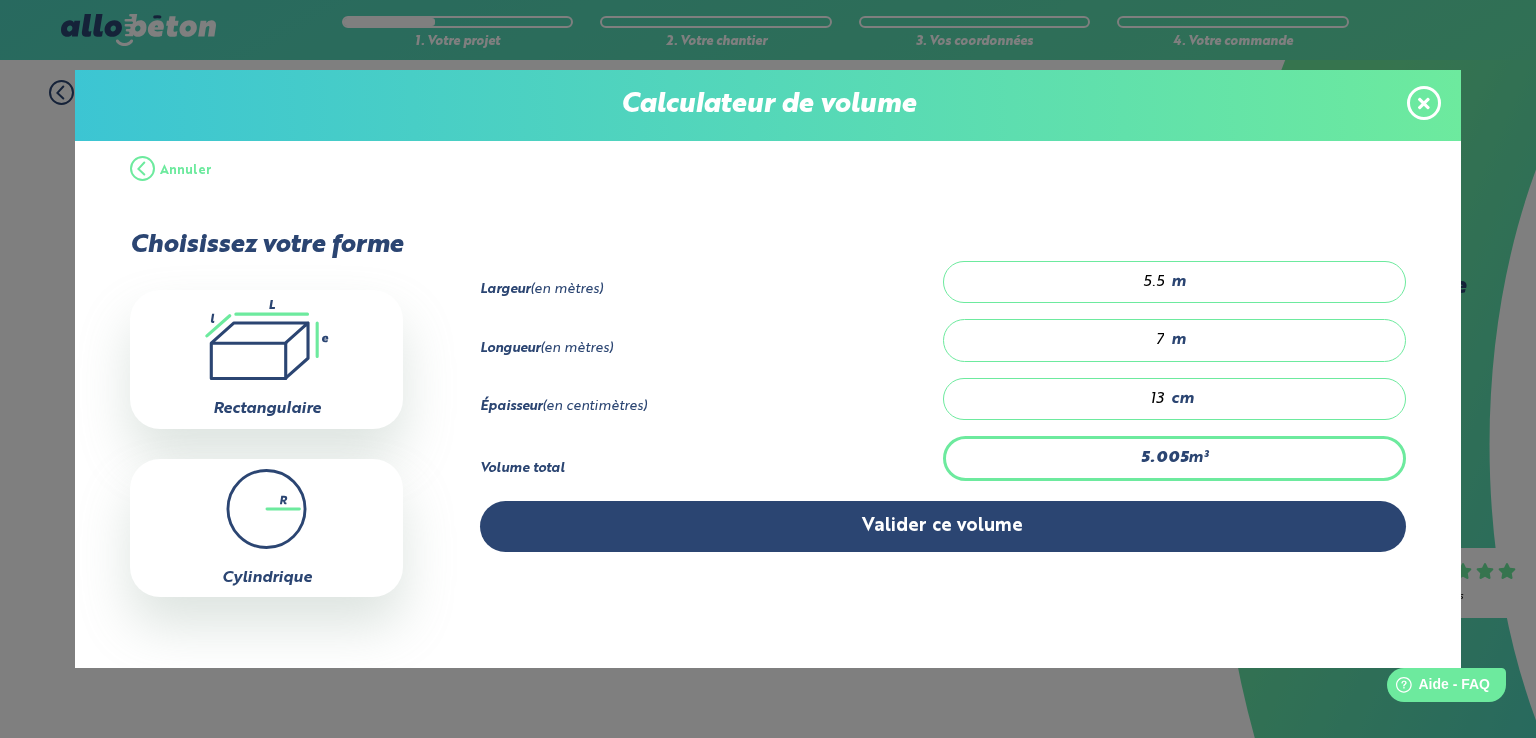 type on "51.975" 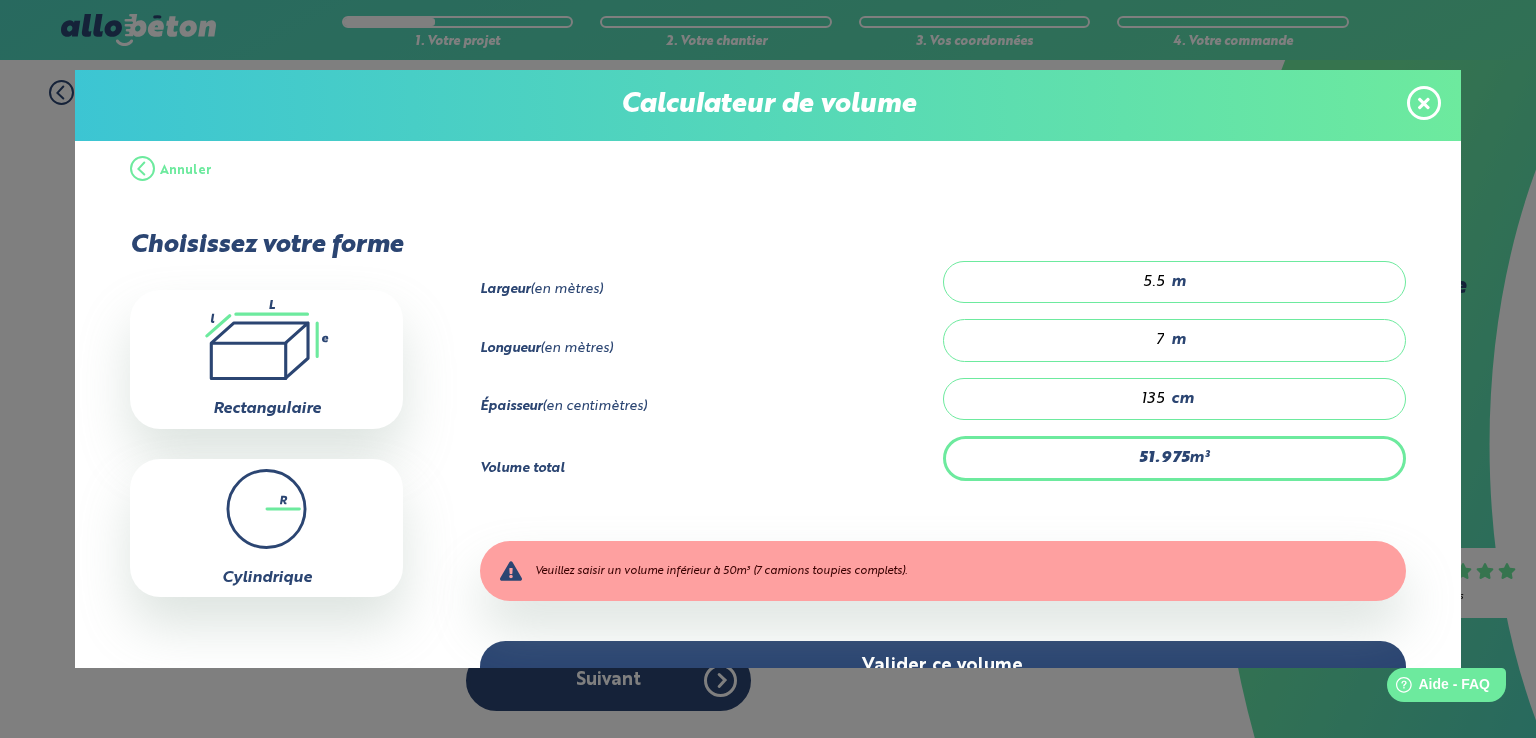 type on "5.005" 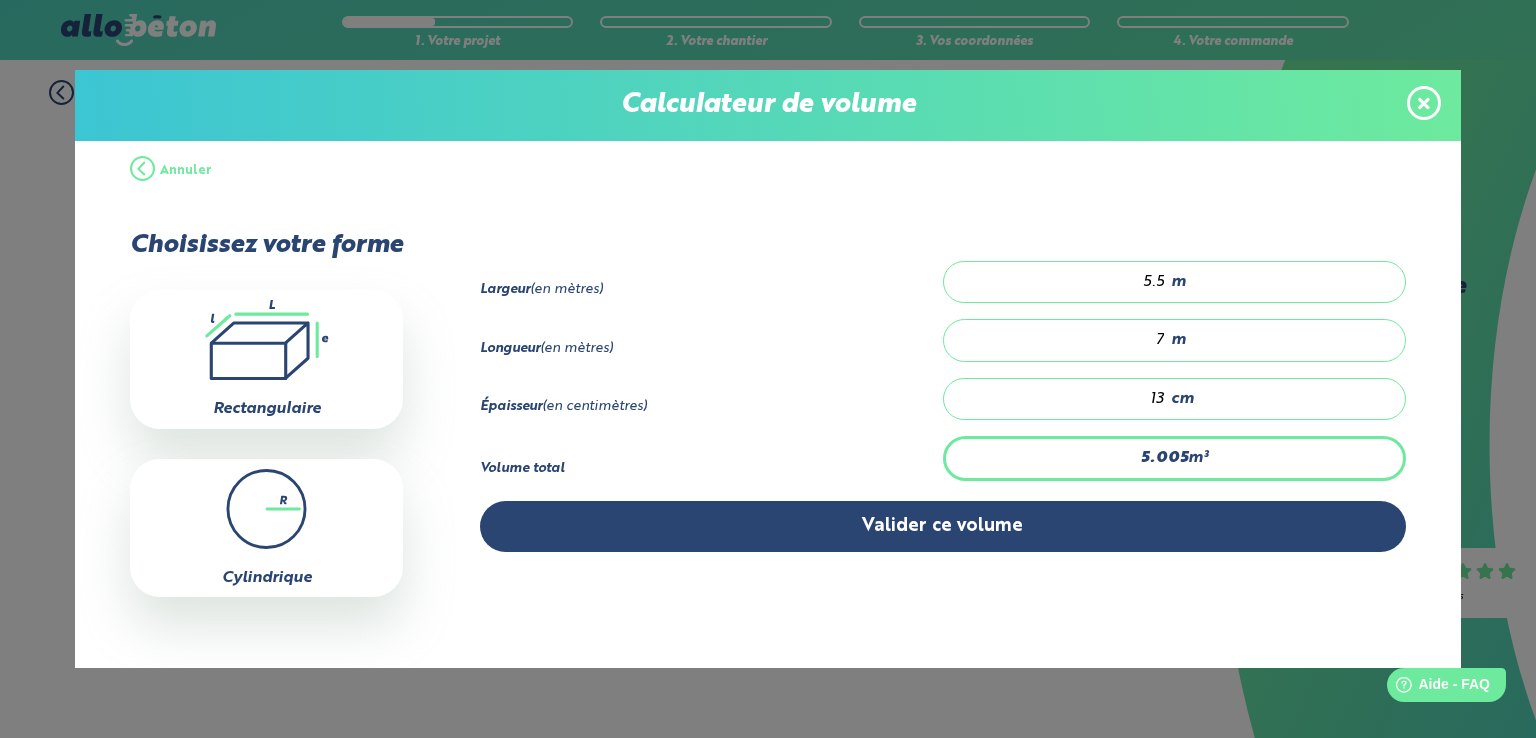 type on "0" 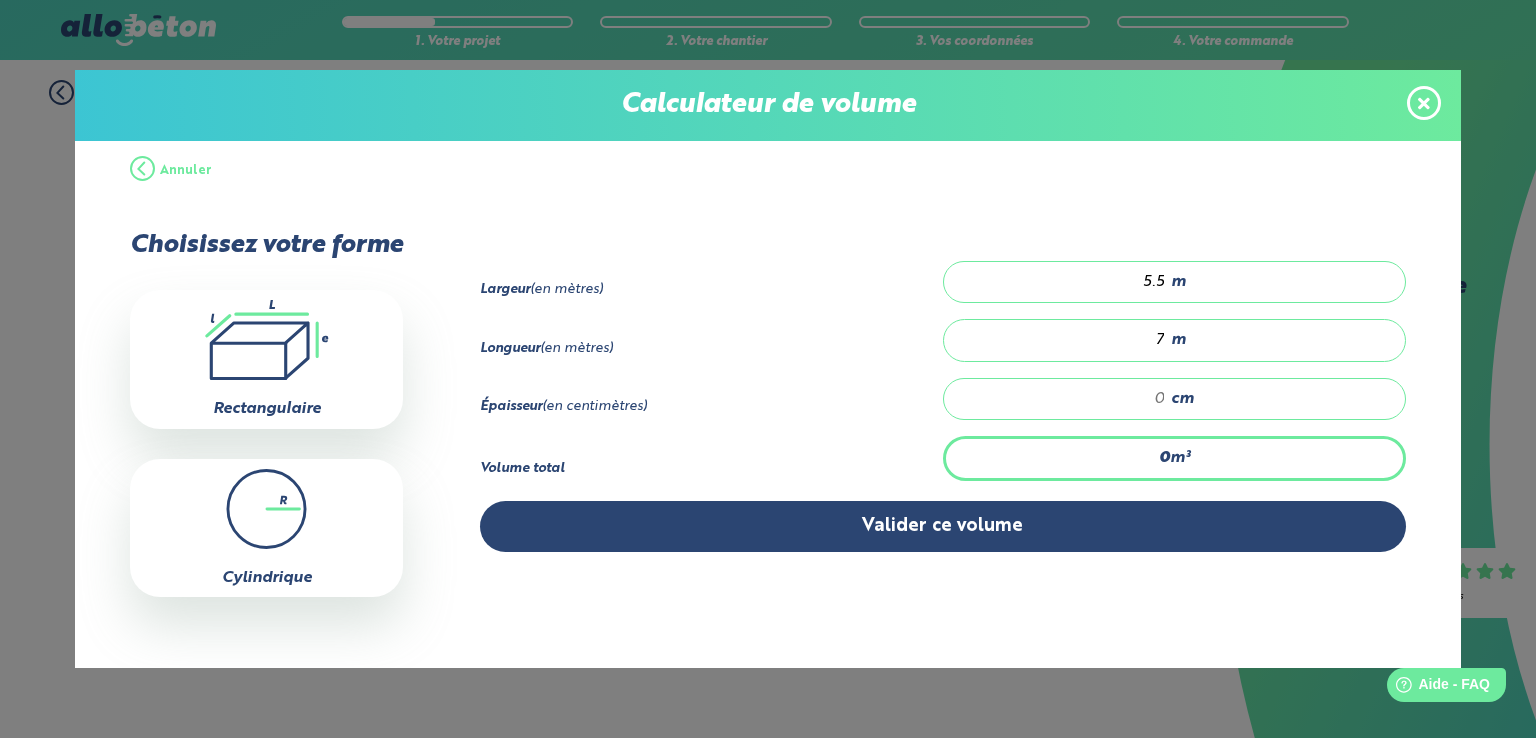 type on "5.198" 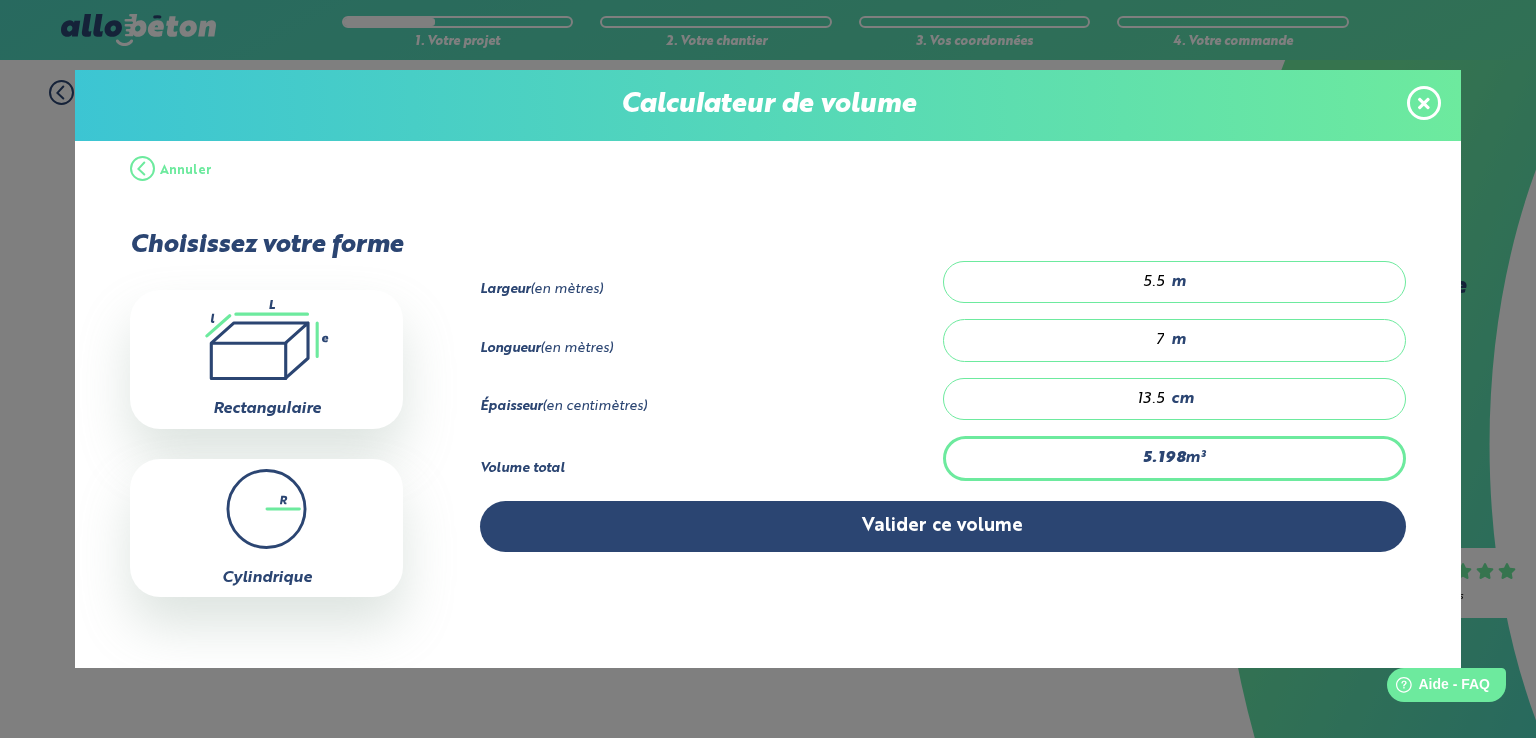 type on "13.5" 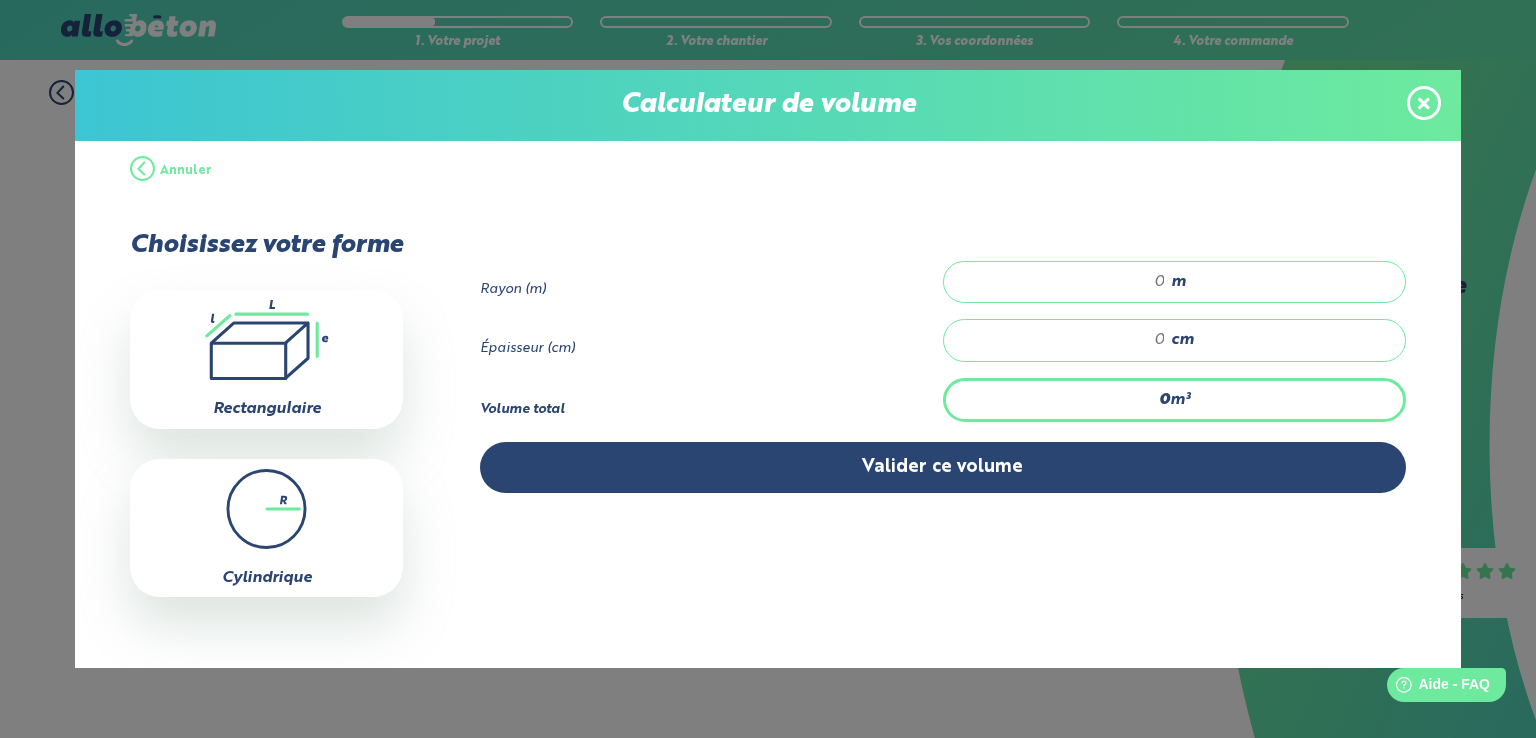 click on ".icon-calc-rectanglea{fill:none;stroke-linecap:round;stroke-width:3px;stroke:#6dea9e;stroke-linejoin:round}.icon-calc-rectangleb{fill:#2b4572}" 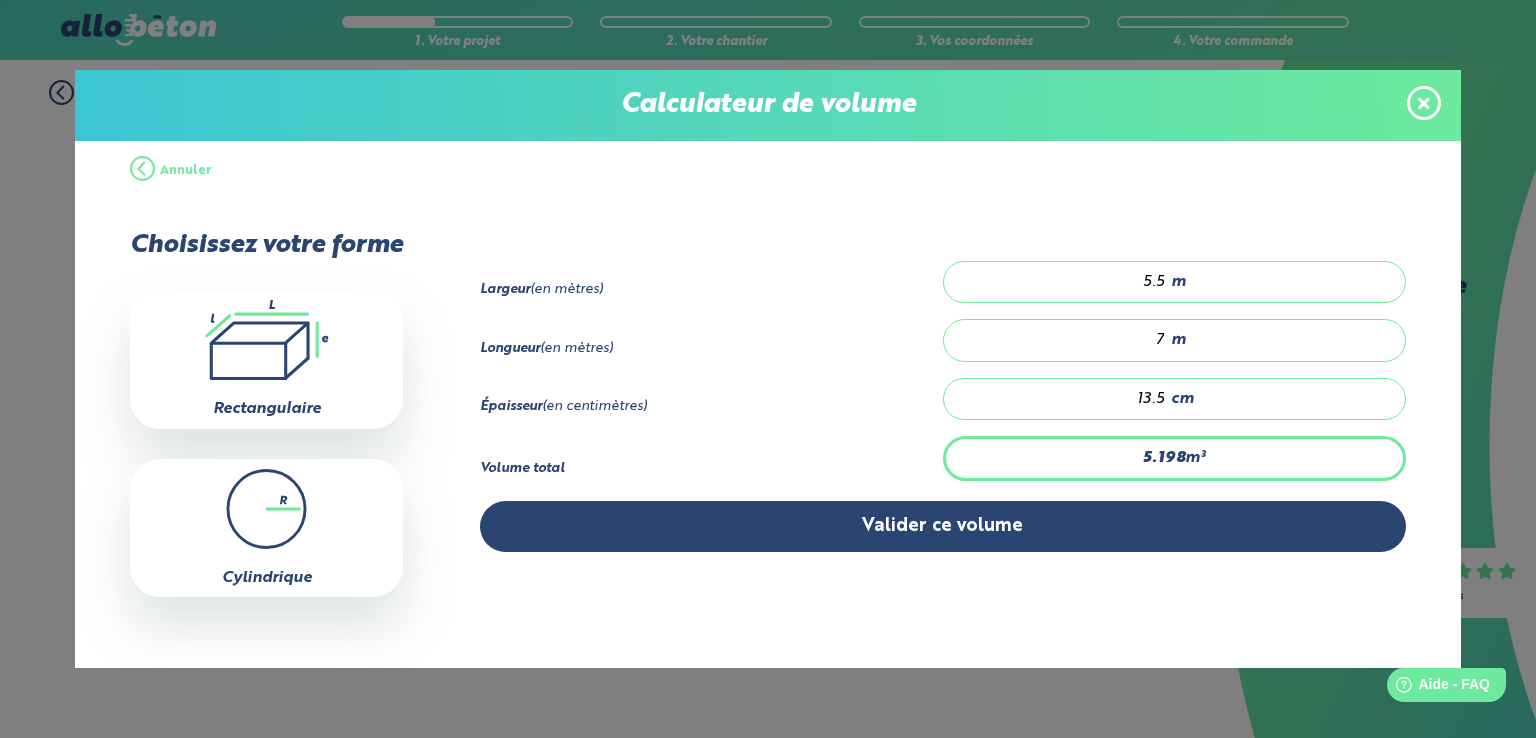 click on "13.5
cm" at bounding box center (1174, 399) 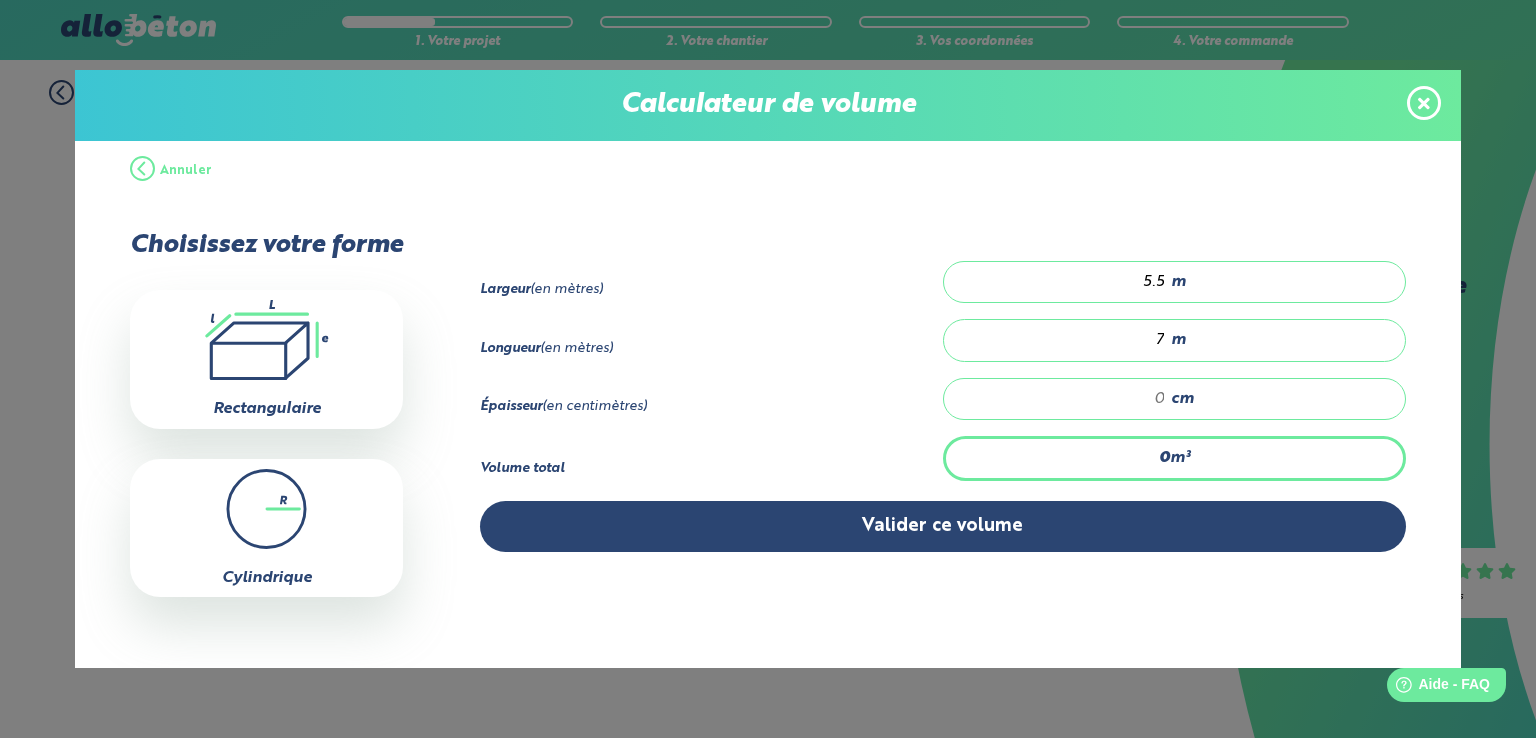 type on "5.005" 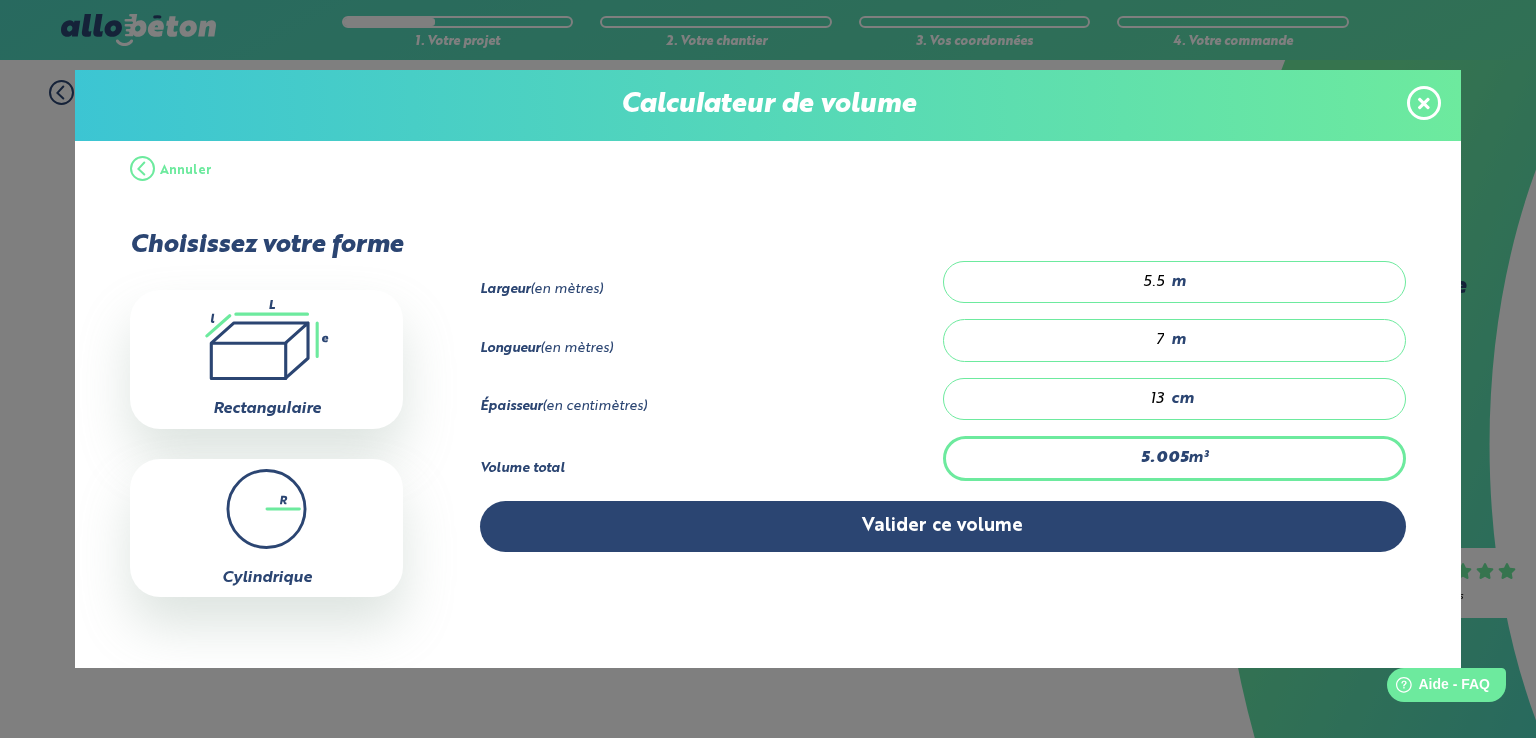 type on "0.385" 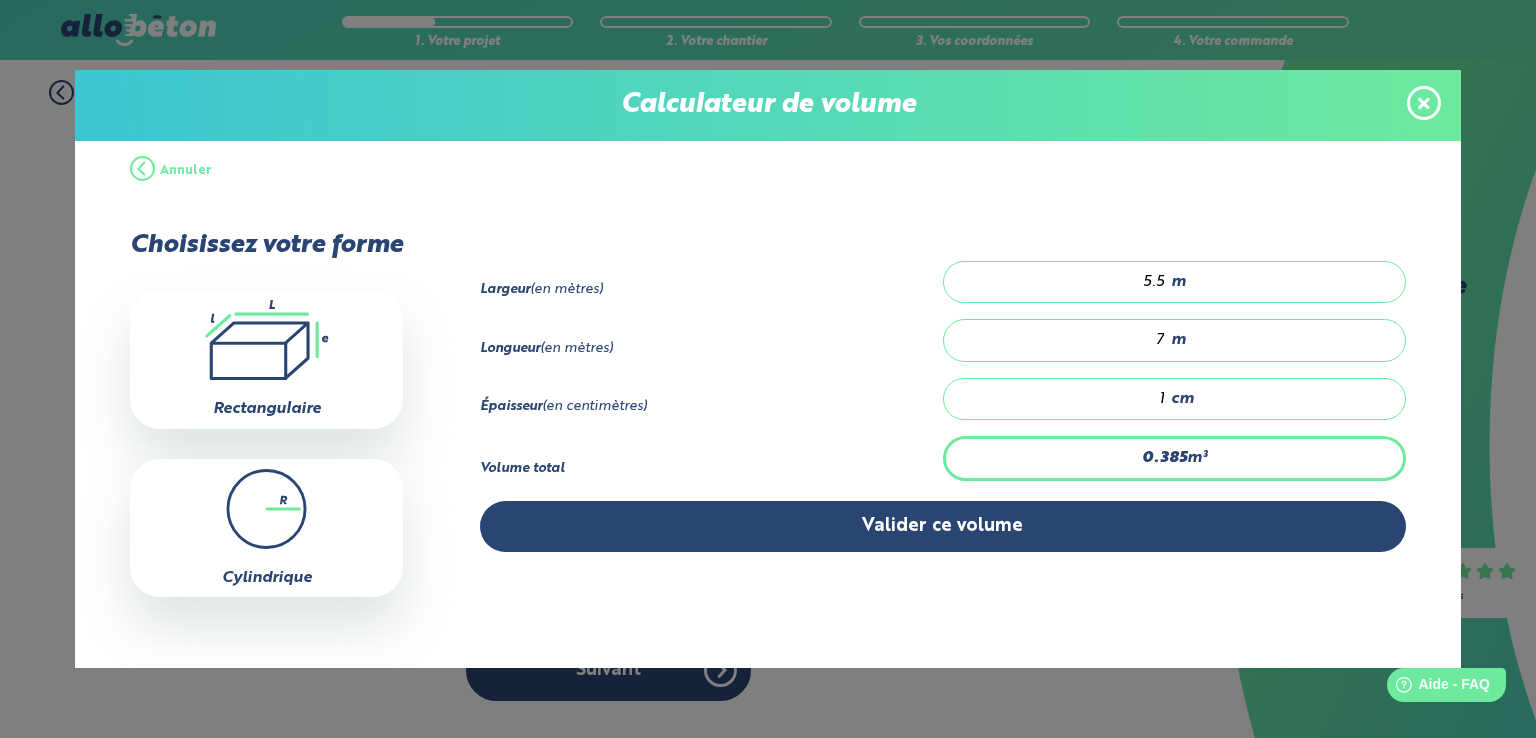 type on "5.775" 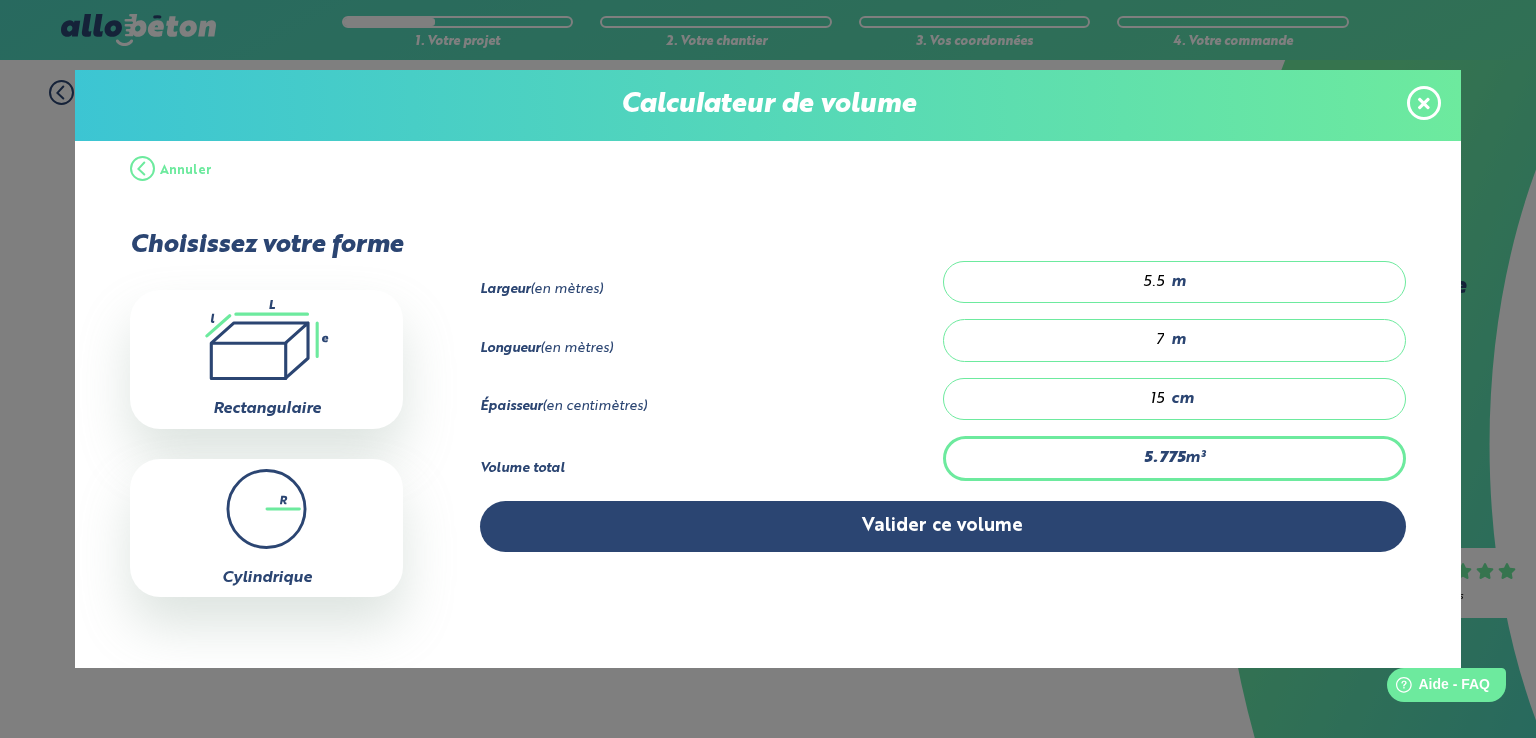 type on "0.385" 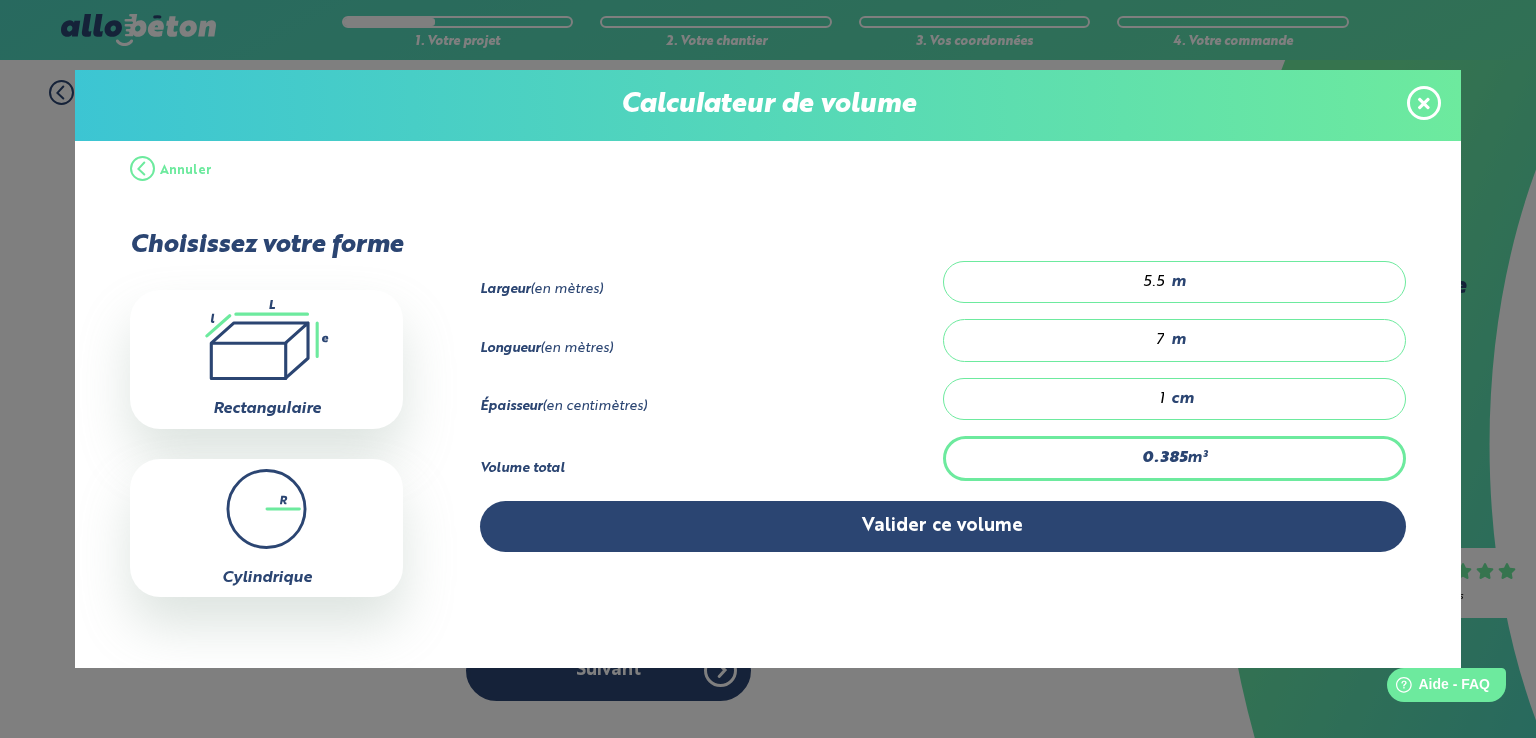 type on "6.16" 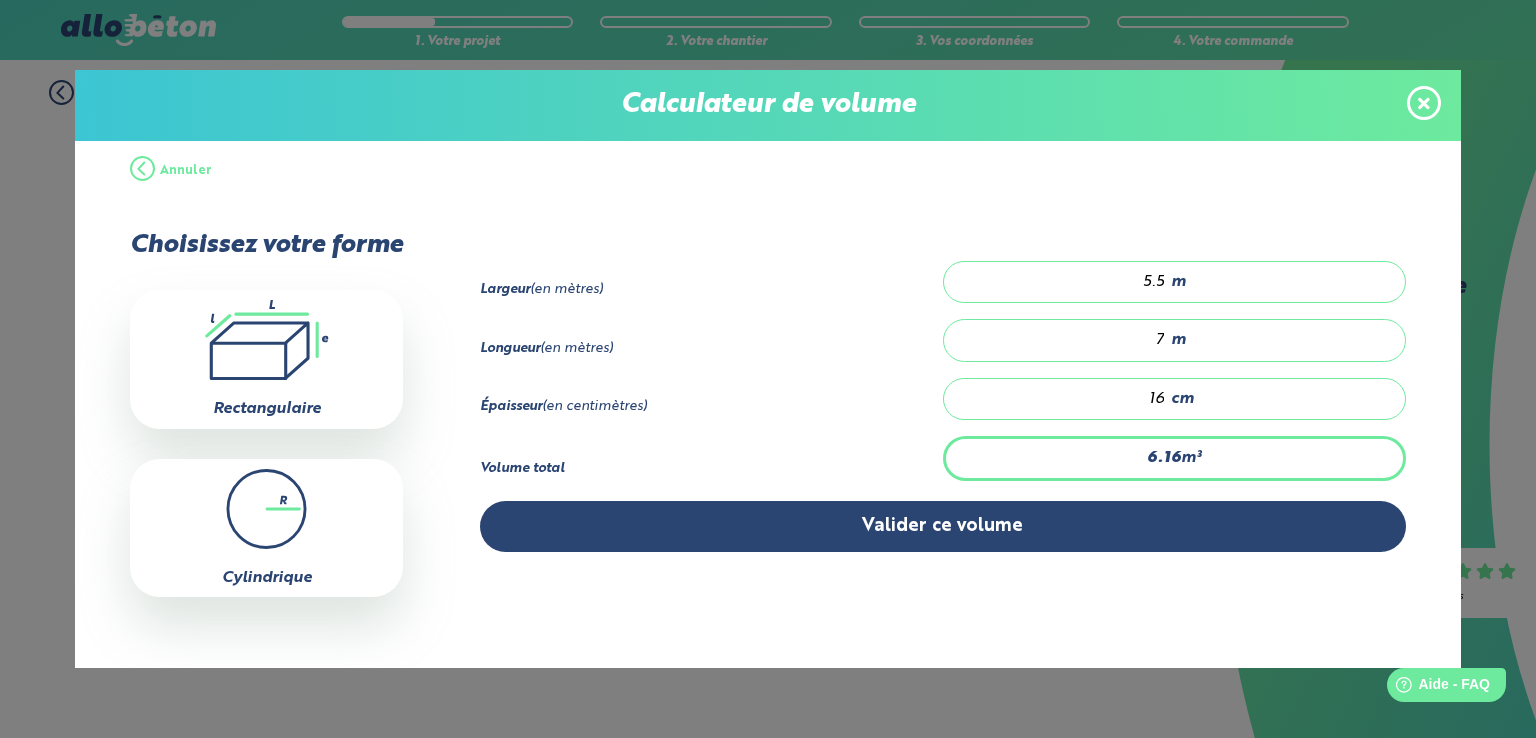 type on "0.385" 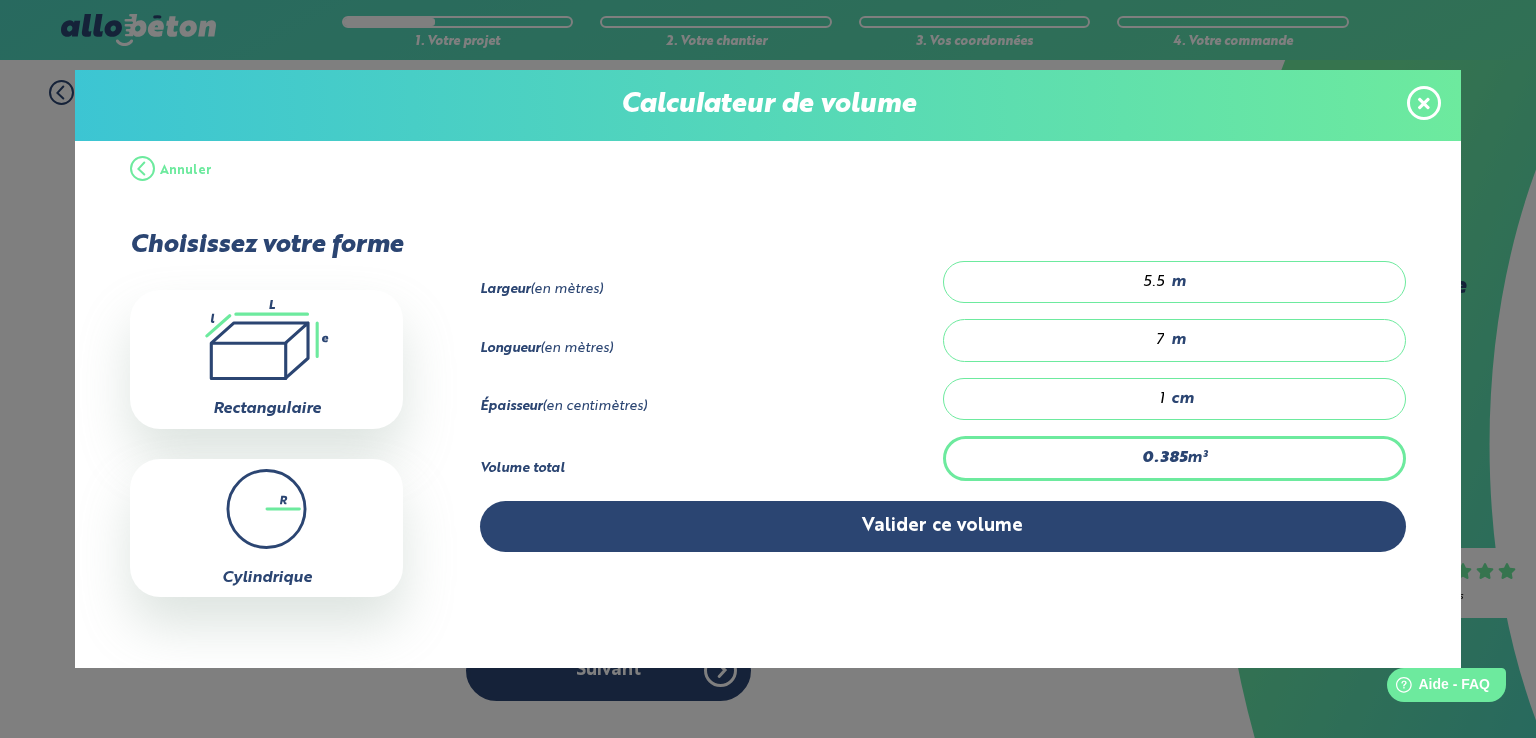 type on "5.775" 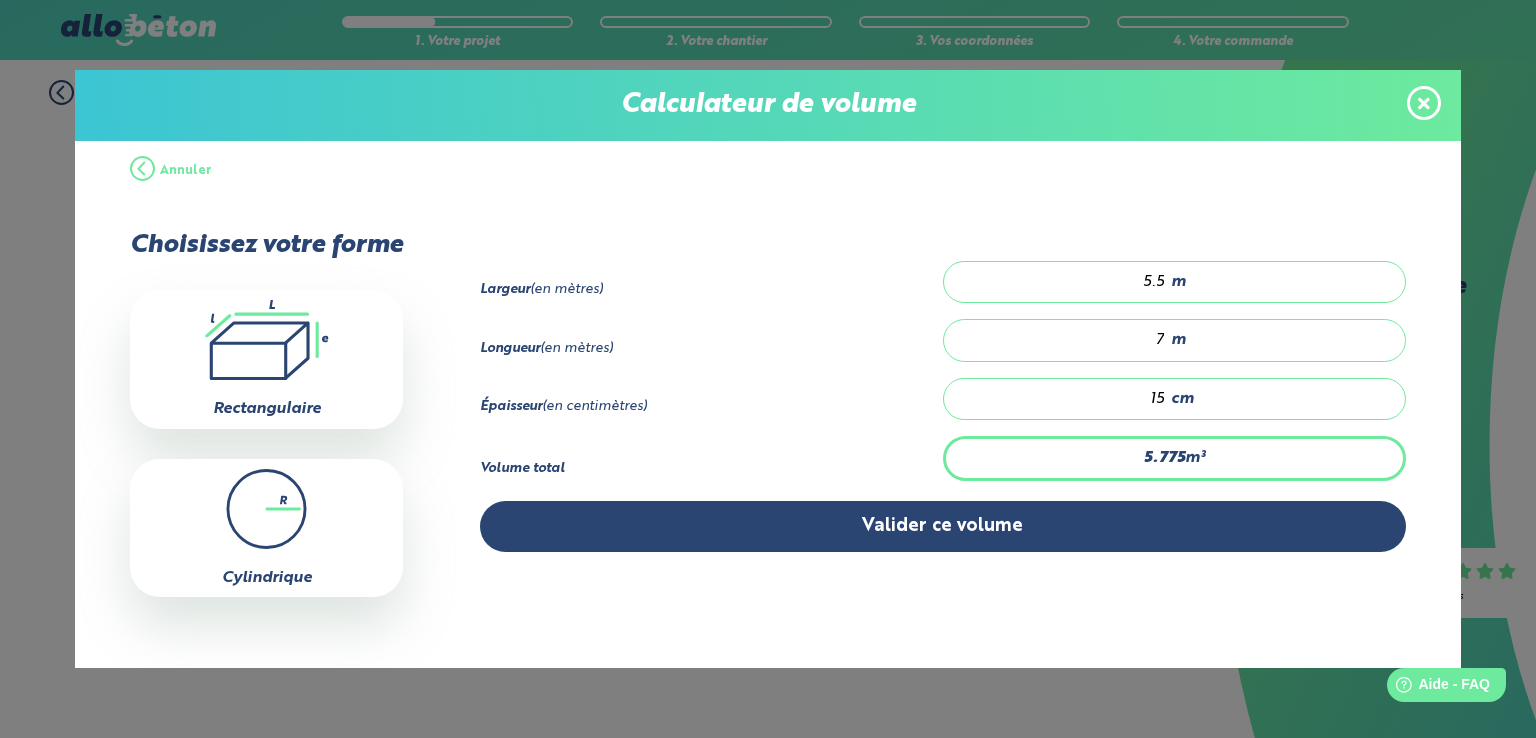 type on "15" 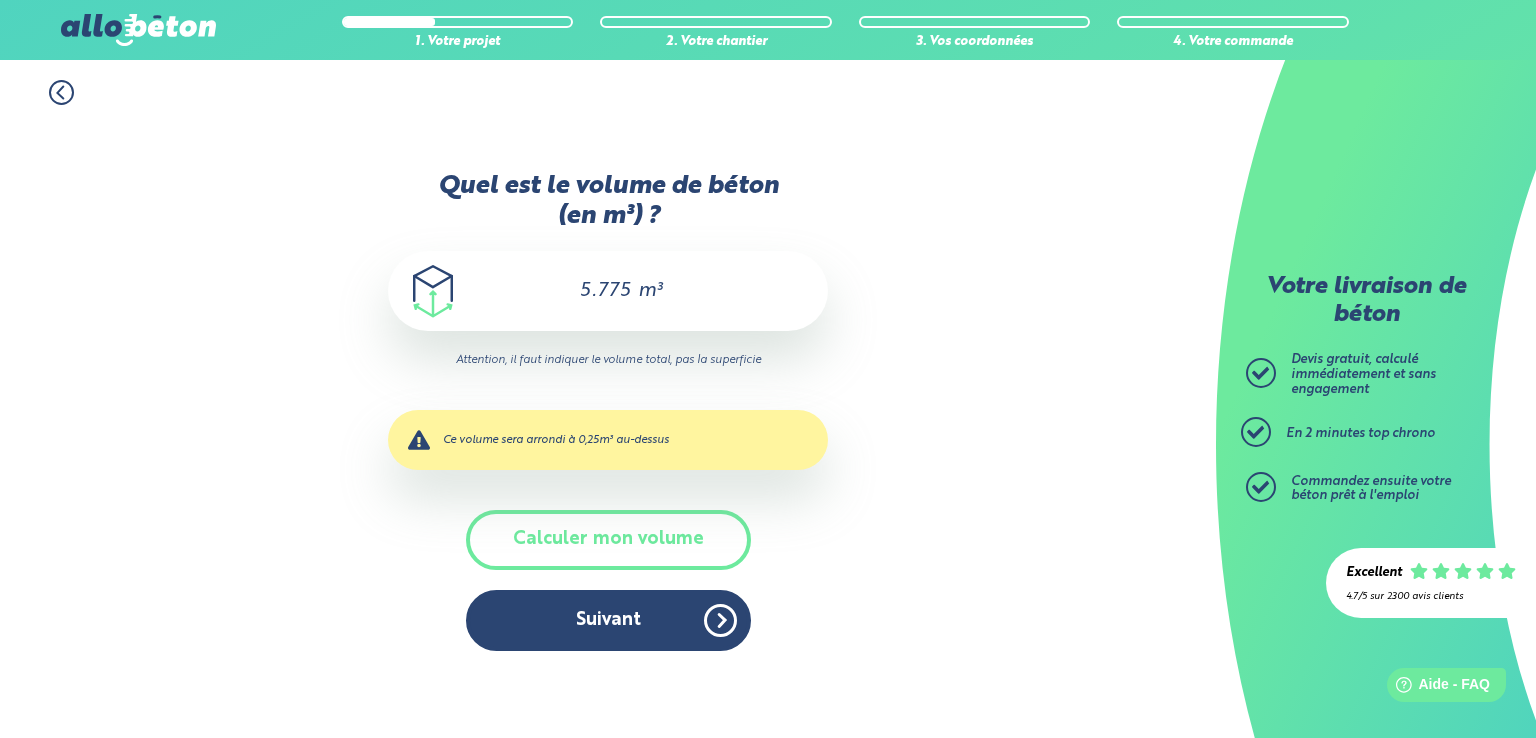 click on "5.775
m³" at bounding box center (608, 291) 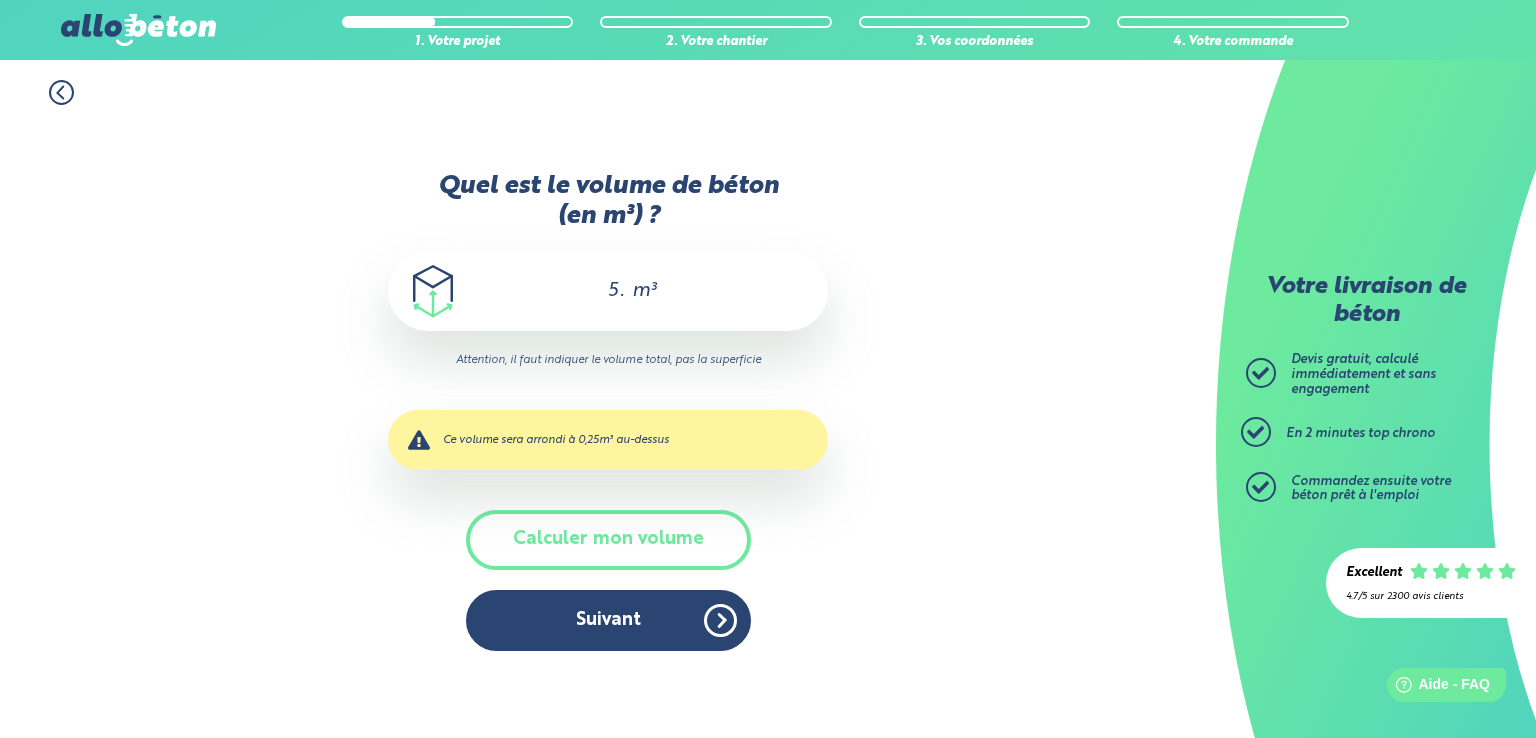 type on "5" 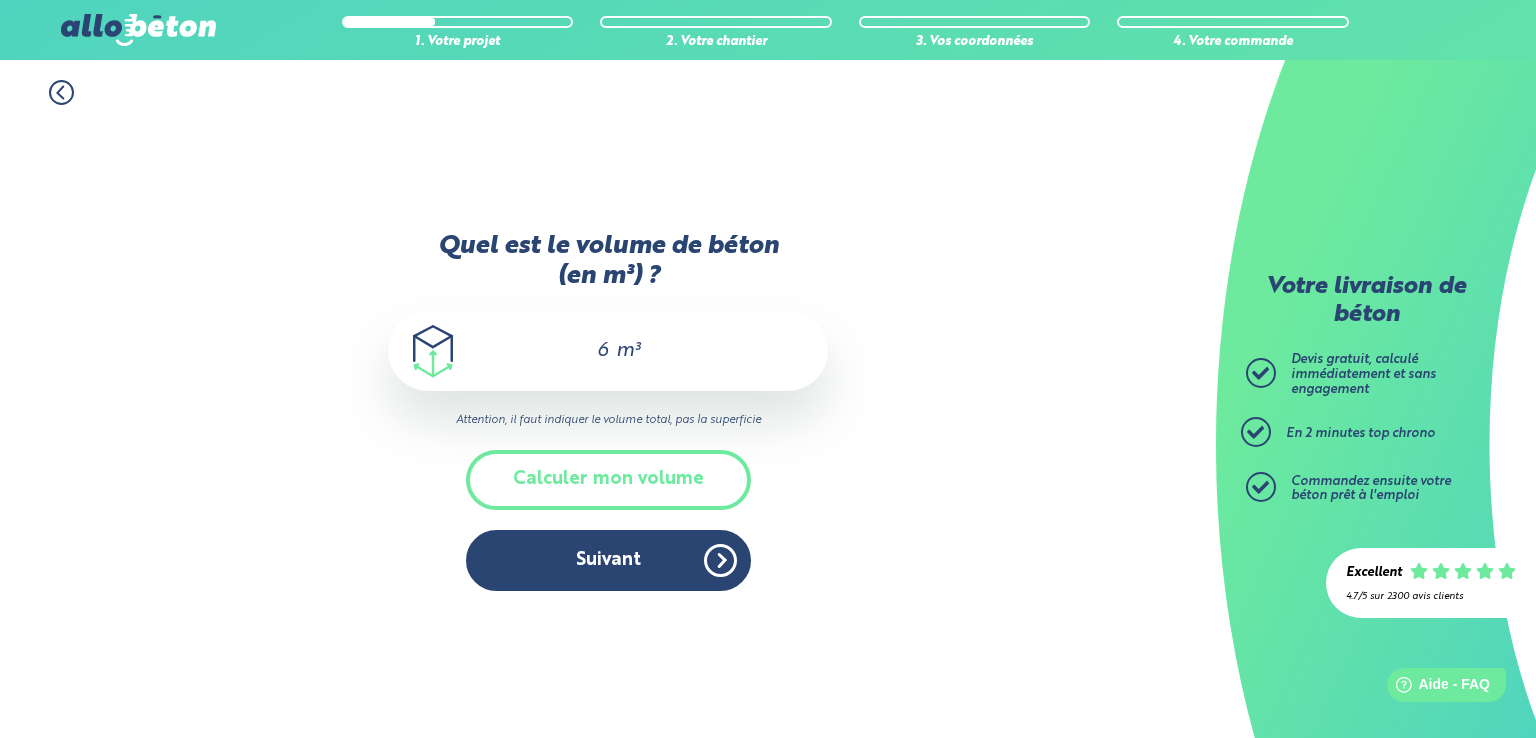 type on "6" 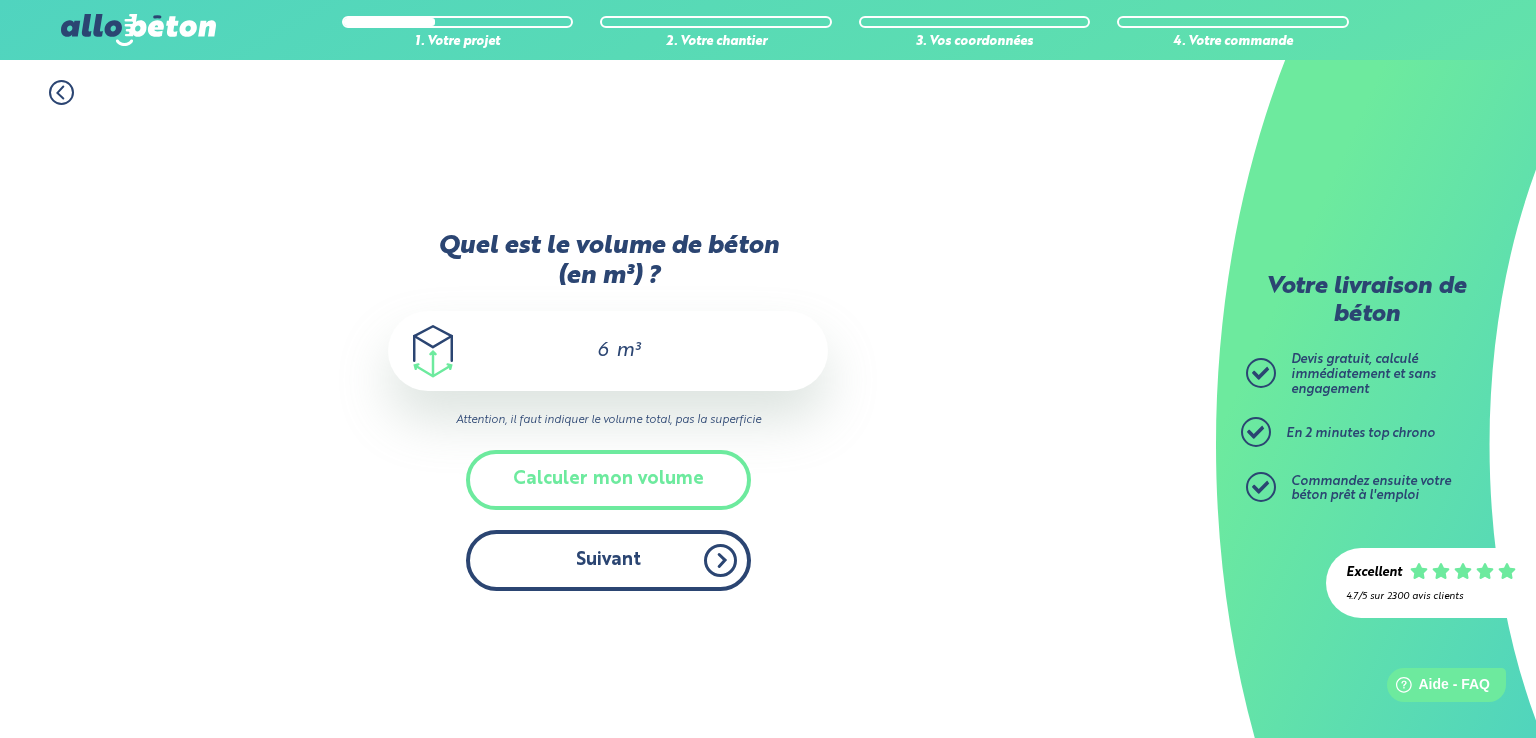 click on "Suivant" at bounding box center [608, 560] 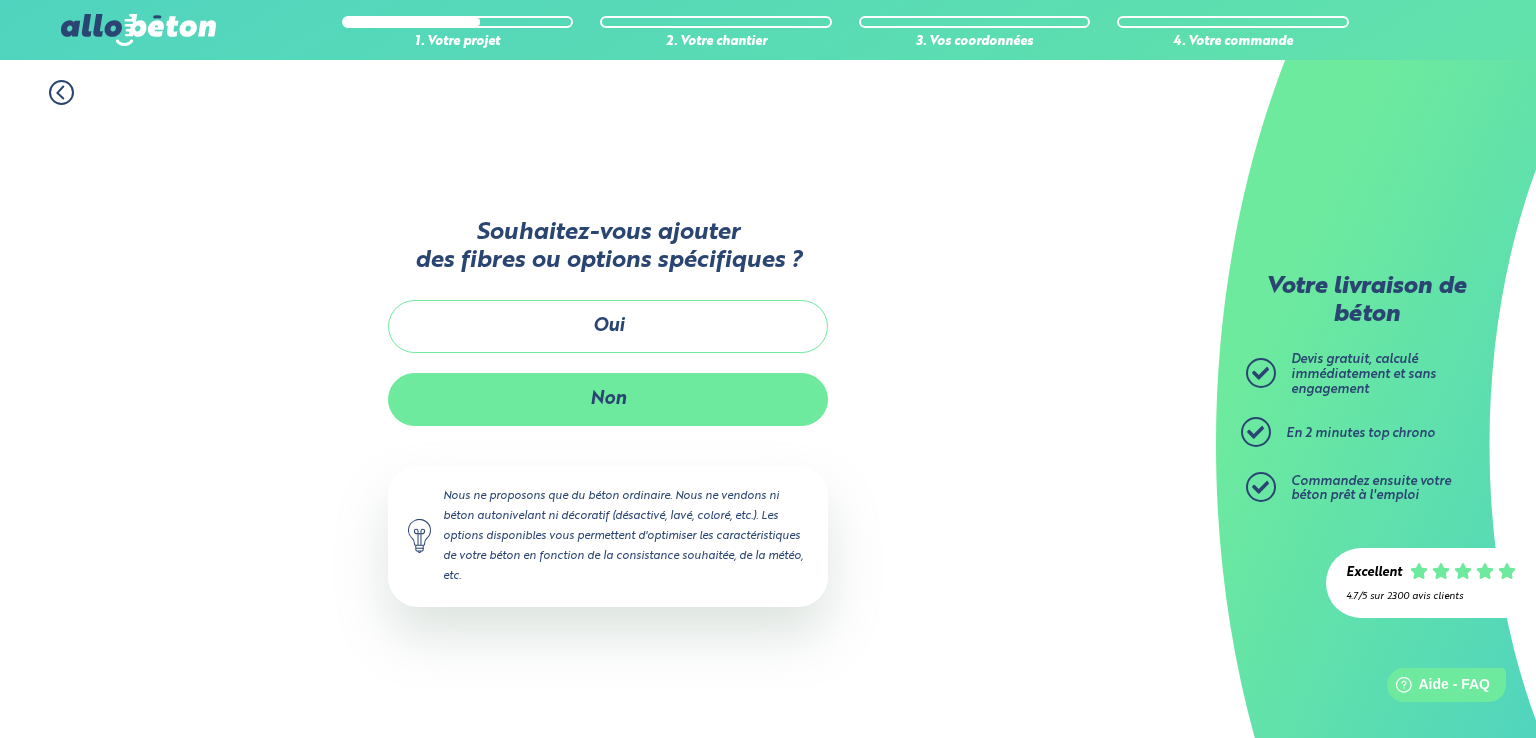 click on "Non" at bounding box center (608, 399) 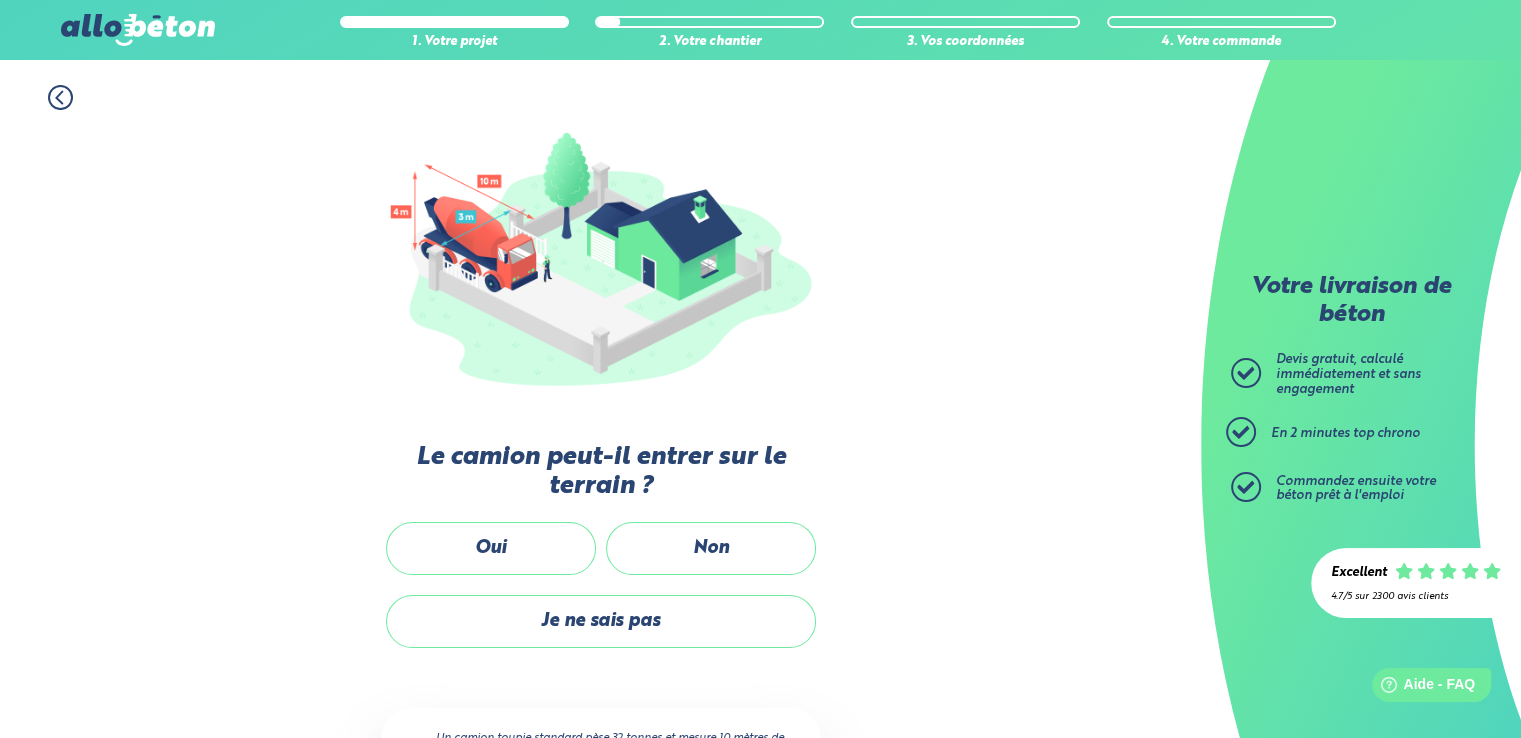 scroll, scrollTop: 200, scrollLeft: 0, axis: vertical 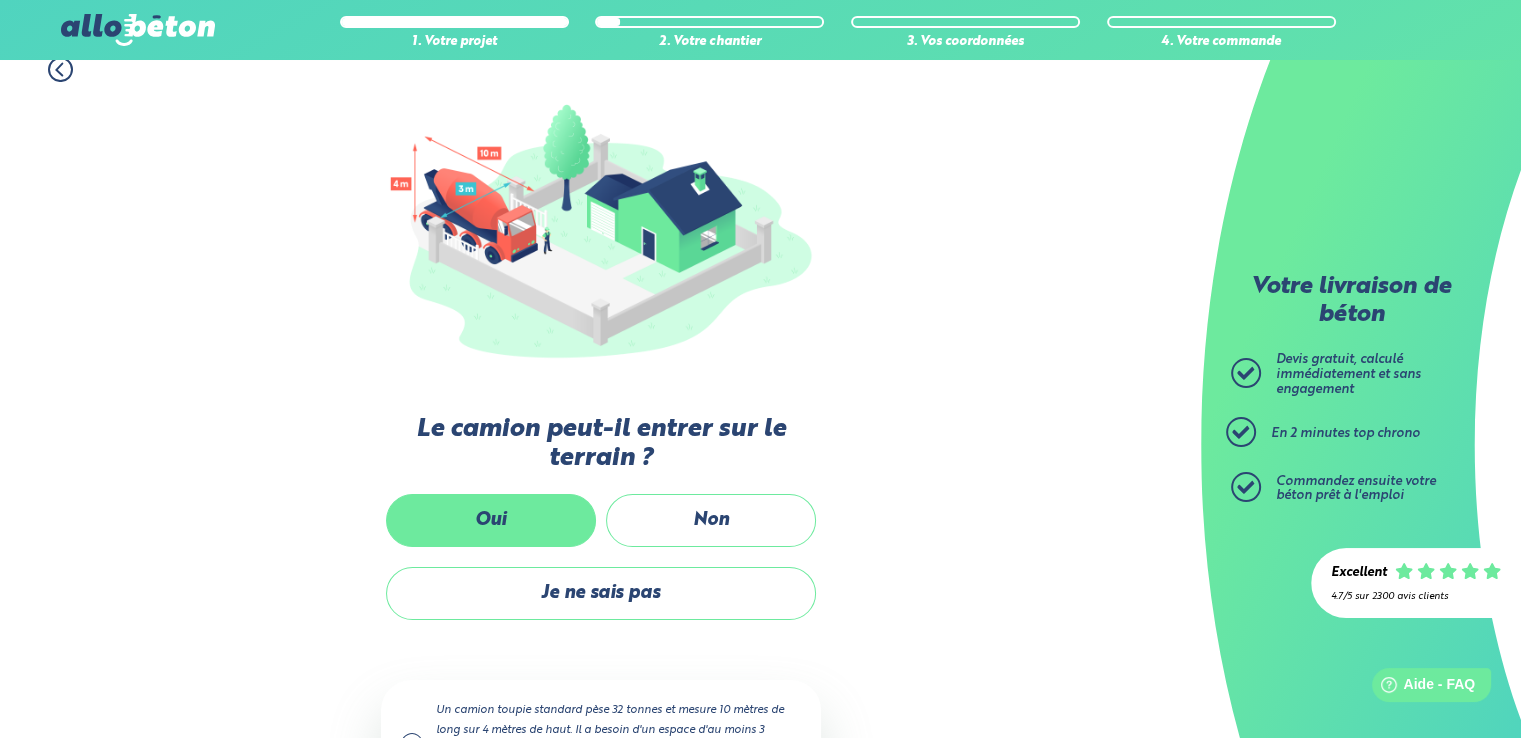 click on "Oui" at bounding box center (491, 520) 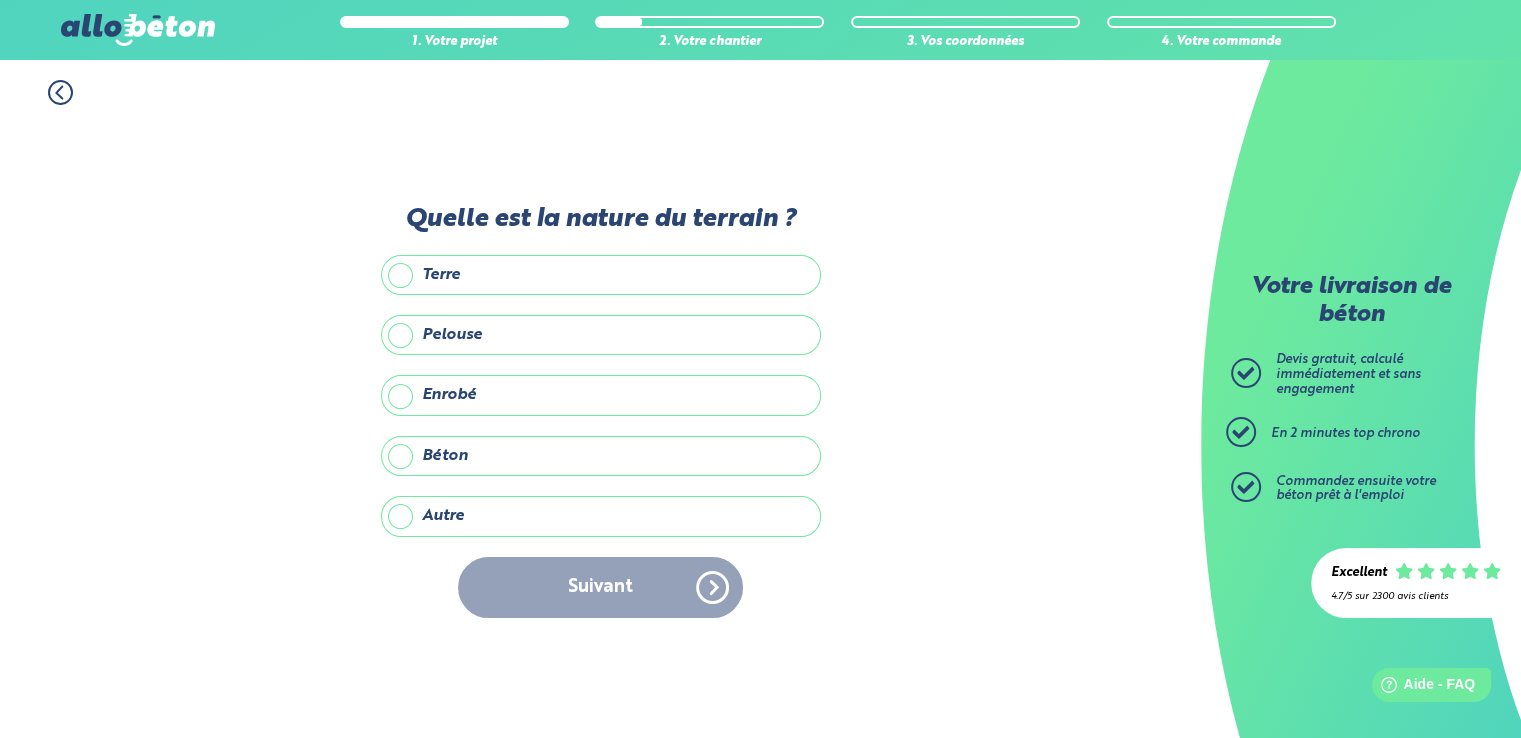 scroll, scrollTop: 0, scrollLeft: 0, axis: both 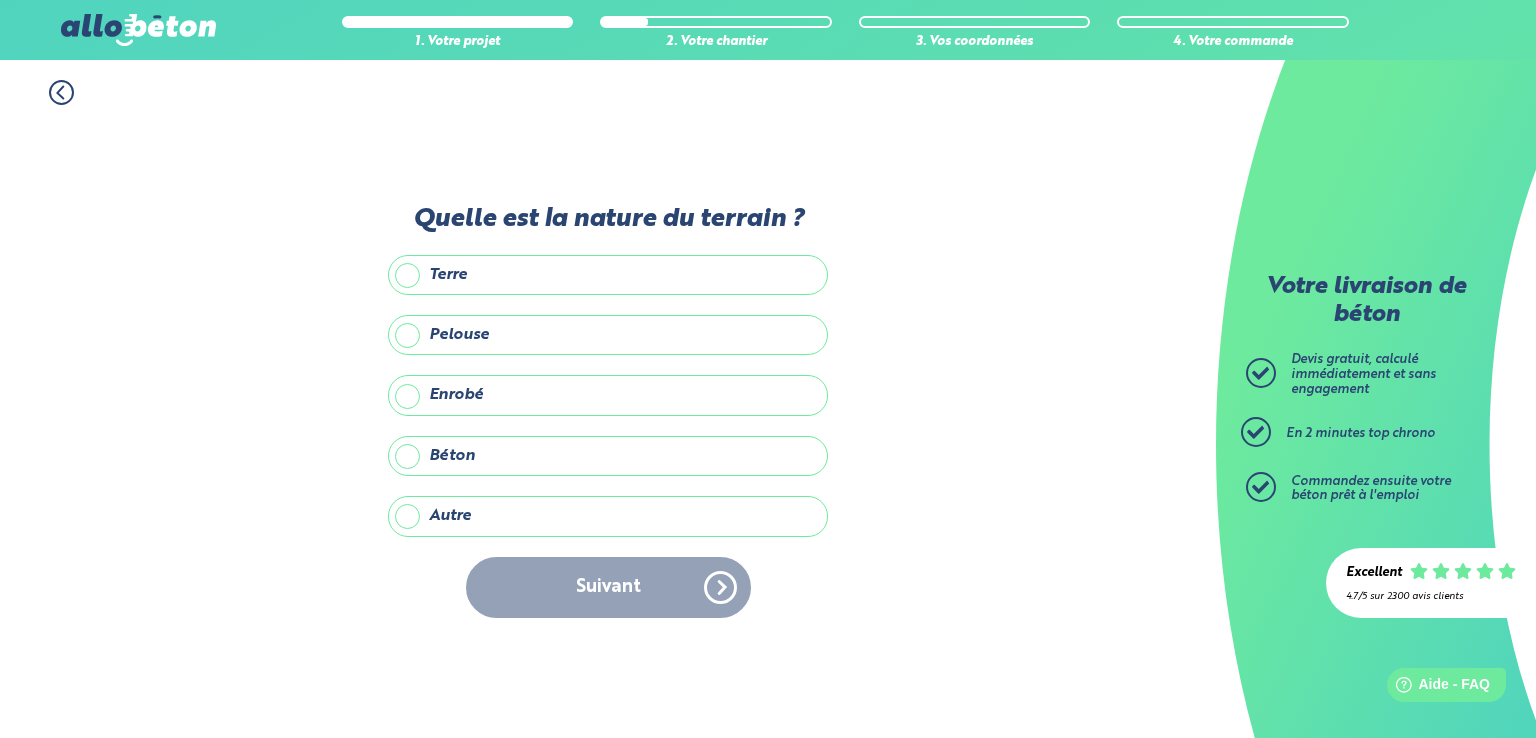 click on "Autre" at bounding box center (608, 516) 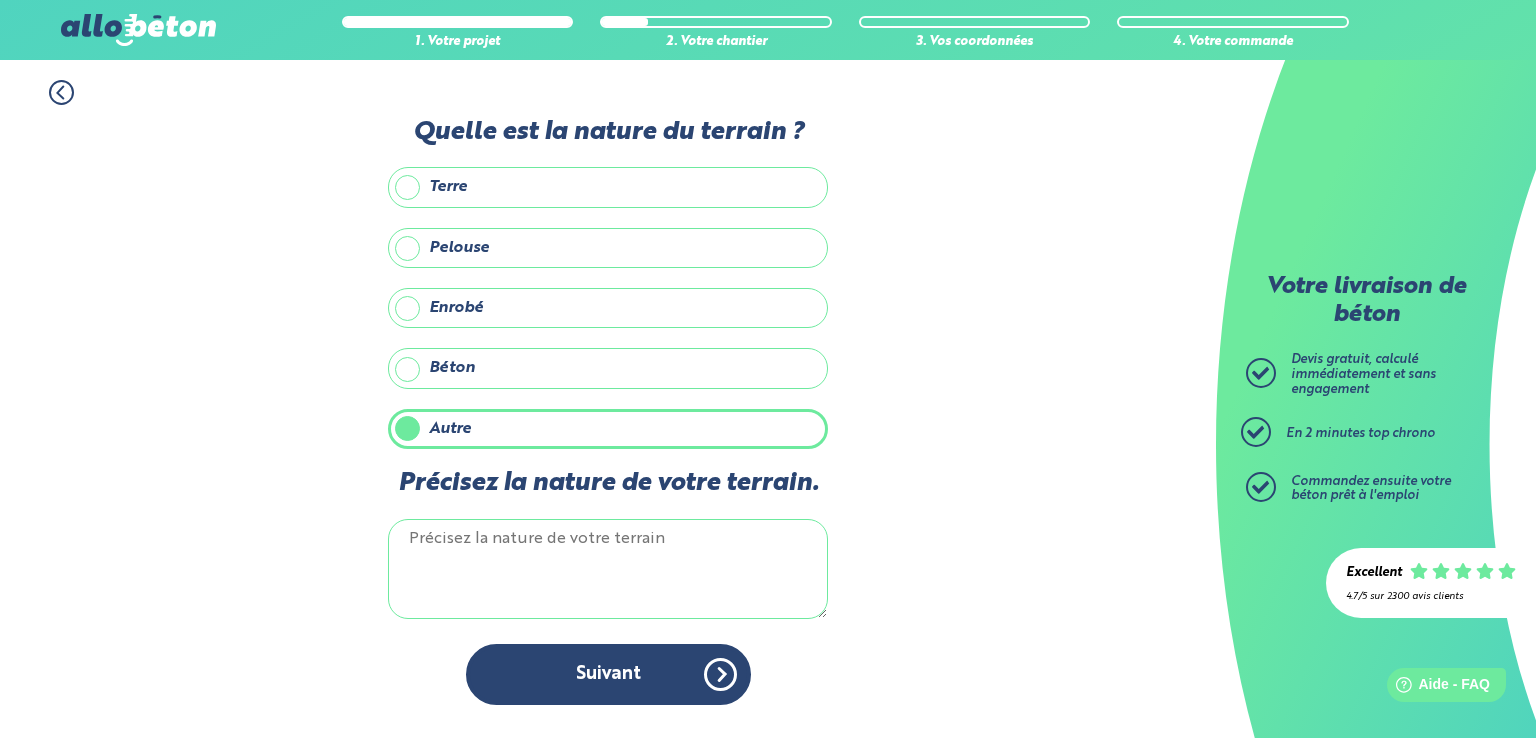 click on "Précisez la nature de votre terrain." at bounding box center (608, 569) 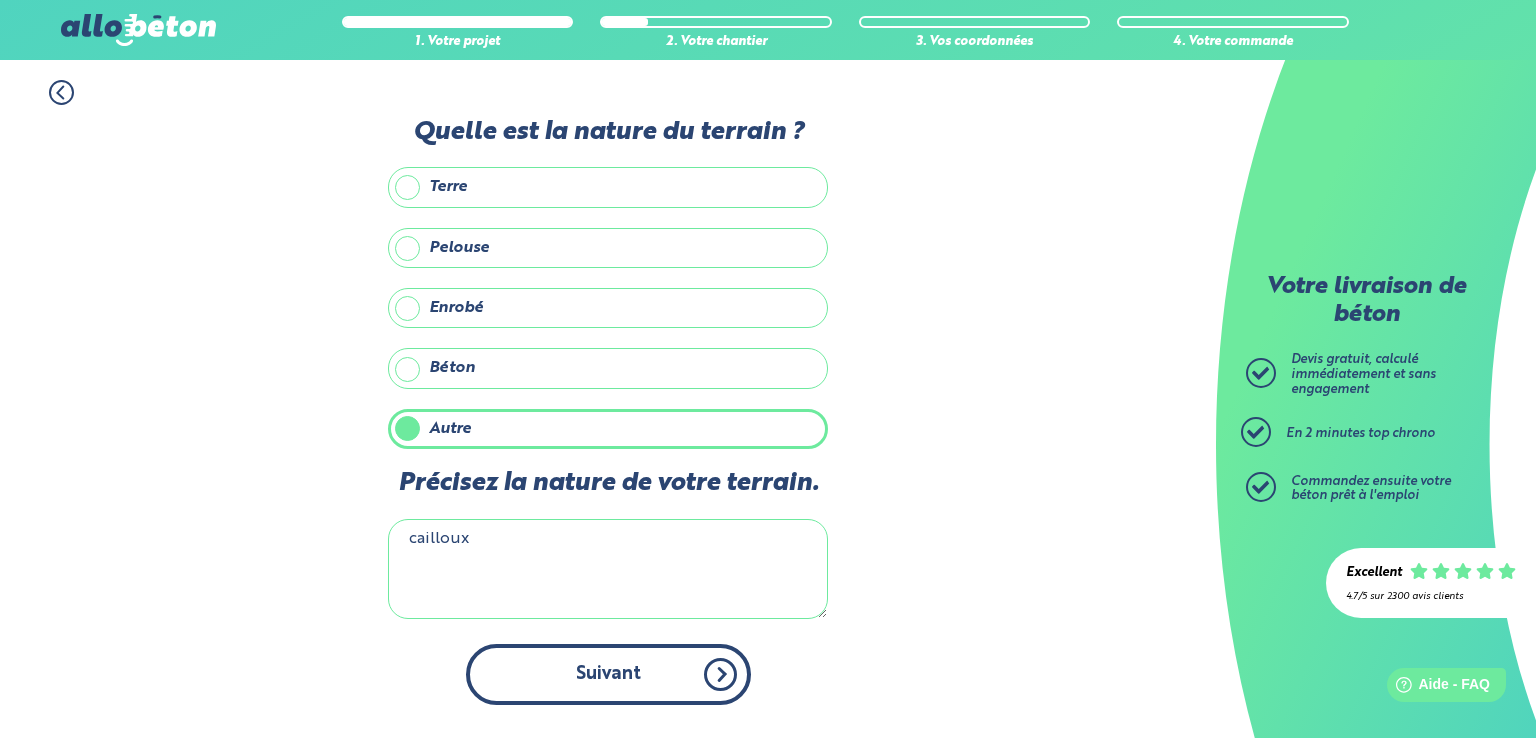 type on "cailloux" 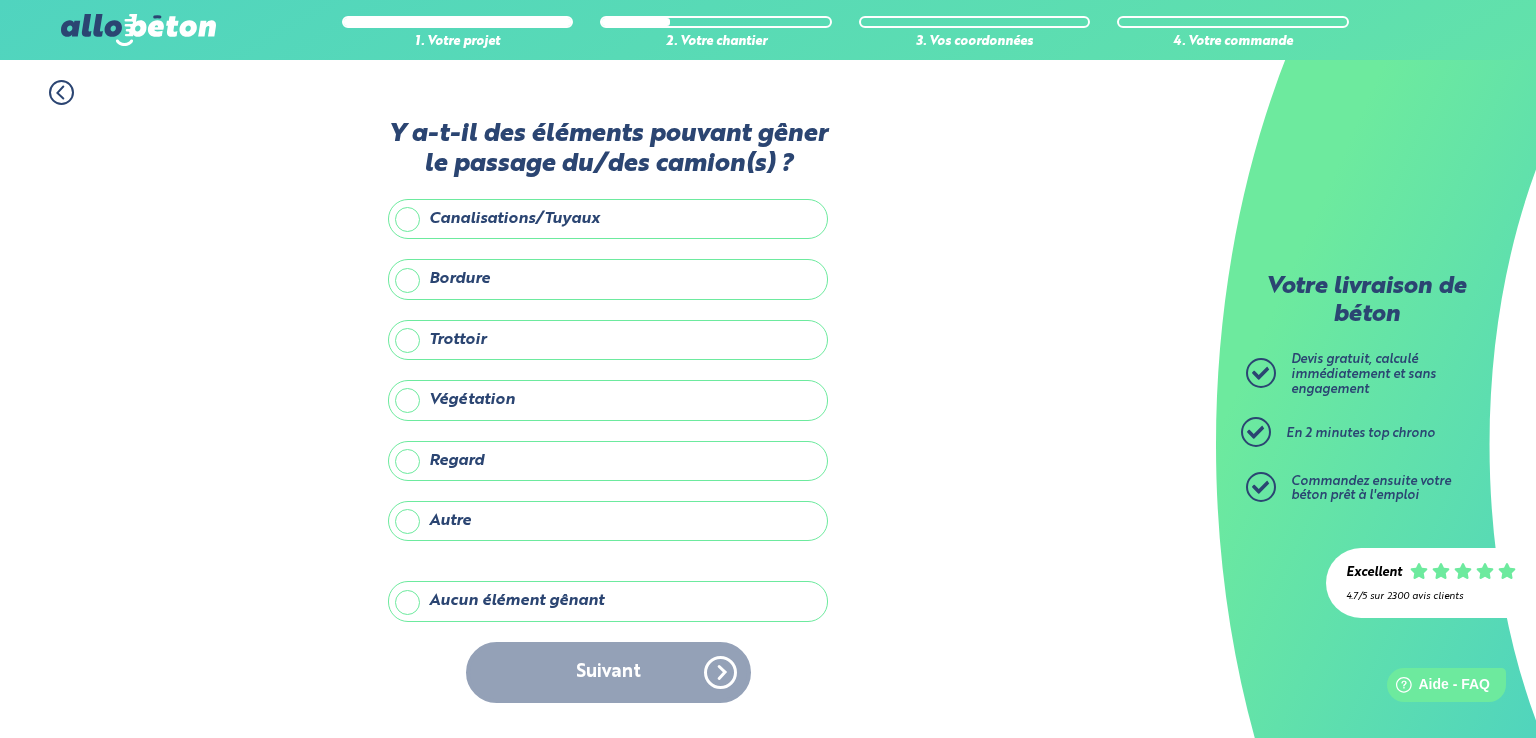 click on "Aucun élément gênant" at bounding box center [608, 601] 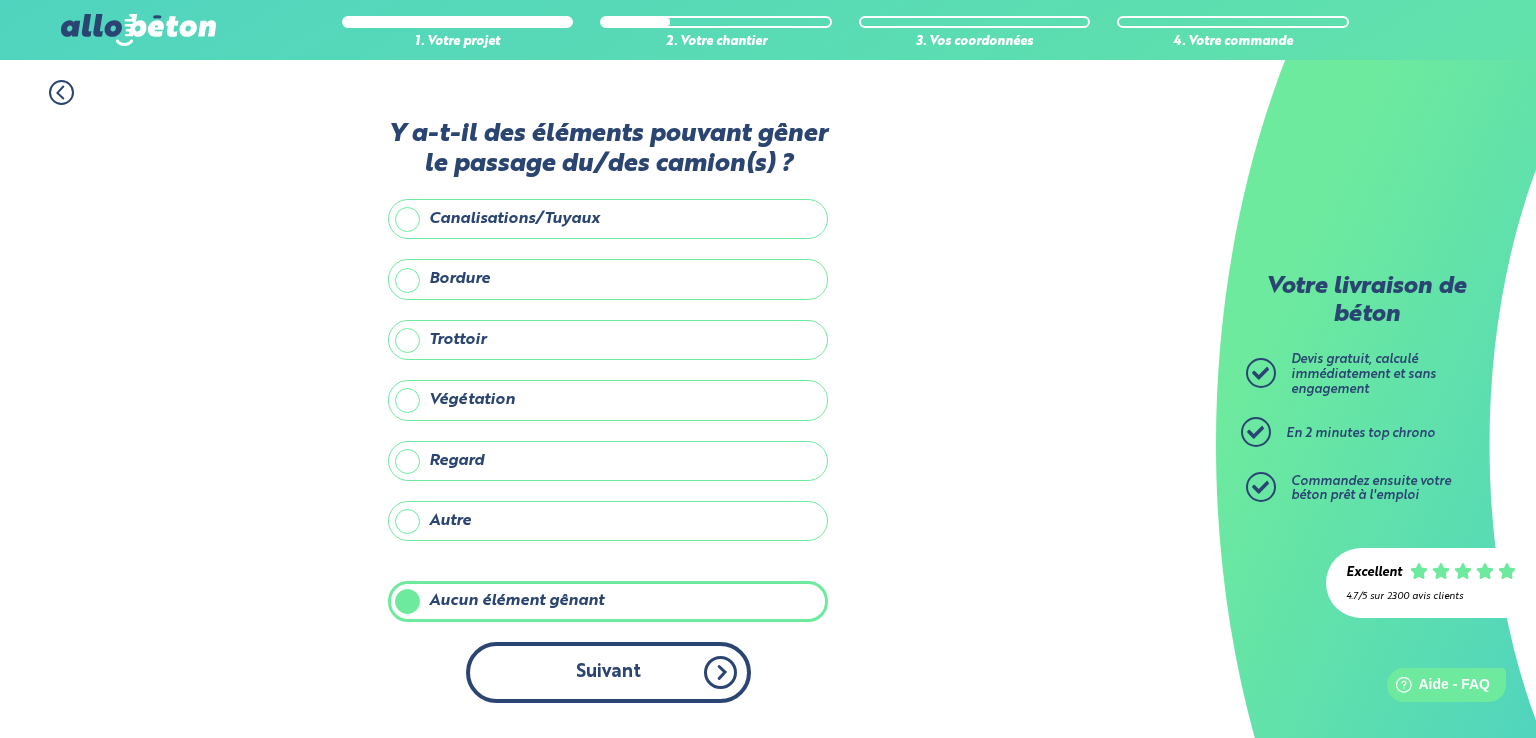 click on "Suivant" at bounding box center (608, 672) 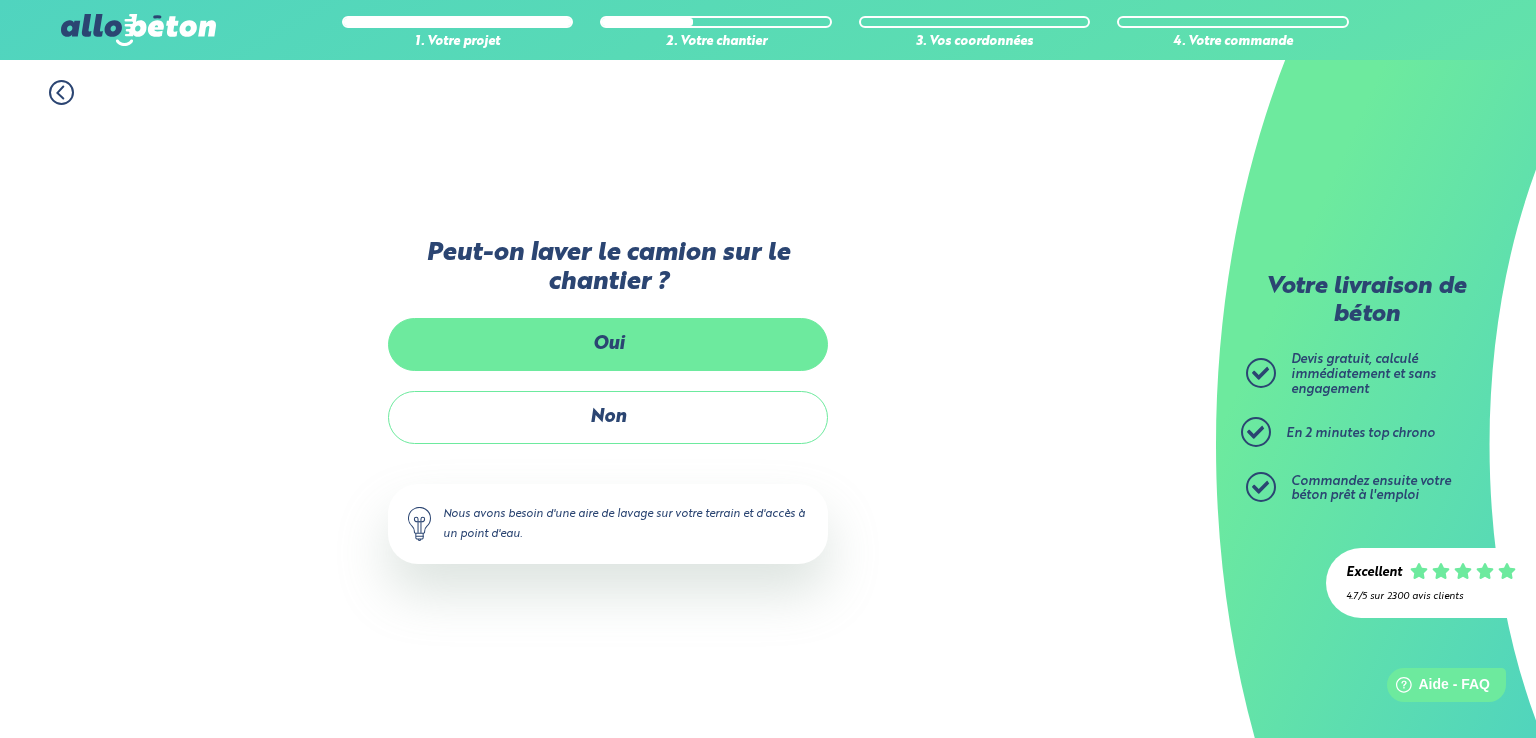 click on "Oui" at bounding box center (608, 344) 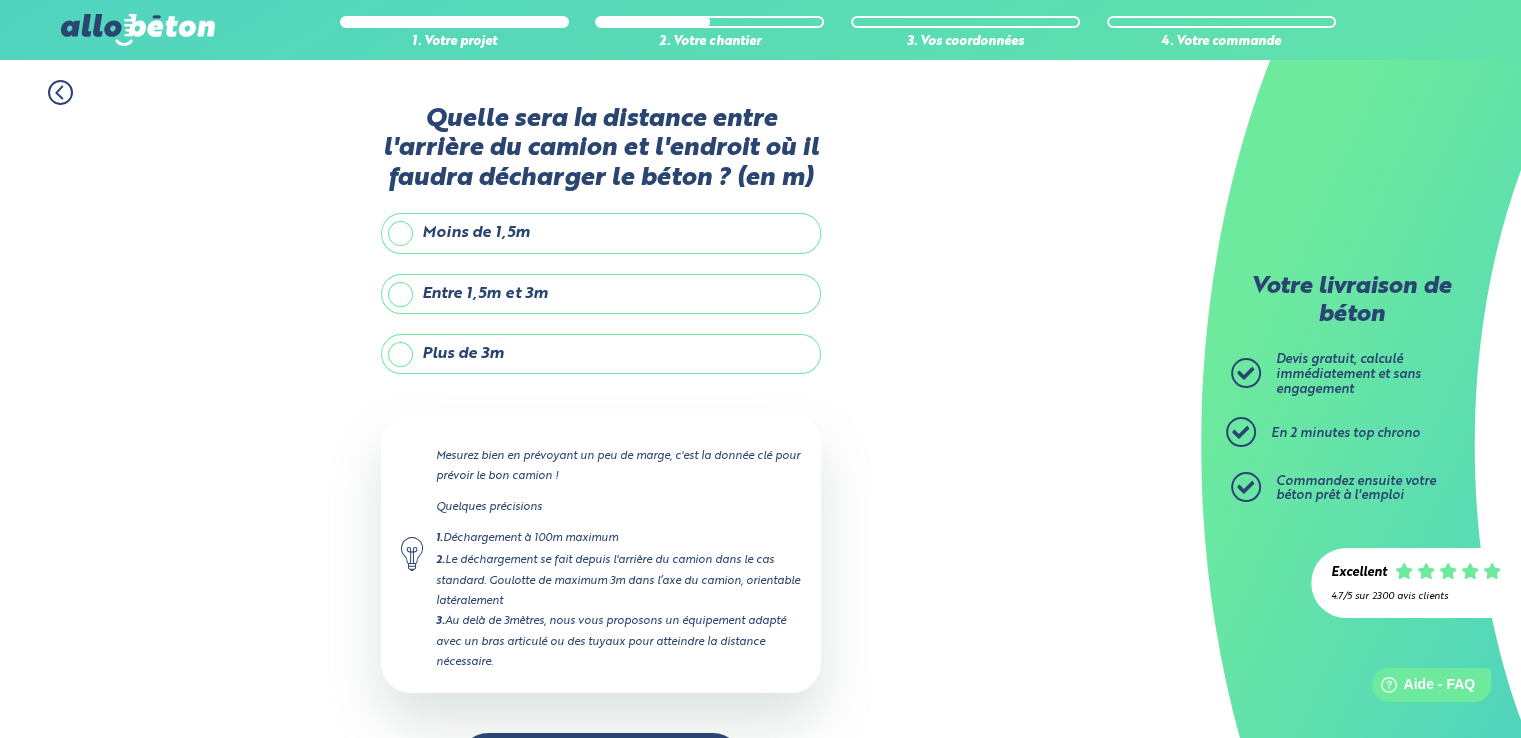 click on "Entre 1,5m et 3m" at bounding box center (601, 294) 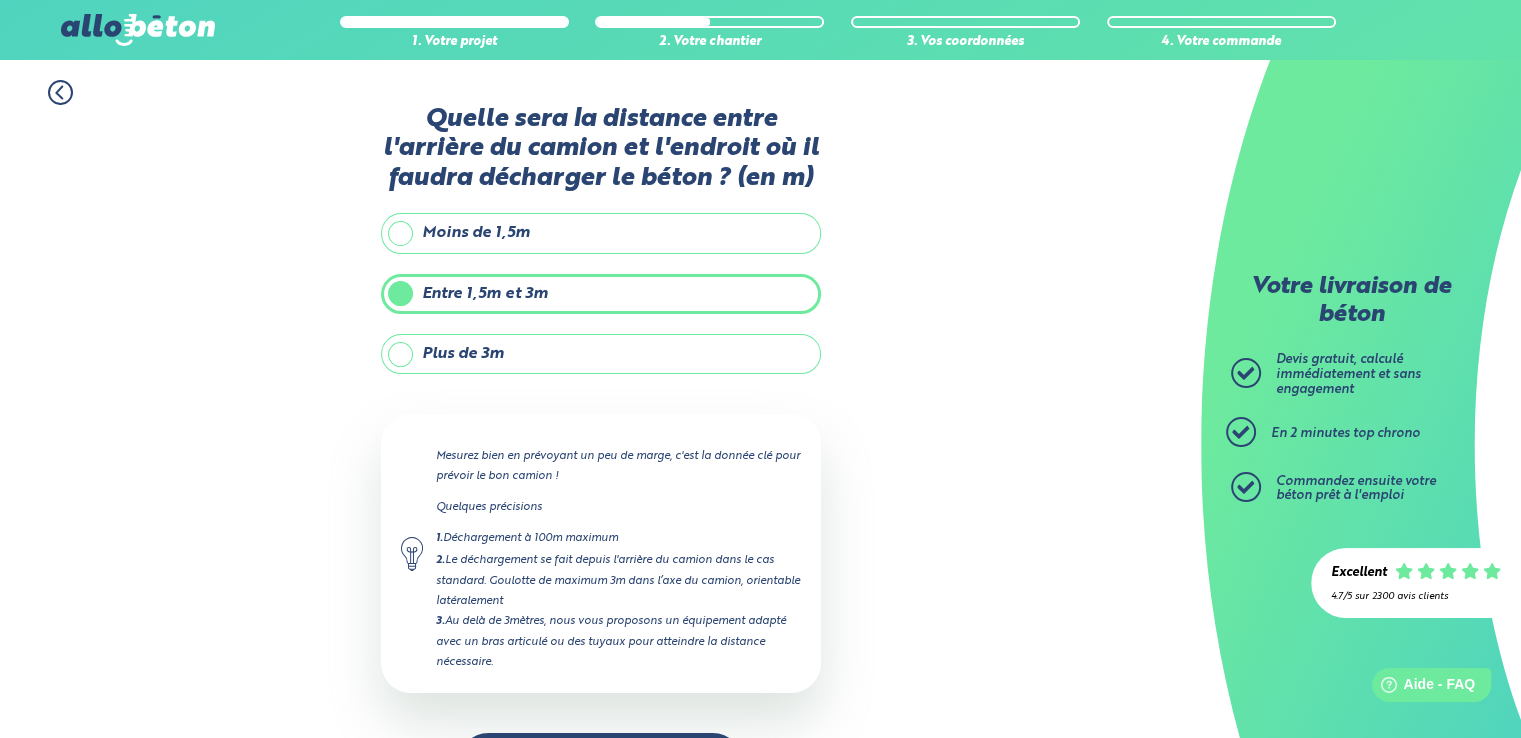 scroll, scrollTop: 71, scrollLeft: 0, axis: vertical 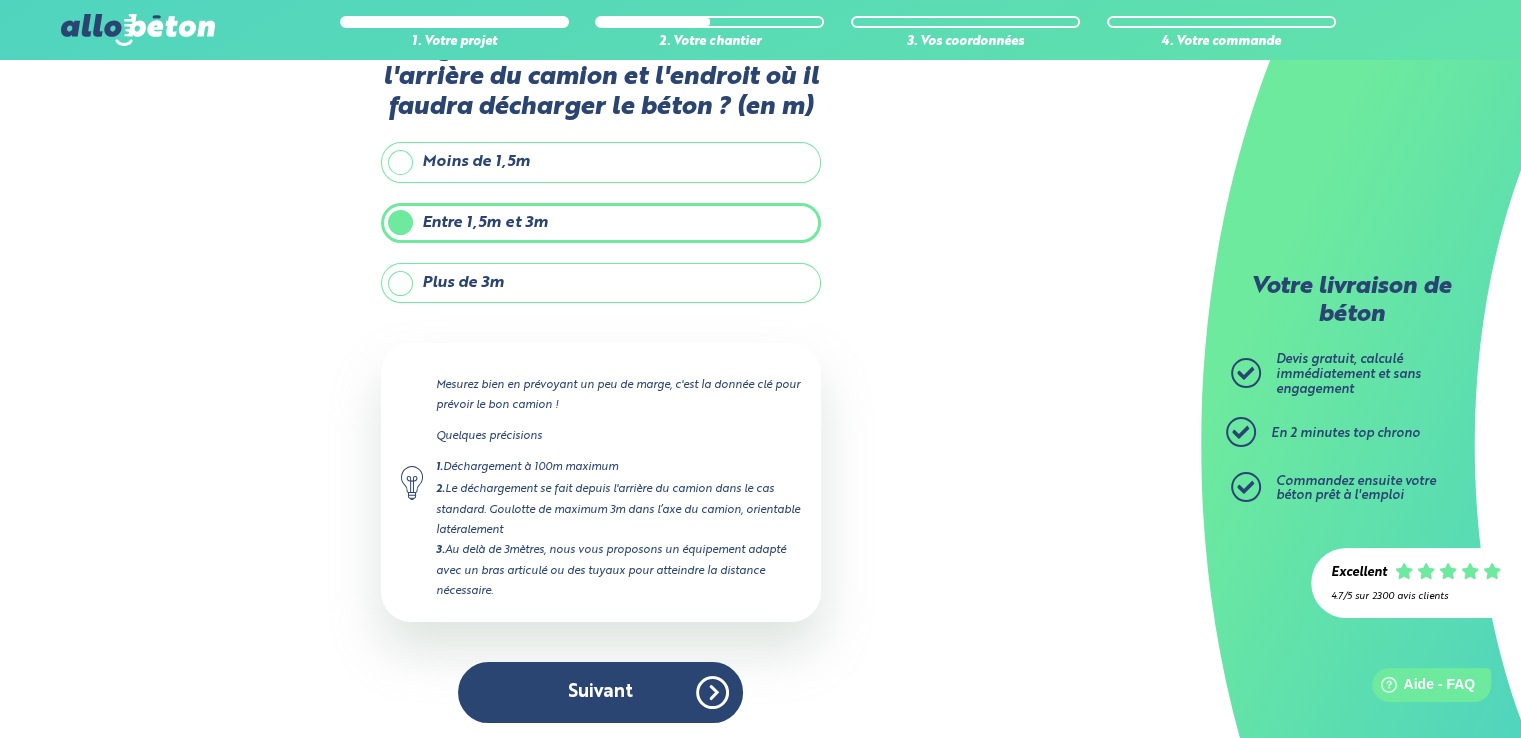 click on "Suivant" at bounding box center (600, 692) 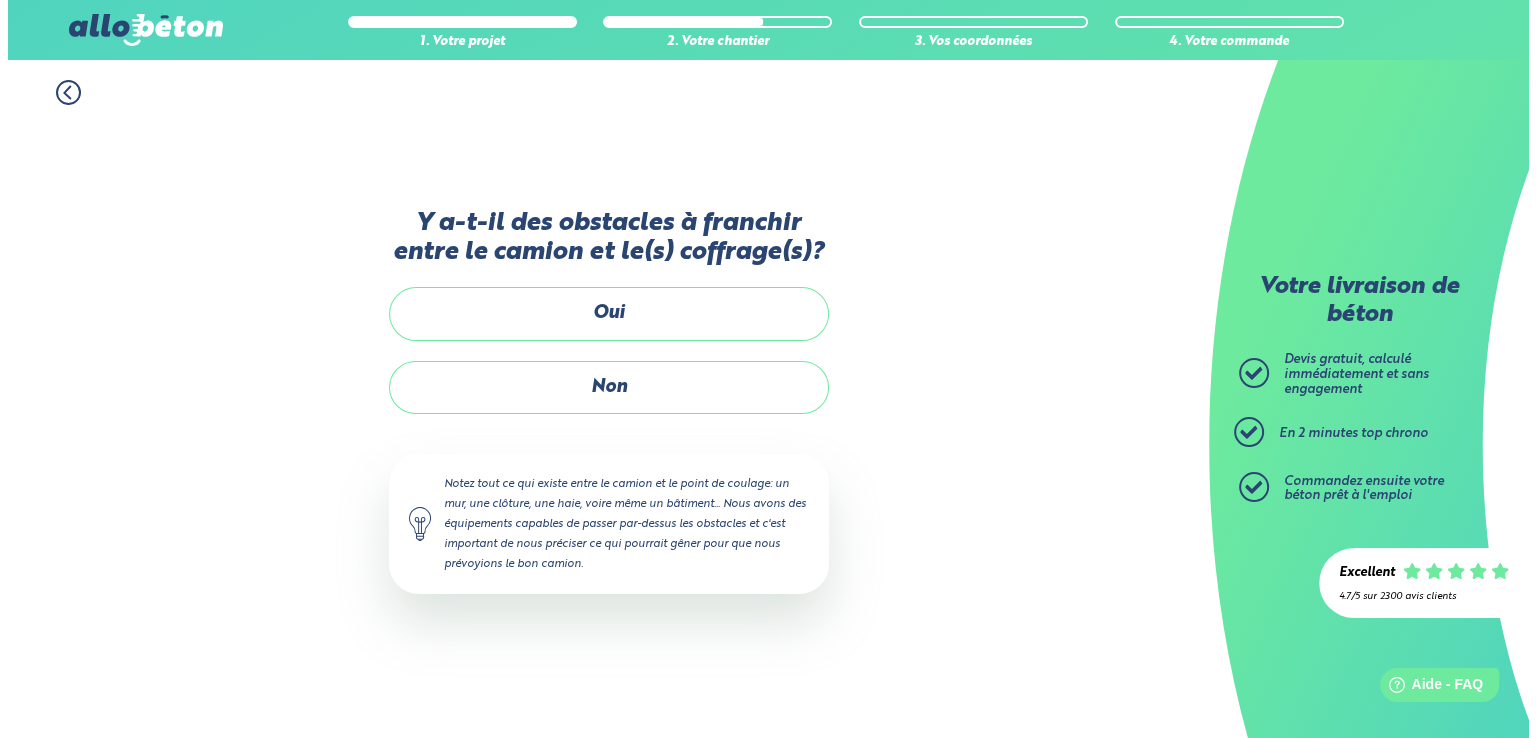 scroll, scrollTop: 0, scrollLeft: 0, axis: both 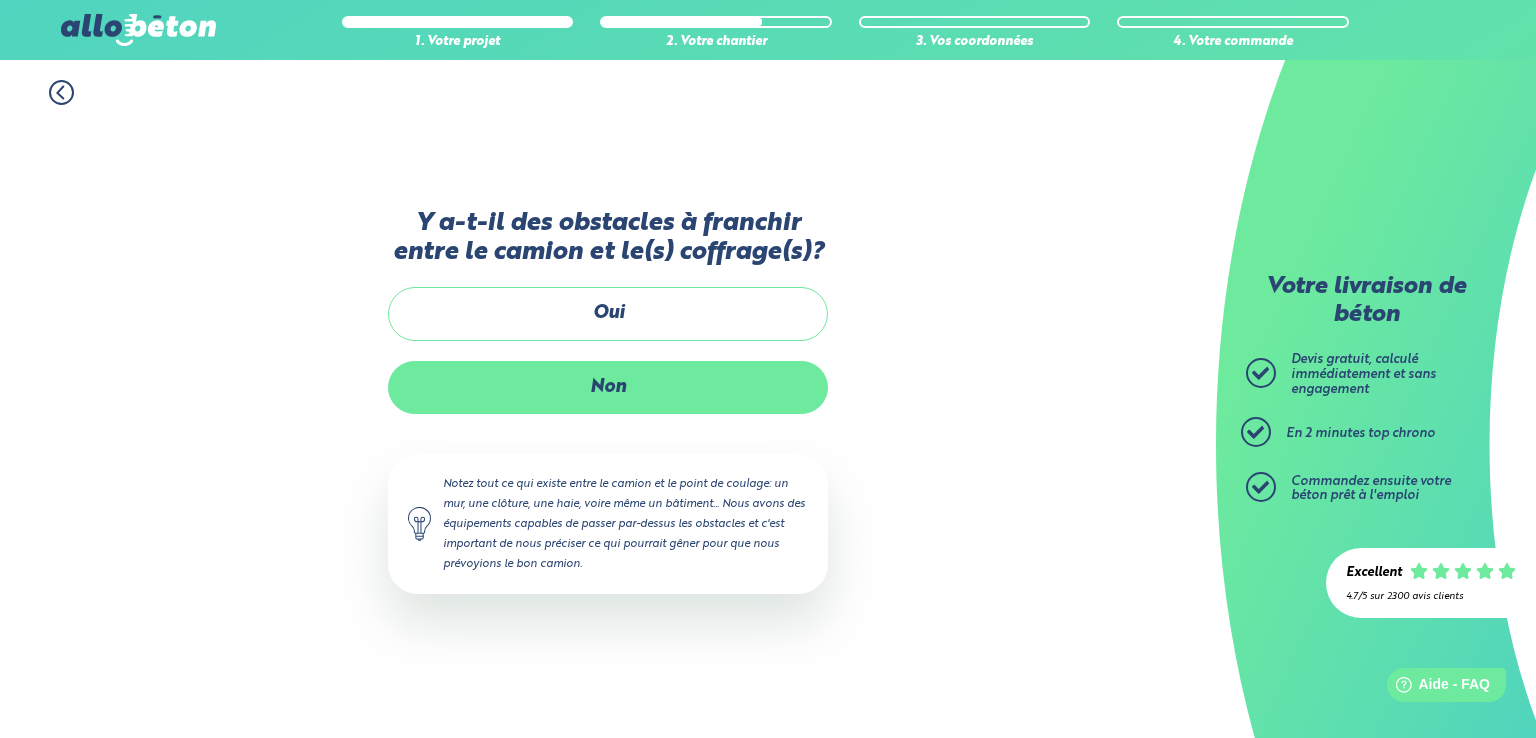 click on "Non" at bounding box center (608, 387) 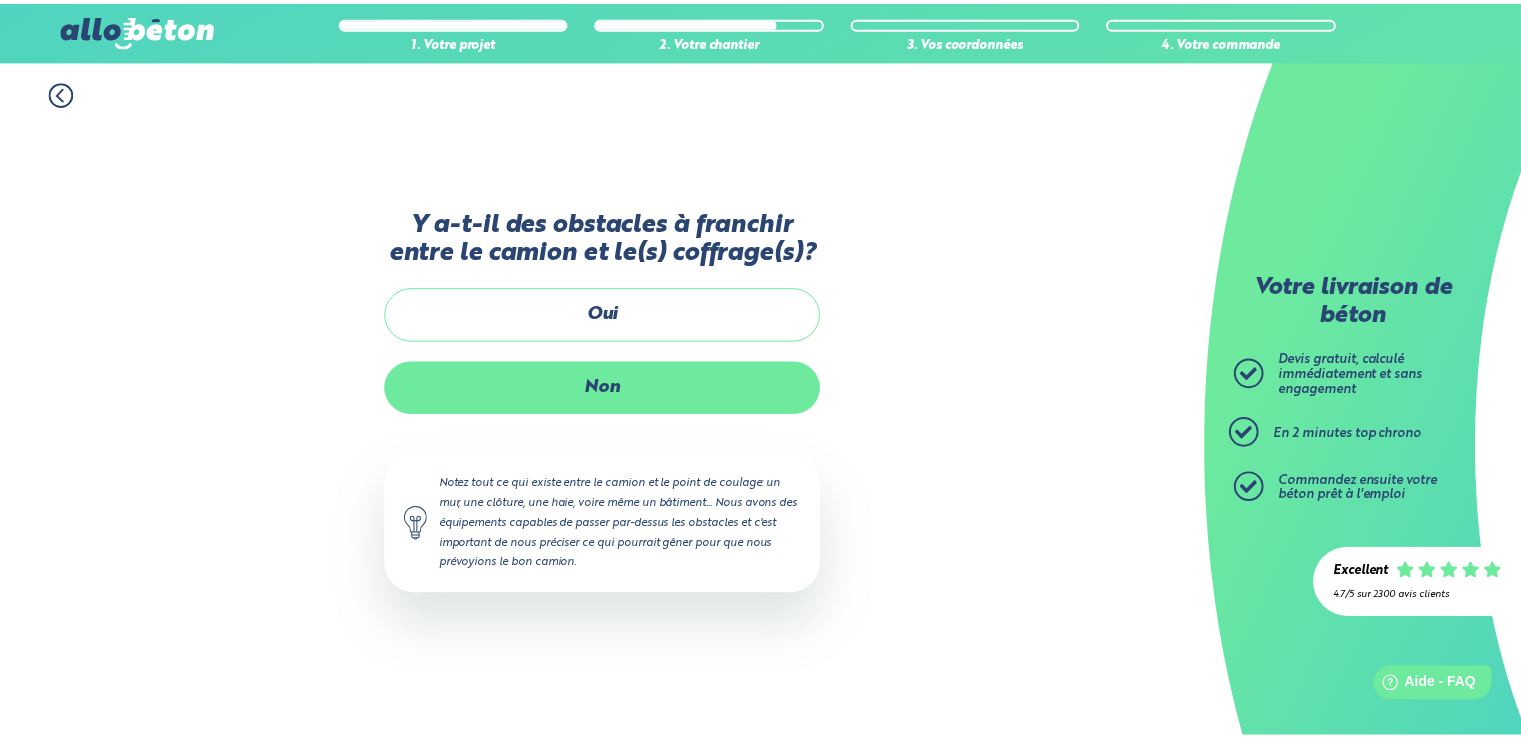 scroll, scrollTop: 186, scrollLeft: 0, axis: vertical 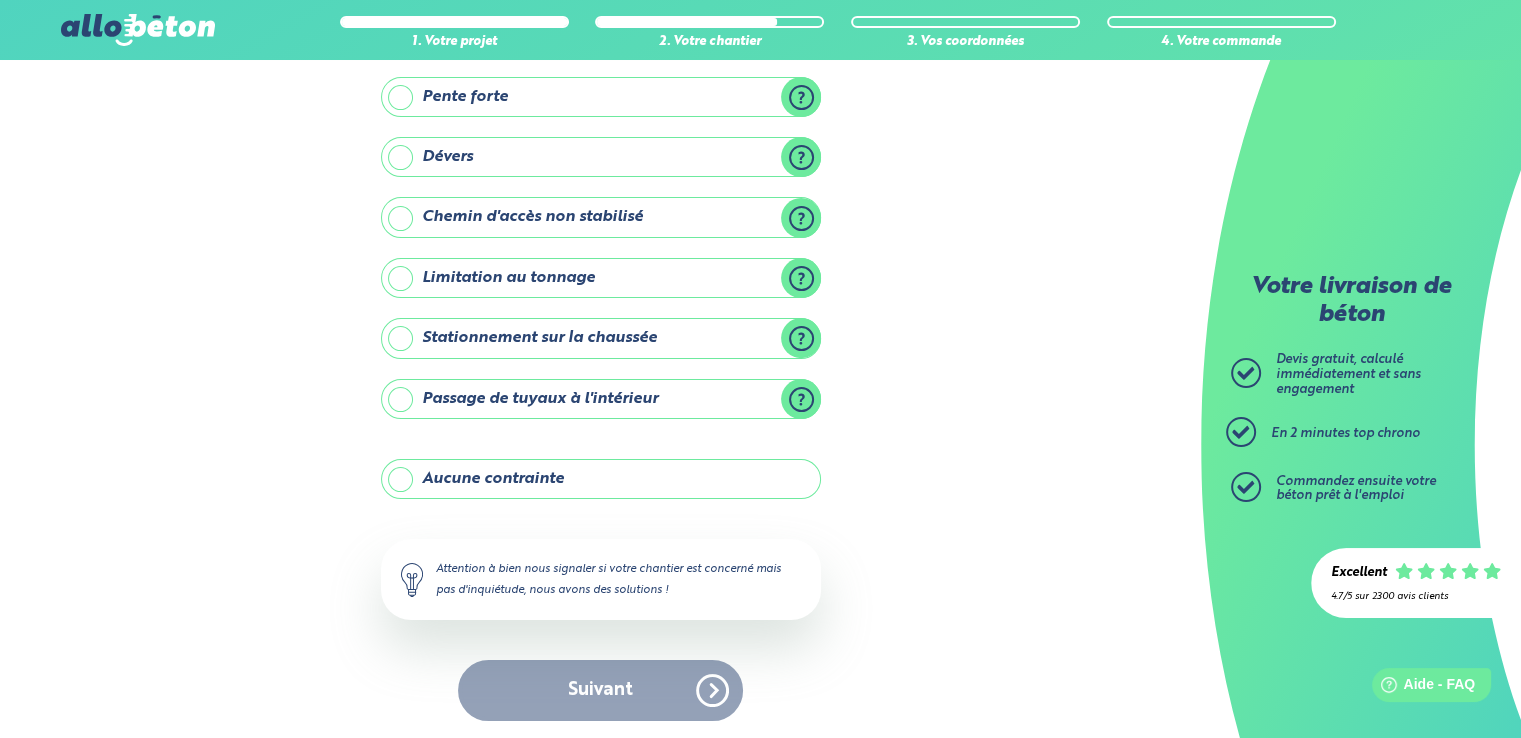 click on "Aucune contrainte" at bounding box center (601, 479) 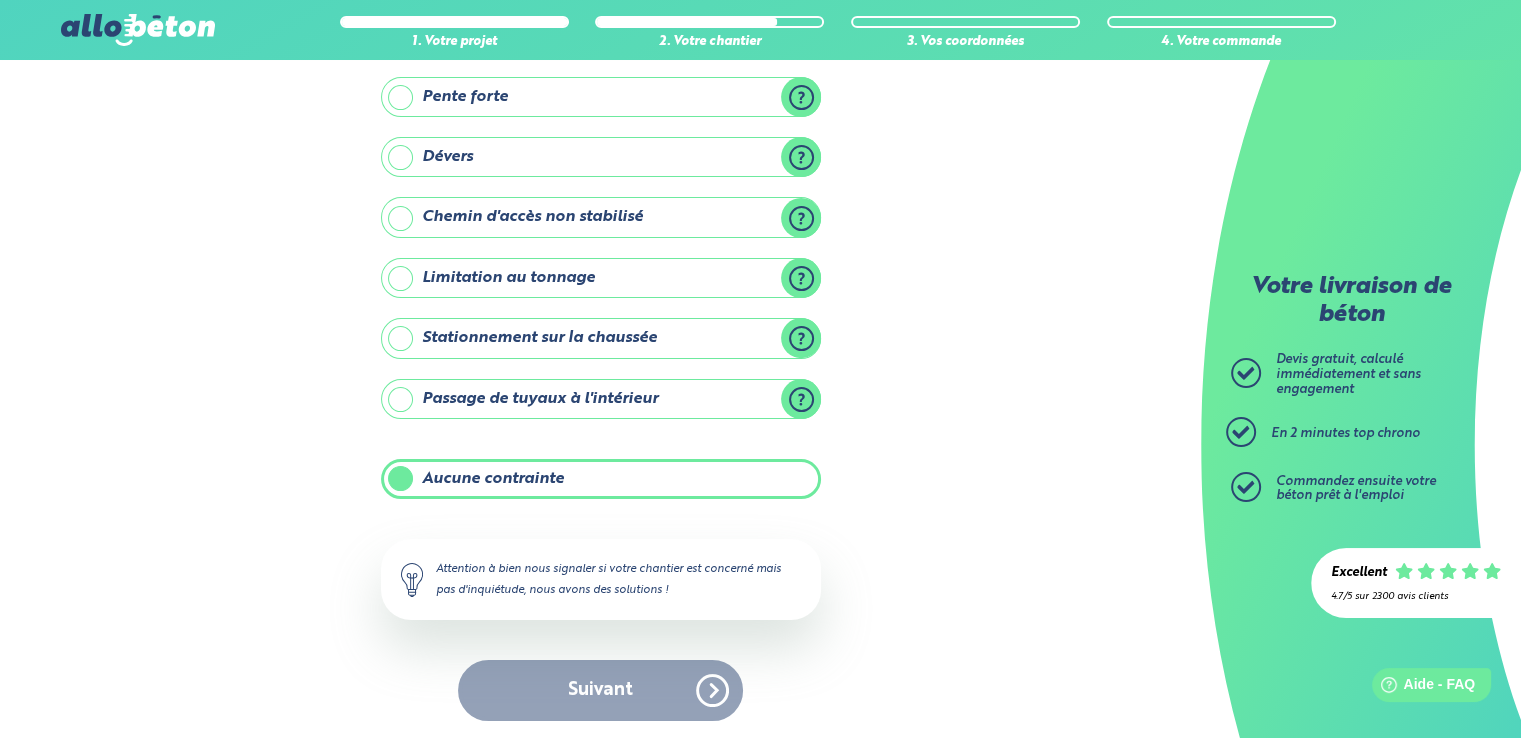 scroll, scrollTop: 185, scrollLeft: 0, axis: vertical 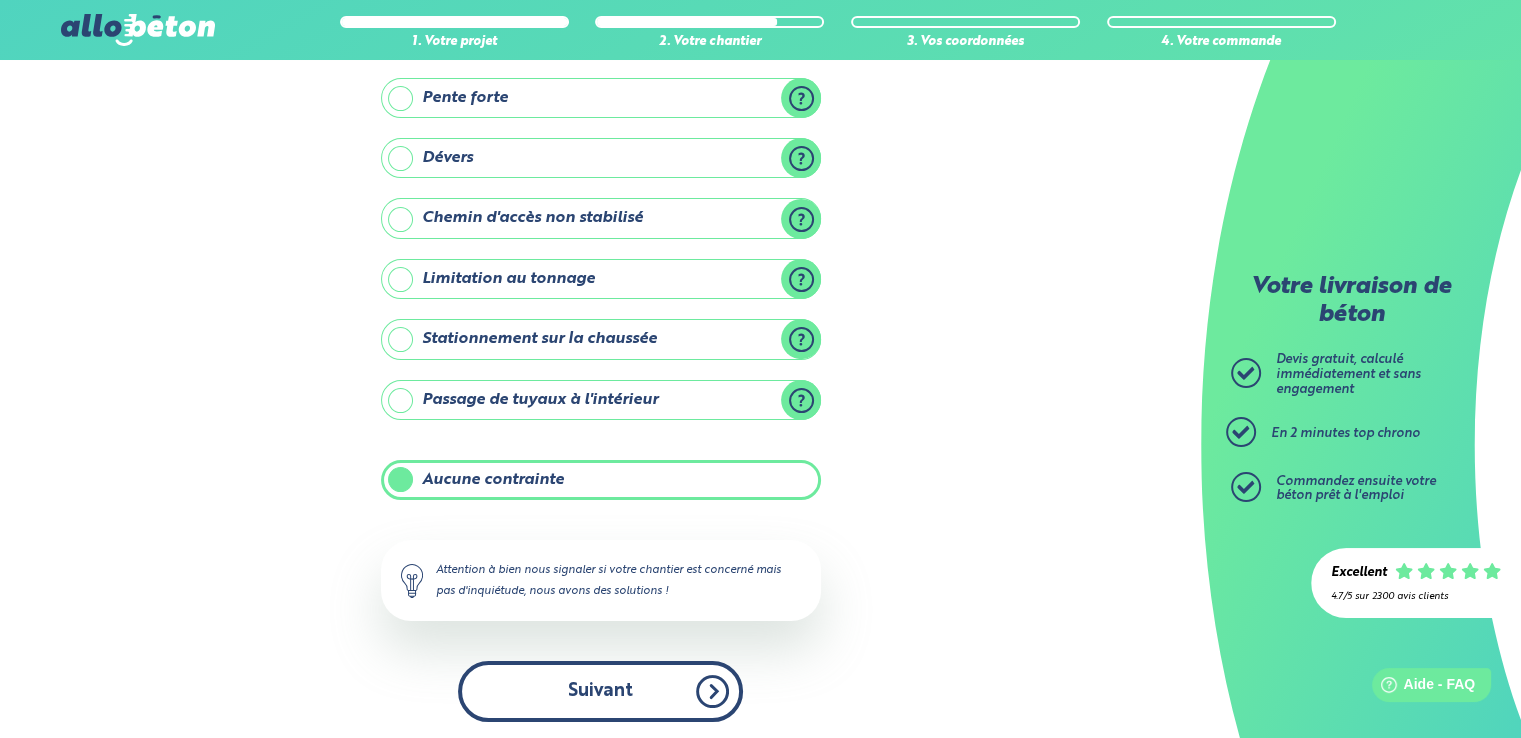click on "Suivant" at bounding box center [600, 691] 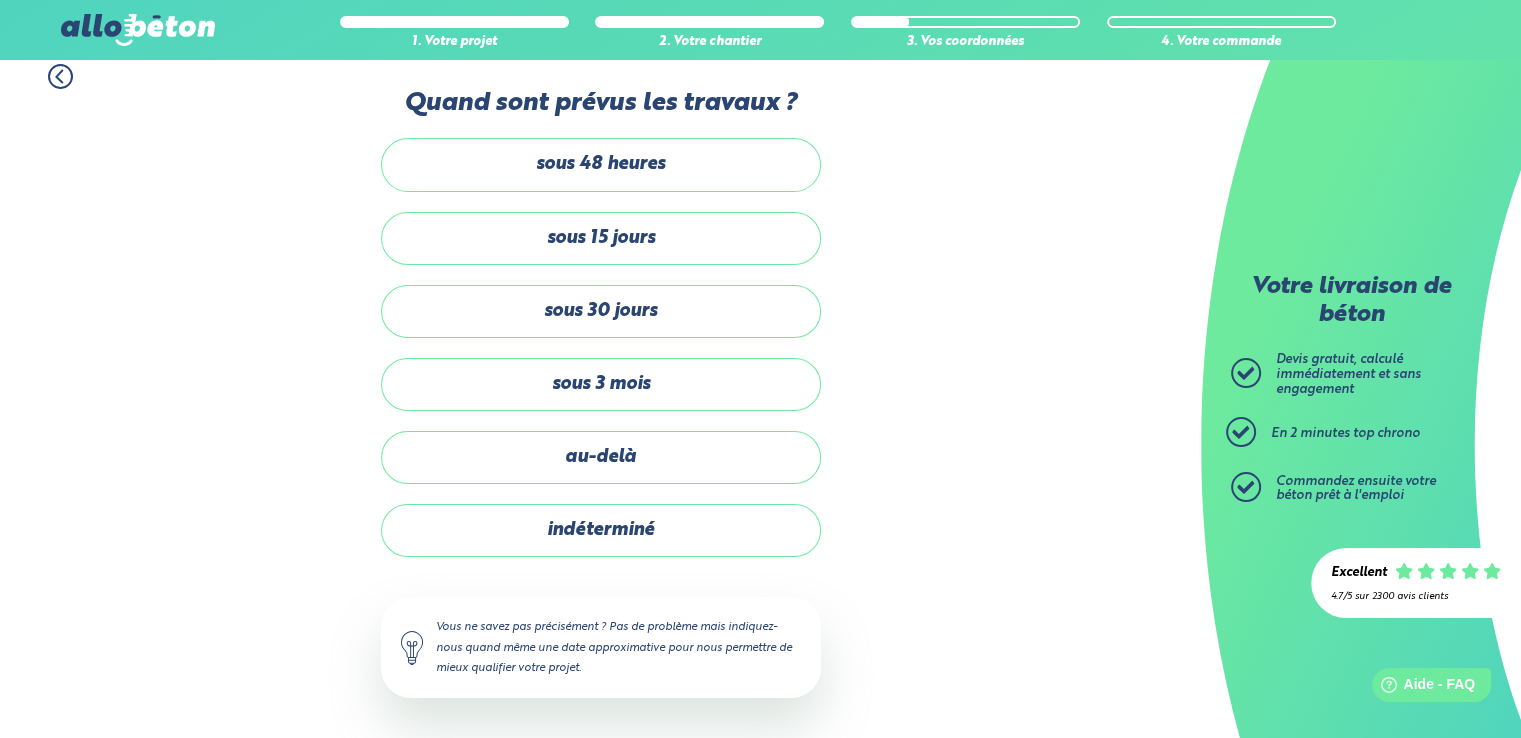 scroll, scrollTop: 13, scrollLeft: 0, axis: vertical 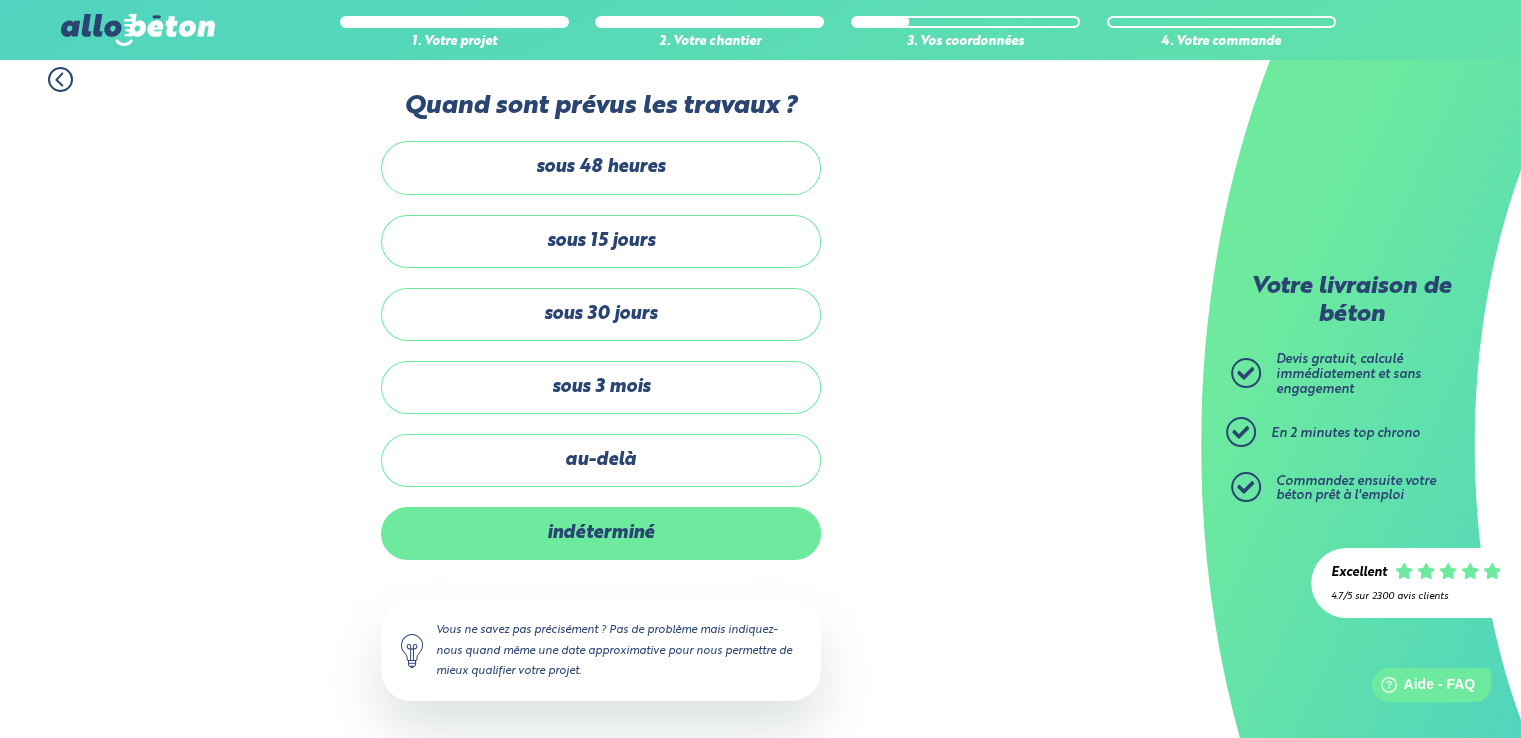 click on "indéterminé" at bounding box center [601, 533] 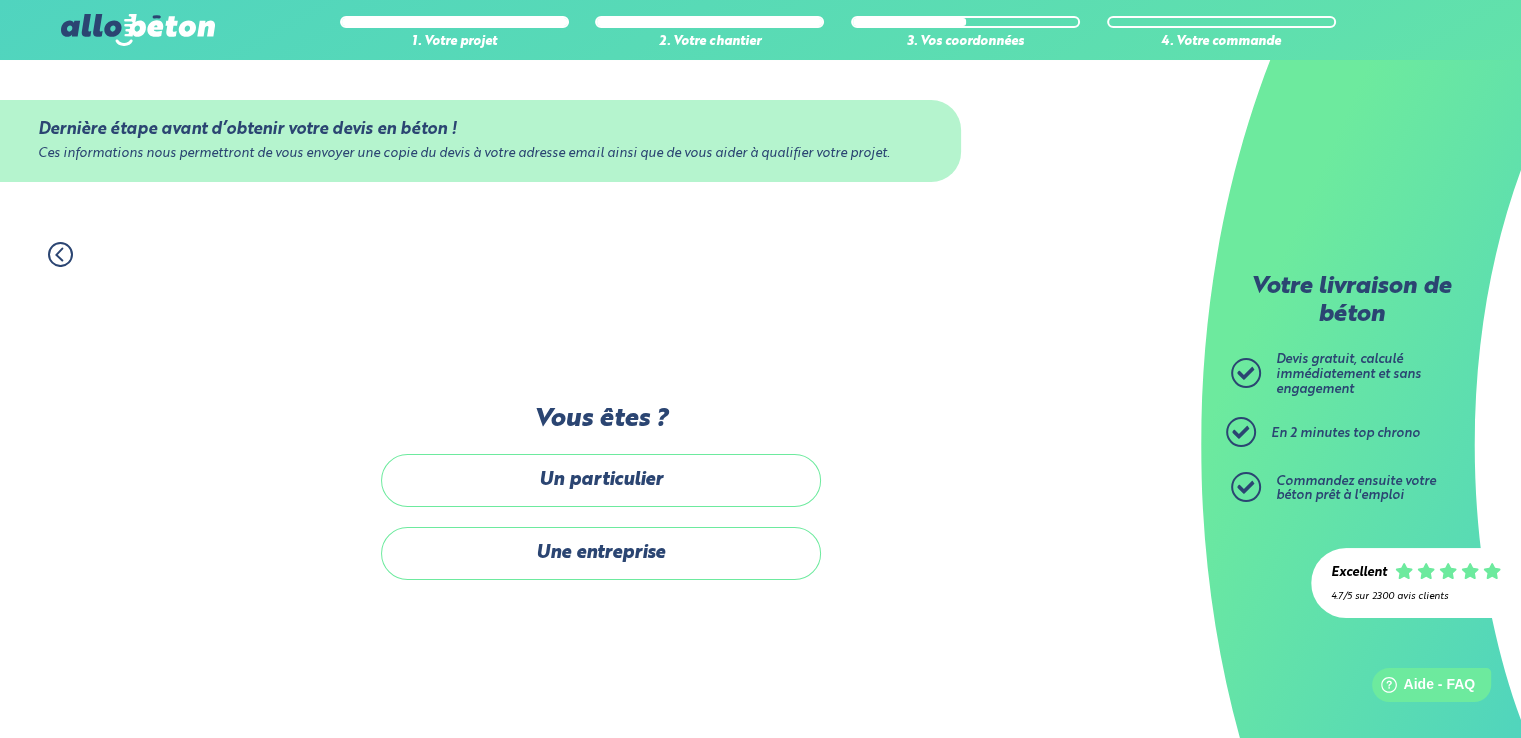 scroll, scrollTop: 0, scrollLeft: 0, axis: both 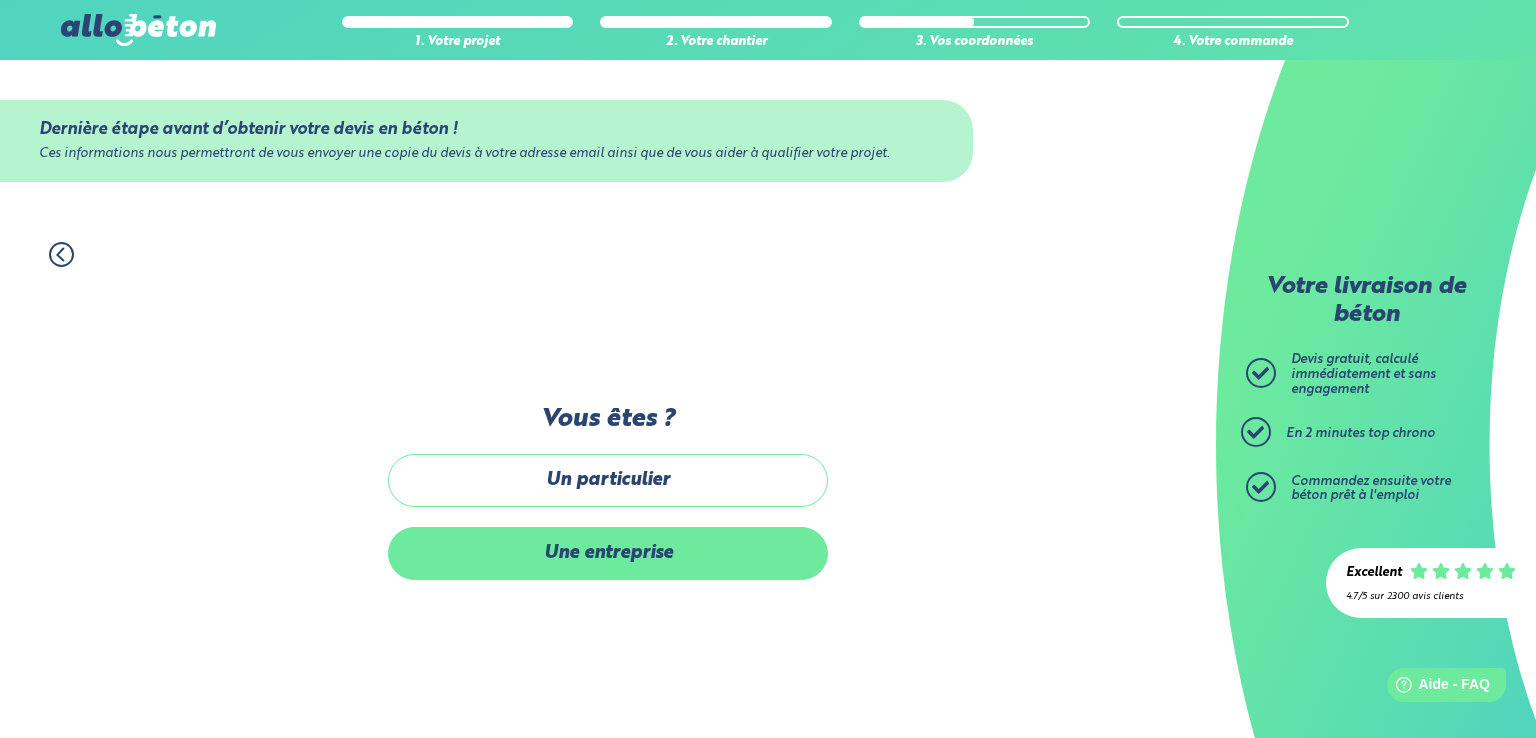click on "Une entreprise" at bounding box center [608, 553] 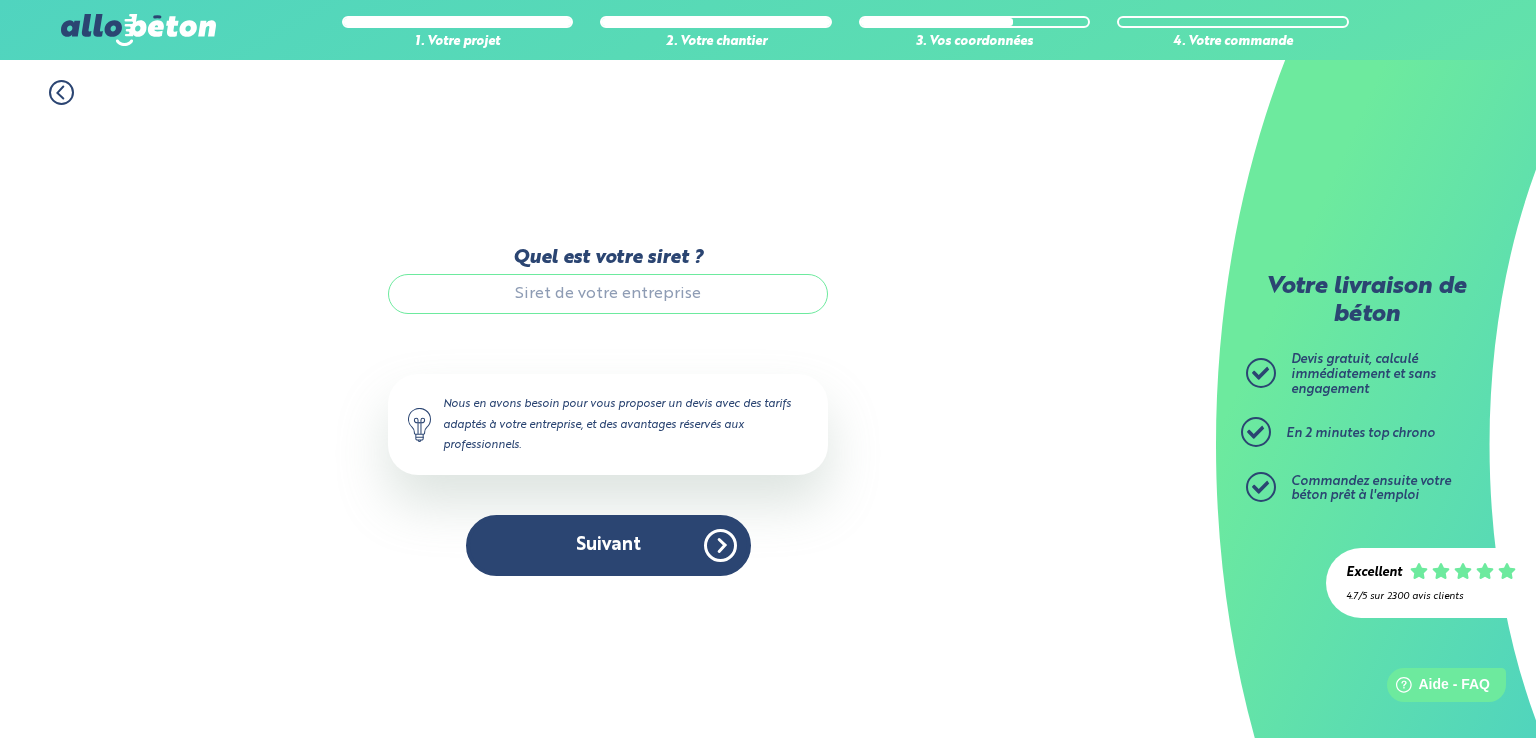 click on "Quel est votre siret ?" at bounding box center [608, 294] 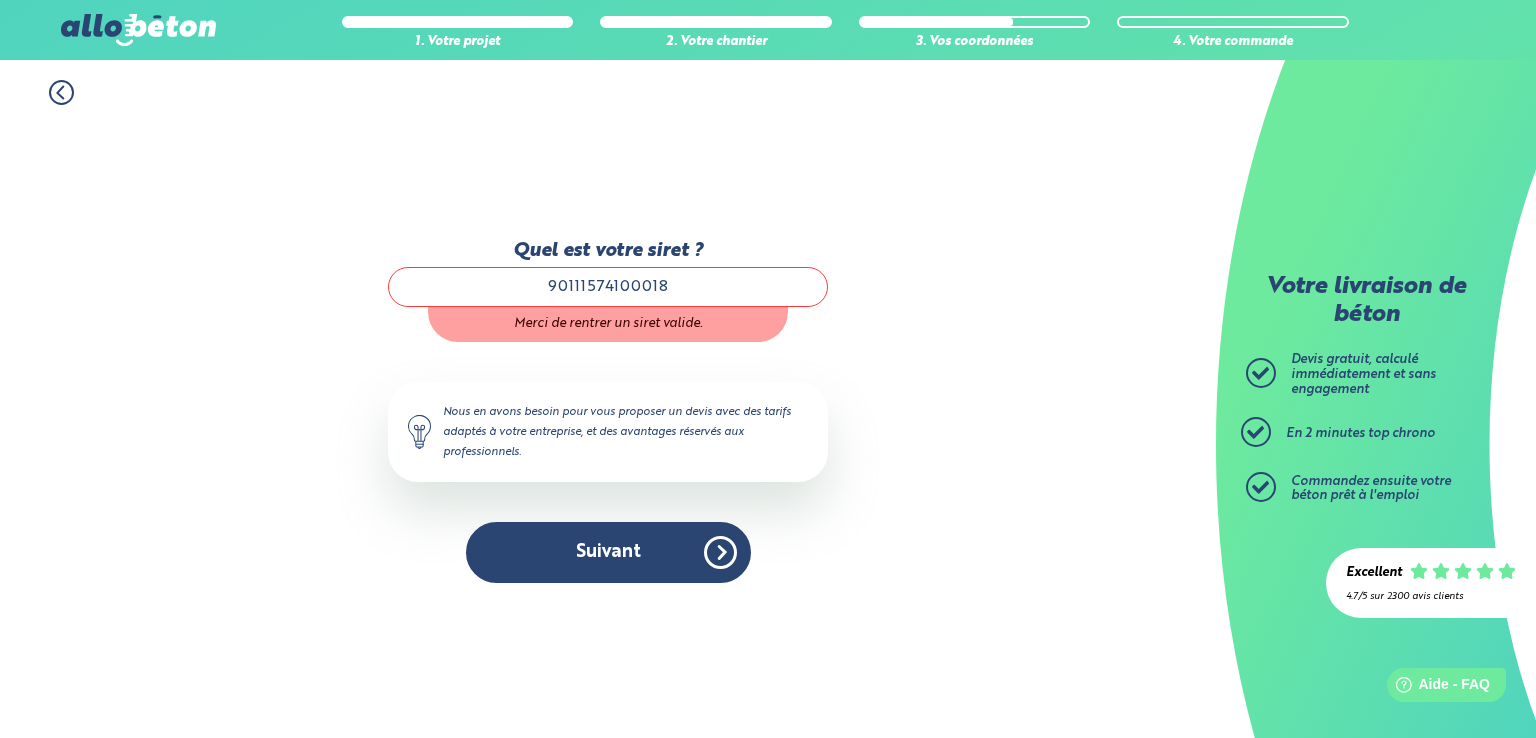 type on "90111574100018" 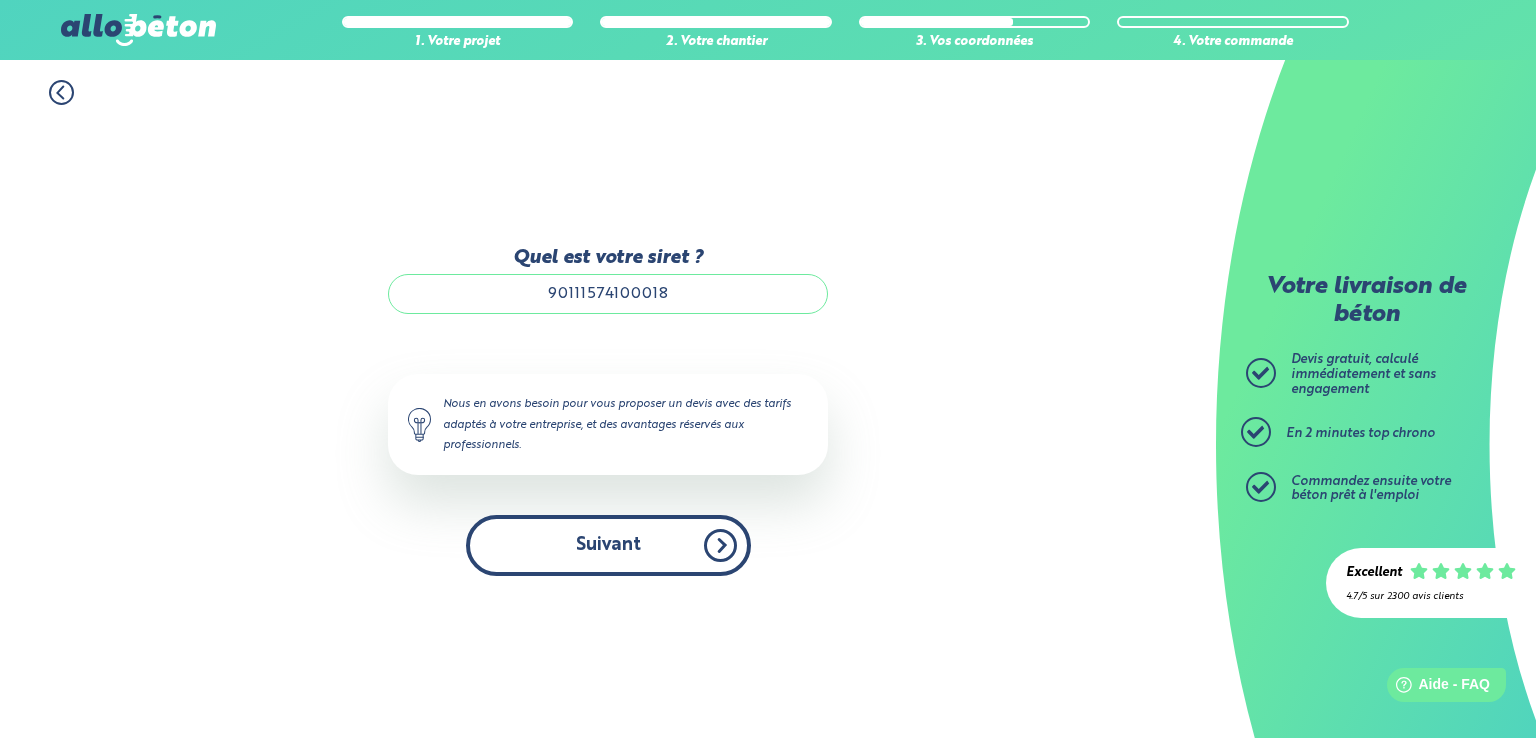 click on "Suivant" at bounding box center [608, 545] 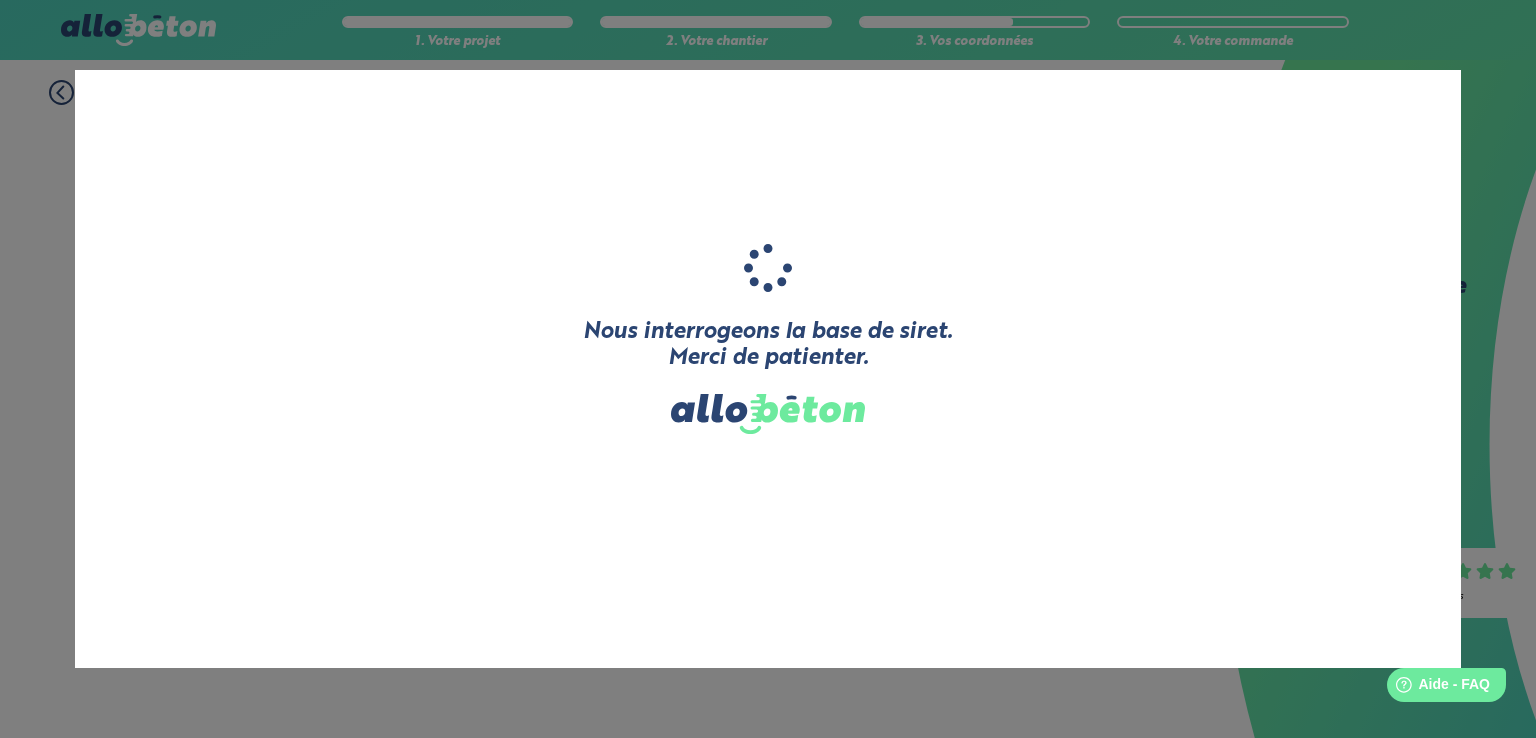 type on "DEWULF TERRASSEMENT" 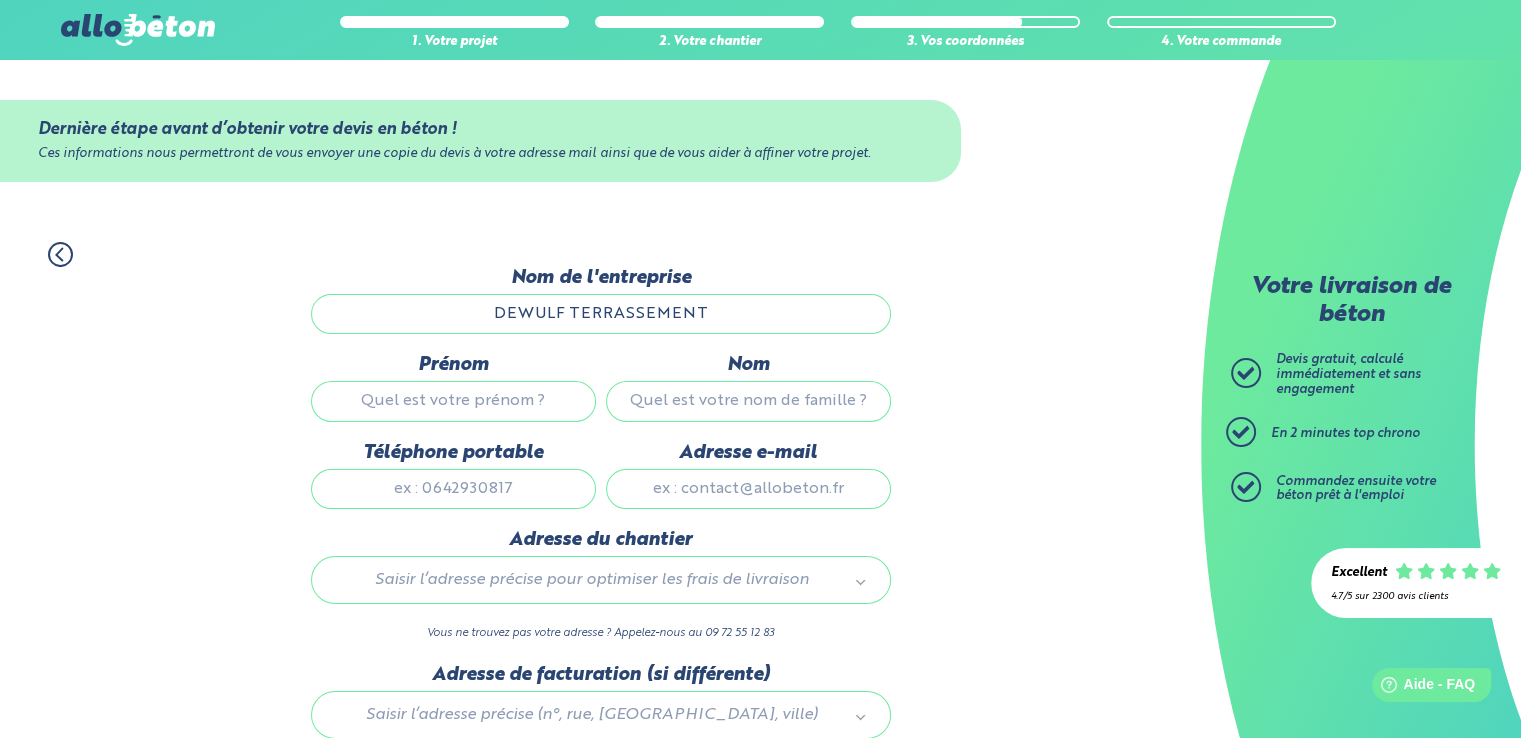 click on "Prénom" at bounding box center (453, 401) 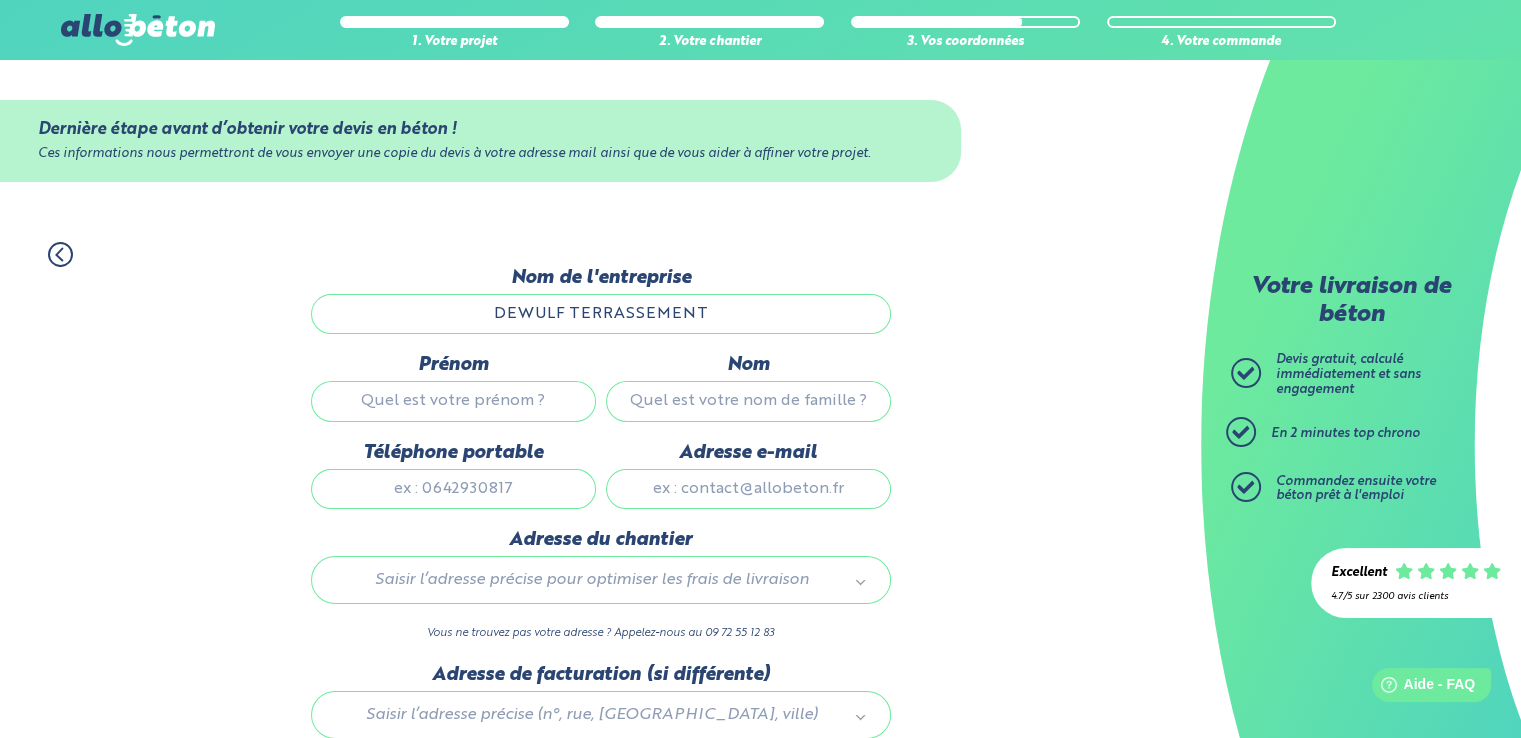 type on "[PERSON_NAME]" 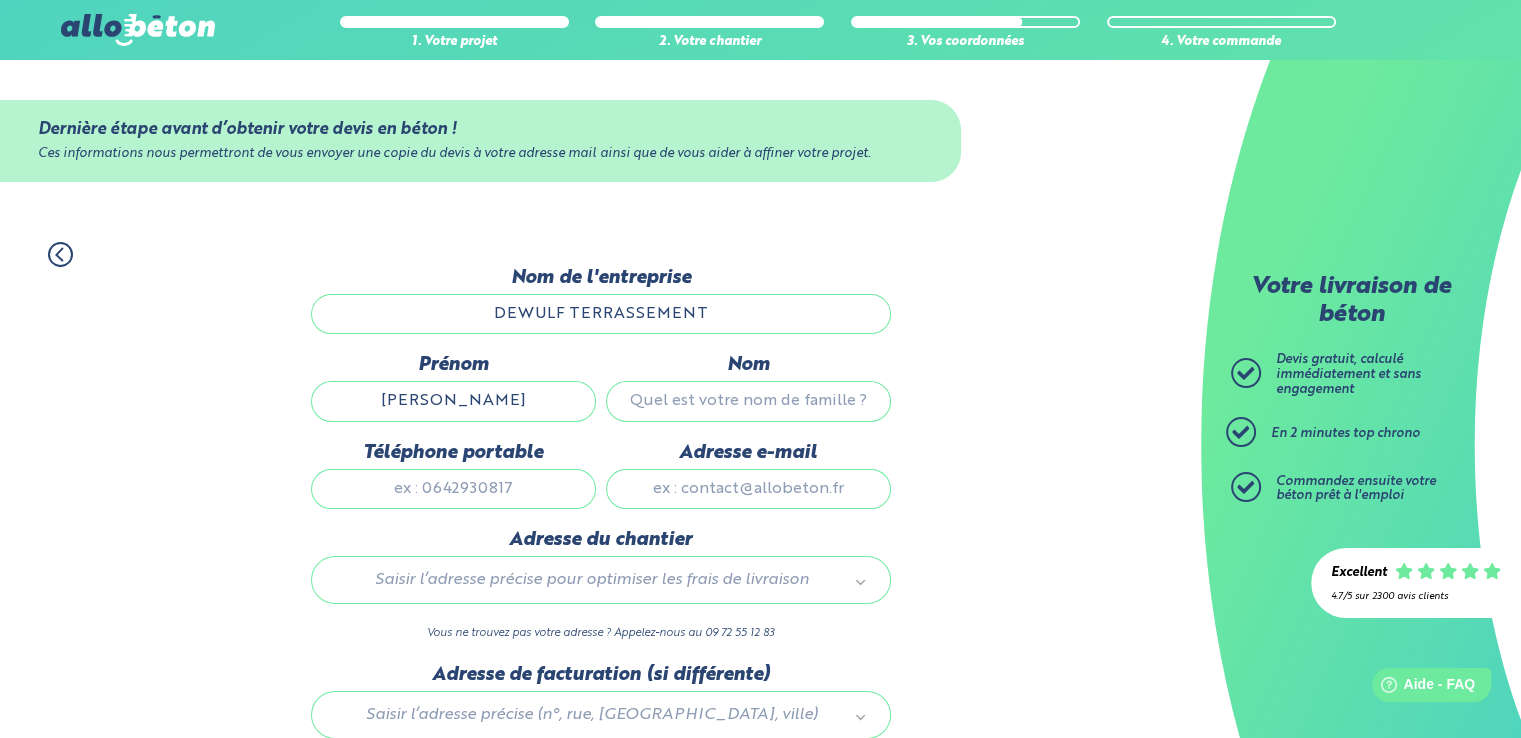 type on "DEWULF" 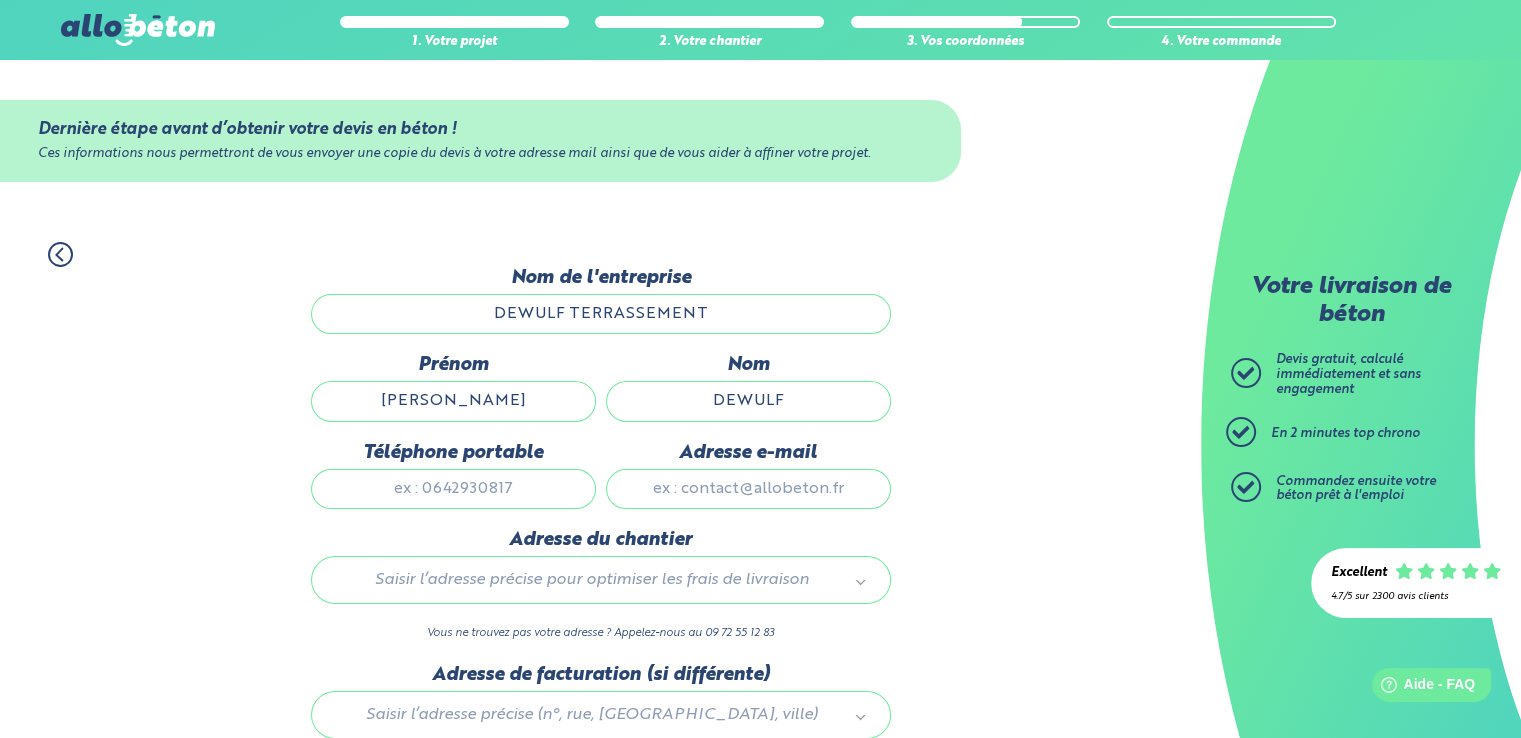 type on "0637318524" 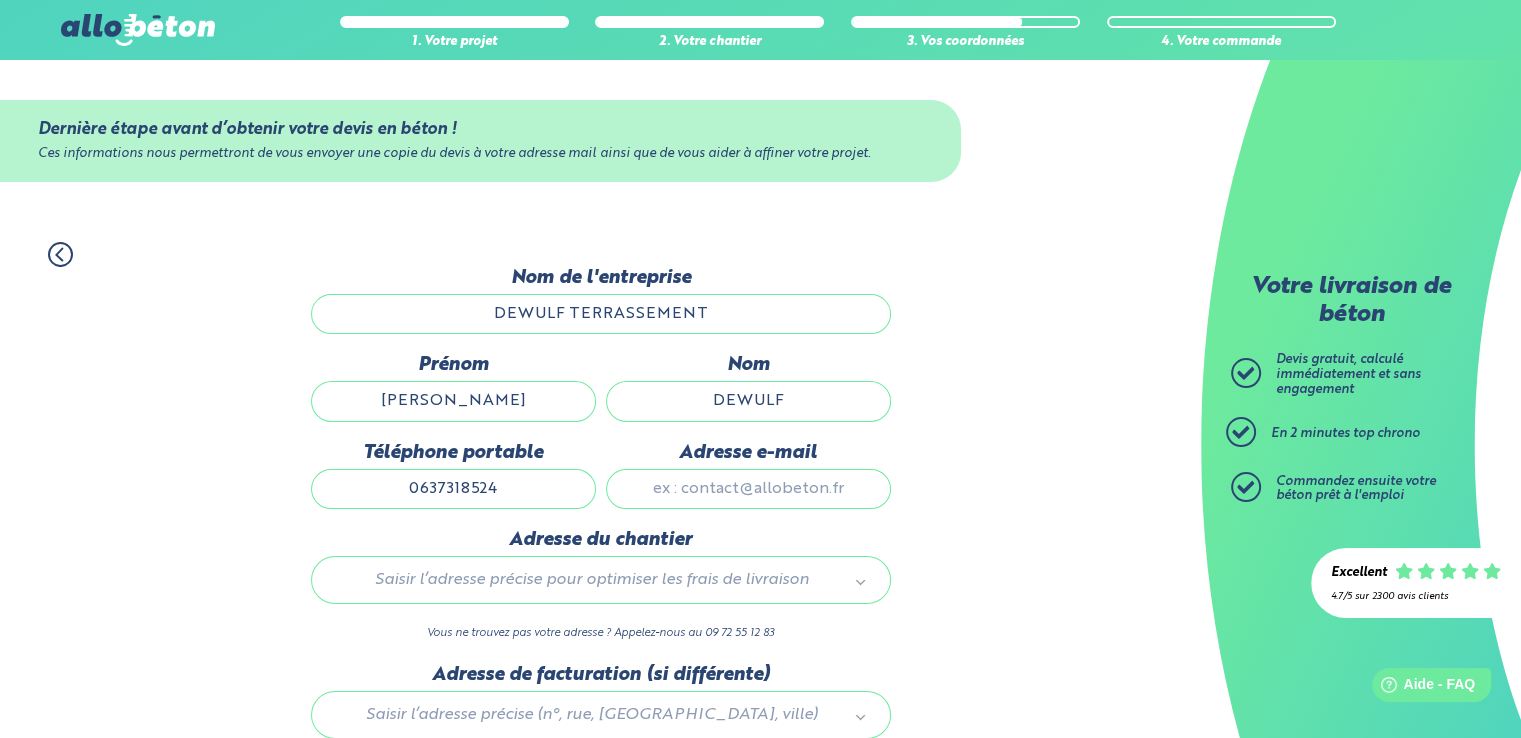 type on "[EMAIL_ADDRESS][DOMAIN_NAME]" 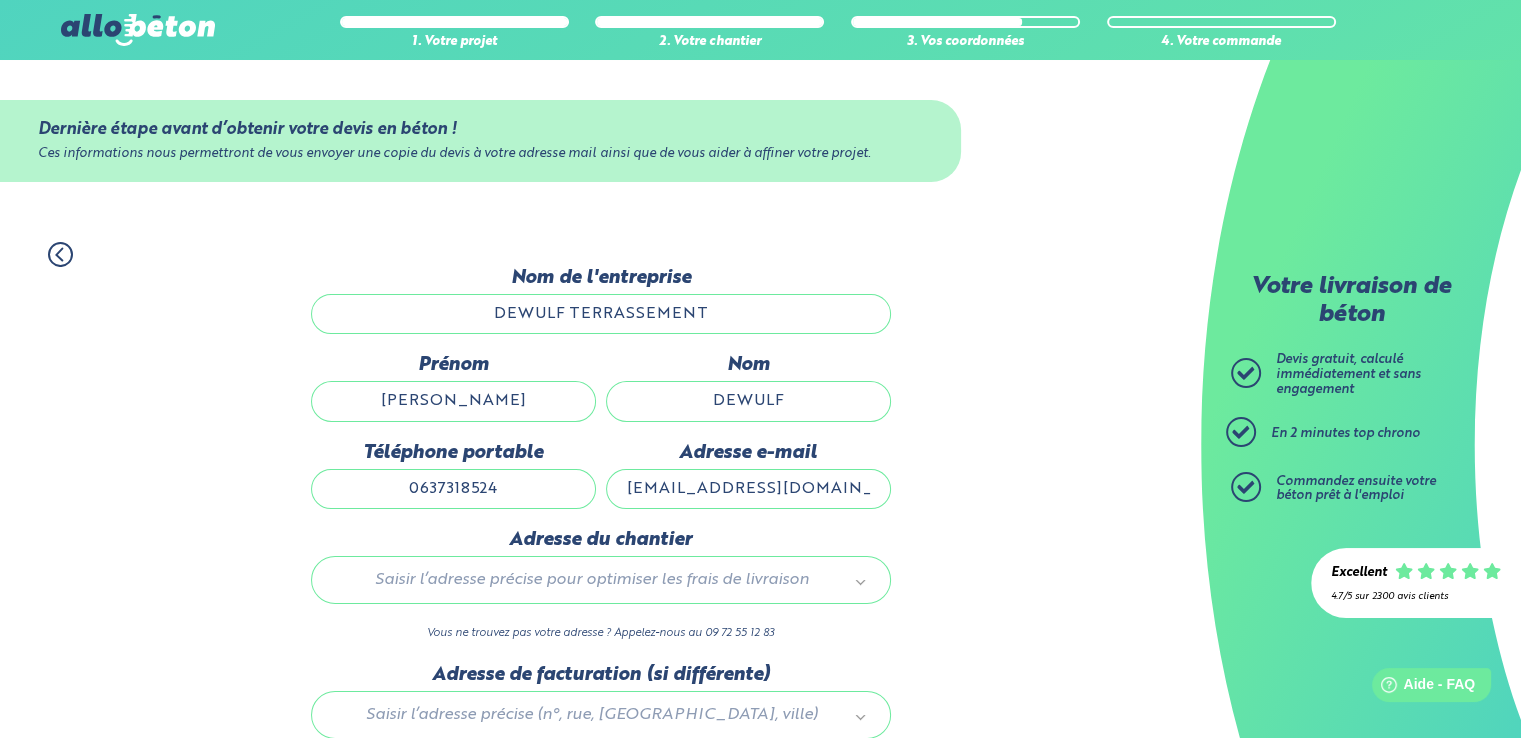 type 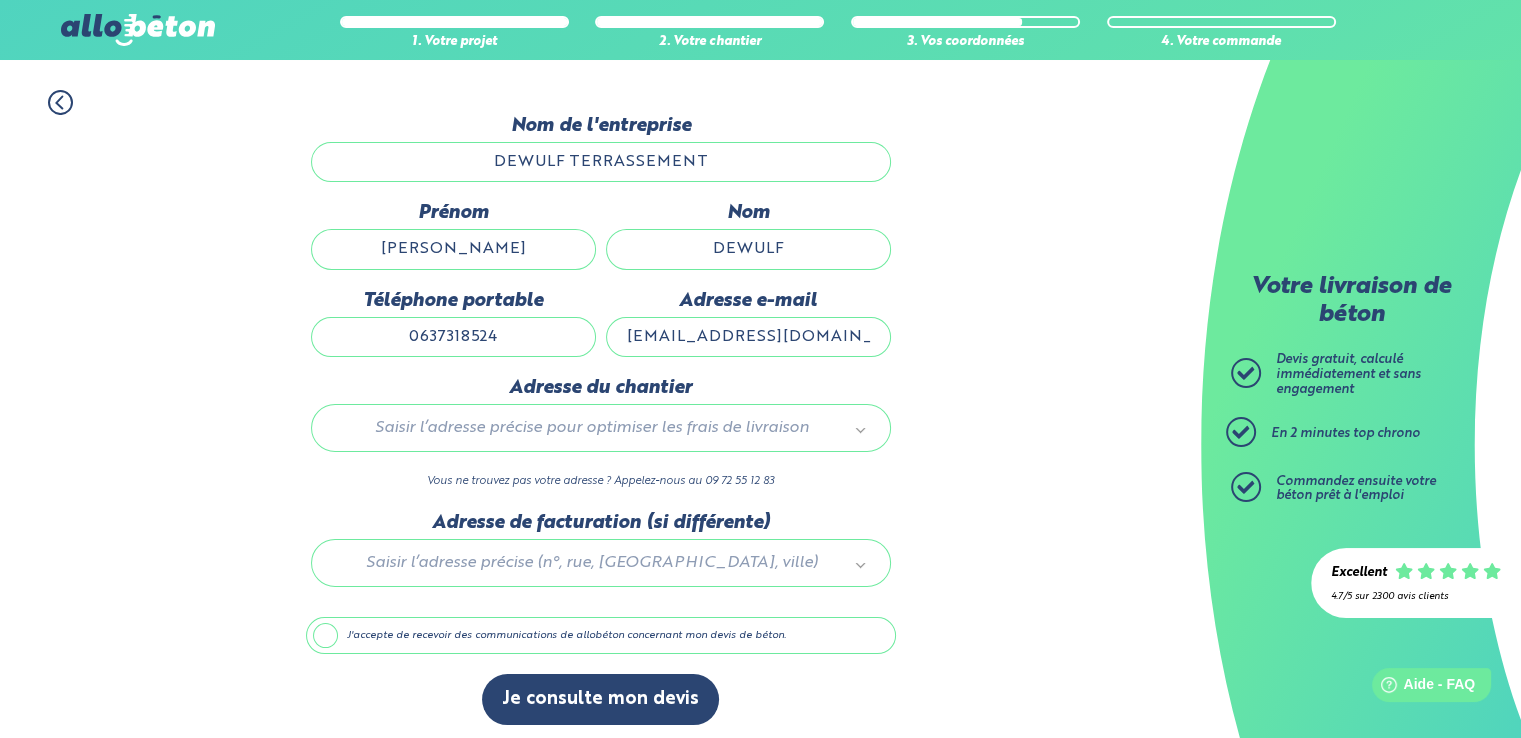 scroll, scrollTop: 157, scrollLeft: 0, axis: vertical 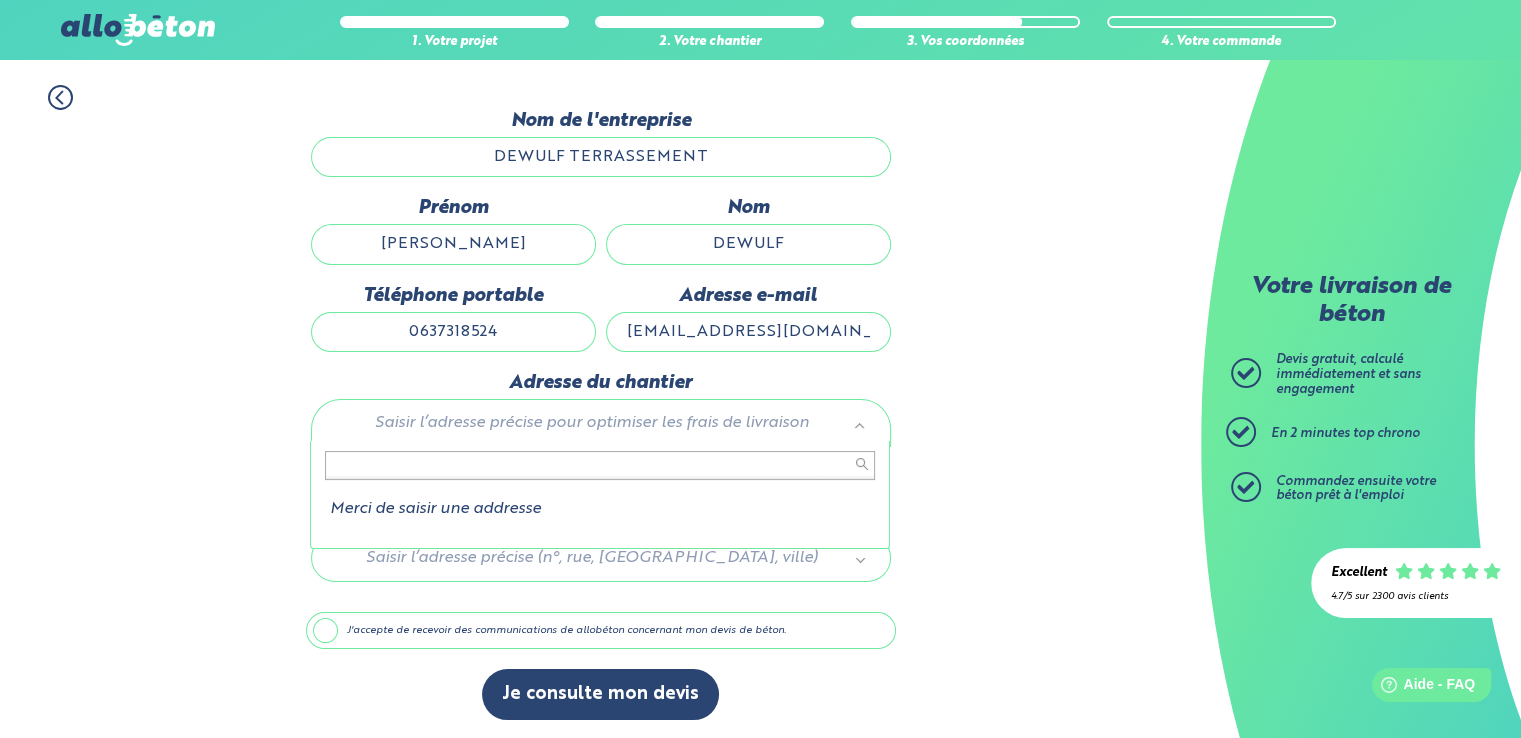 click at bounding box center [600, 465] 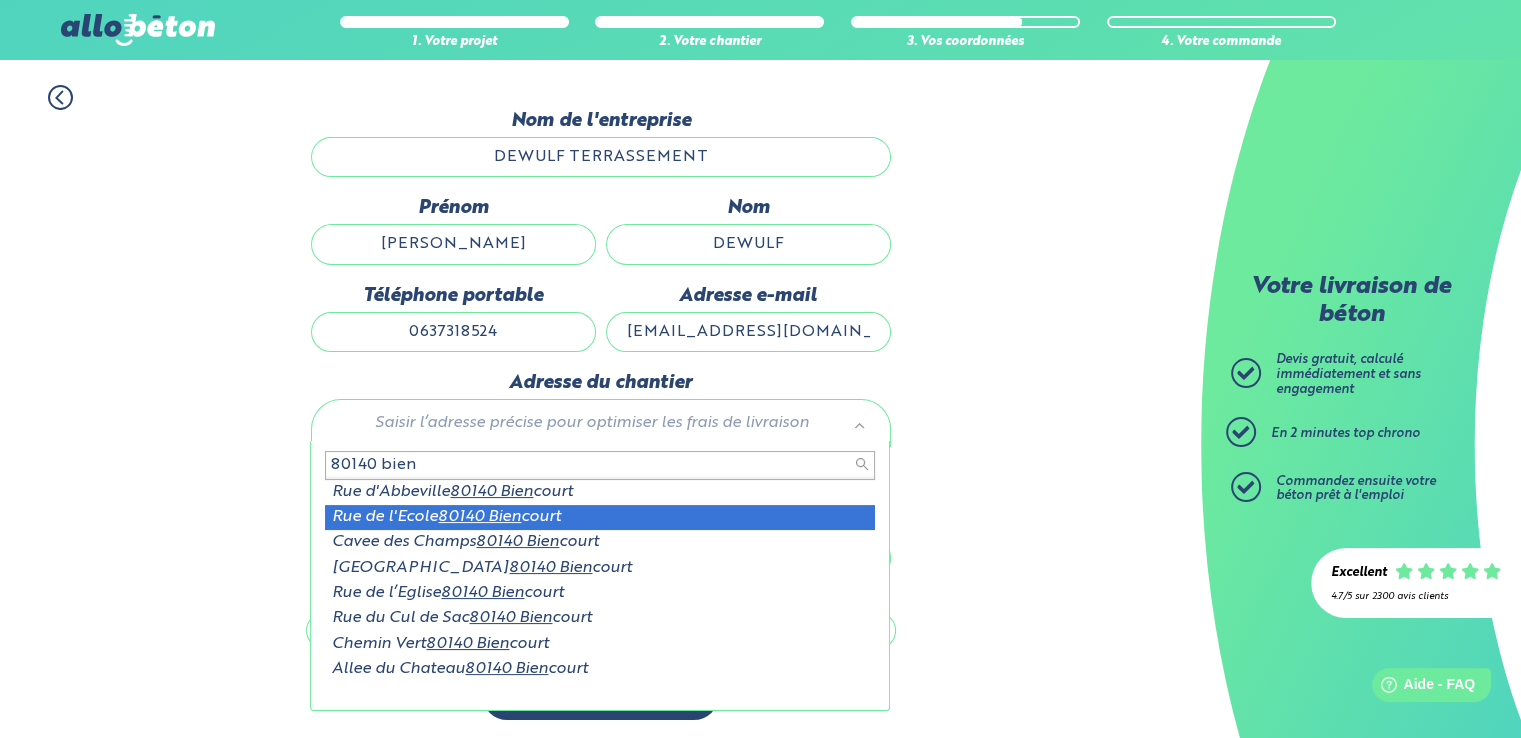 type on "80140 bien" 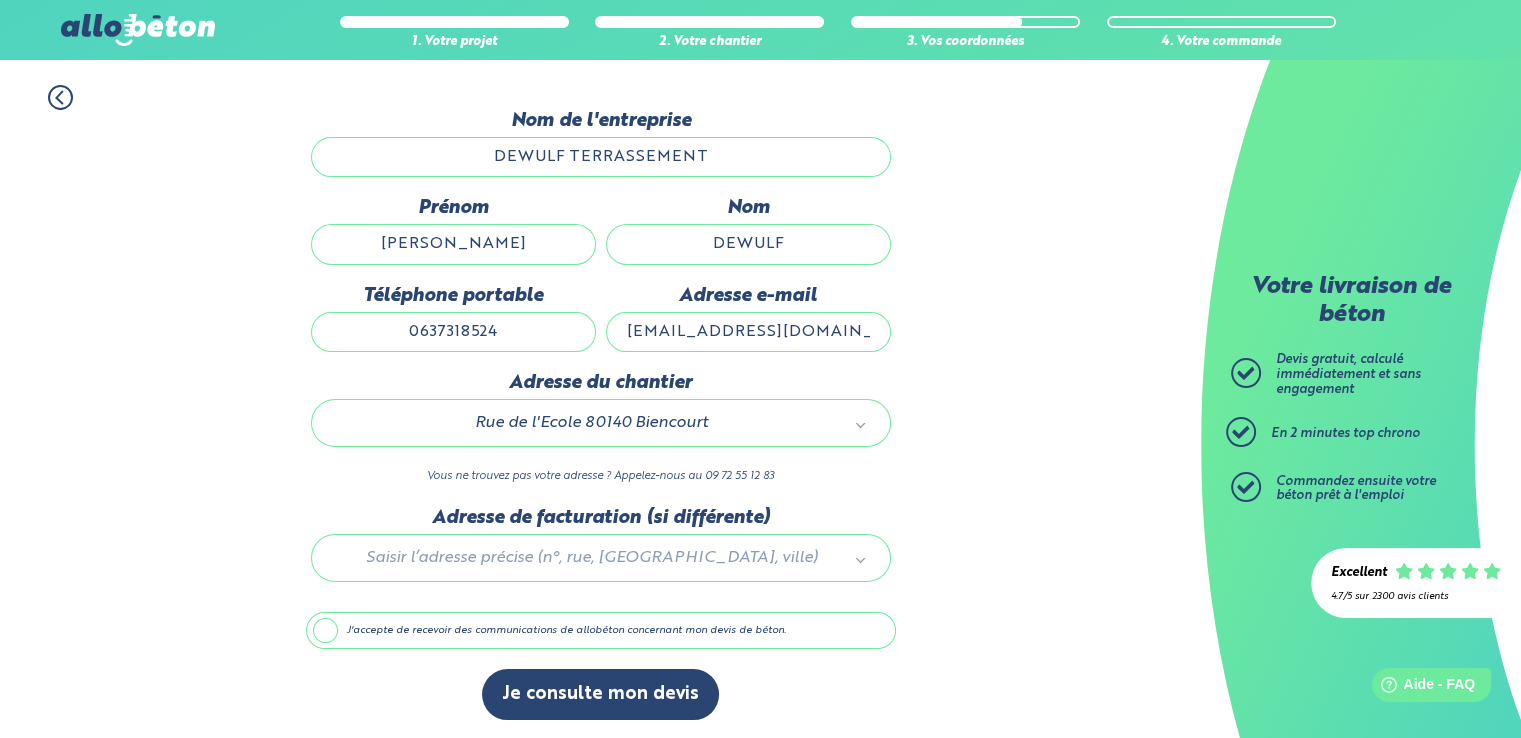 click on "1. Votre projet
2. Votre chantier
3. Vos coordonnées
4. Votre commande
Dernière étape avant d’obtenir votre devis en béton !
Ces informations nous permettront de vous envoyer une copie du devis à votre adresse mail ainsi que de vous aider à affiner votre projet.
Nom de l'entreprise DEWULF TERRASSEMENT
Prénom VINCENT              Nom DEWULF              Téléphone portable 0637318524" at bounding box center [600, 403] 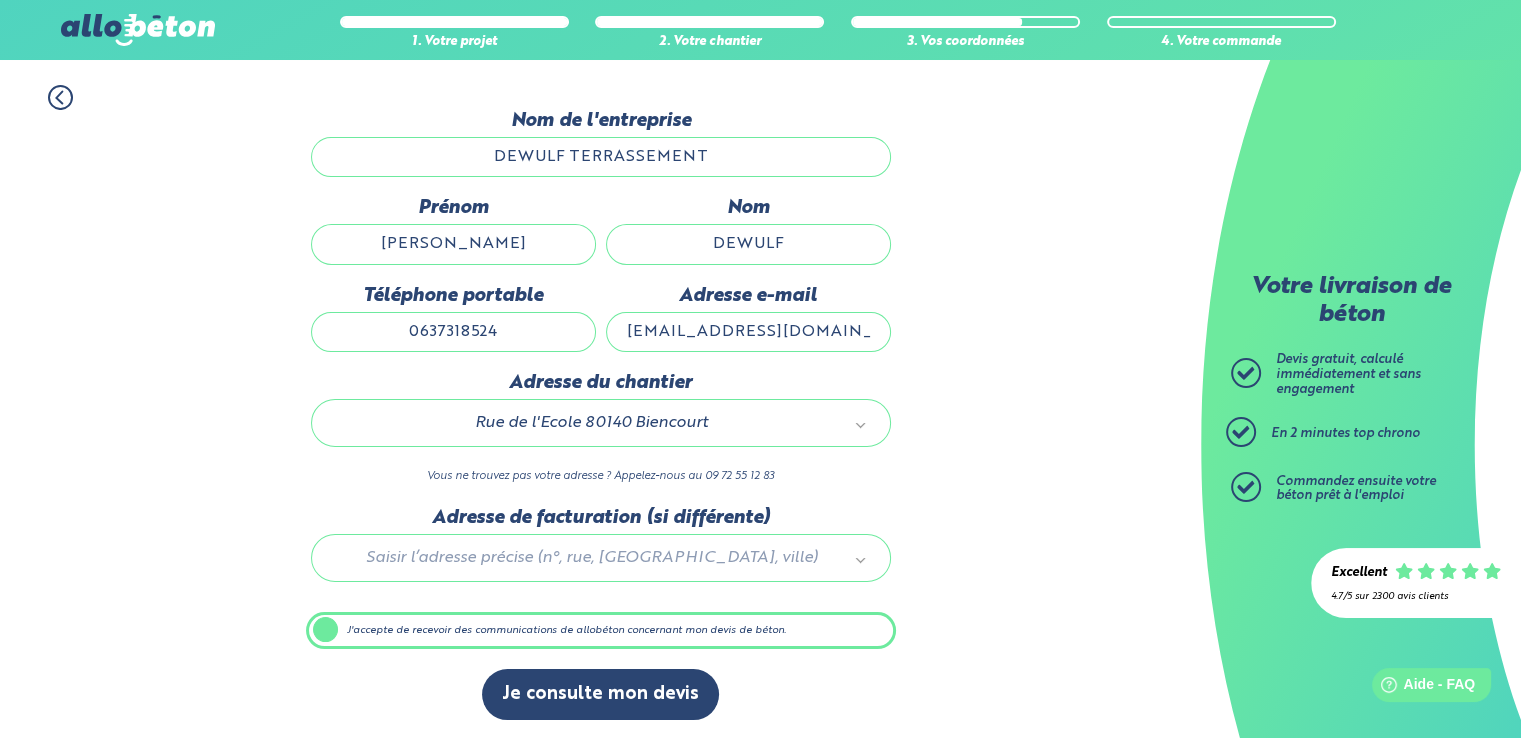 scroll, scrollTop: 156, scrollLeft: 0, axis: vertical 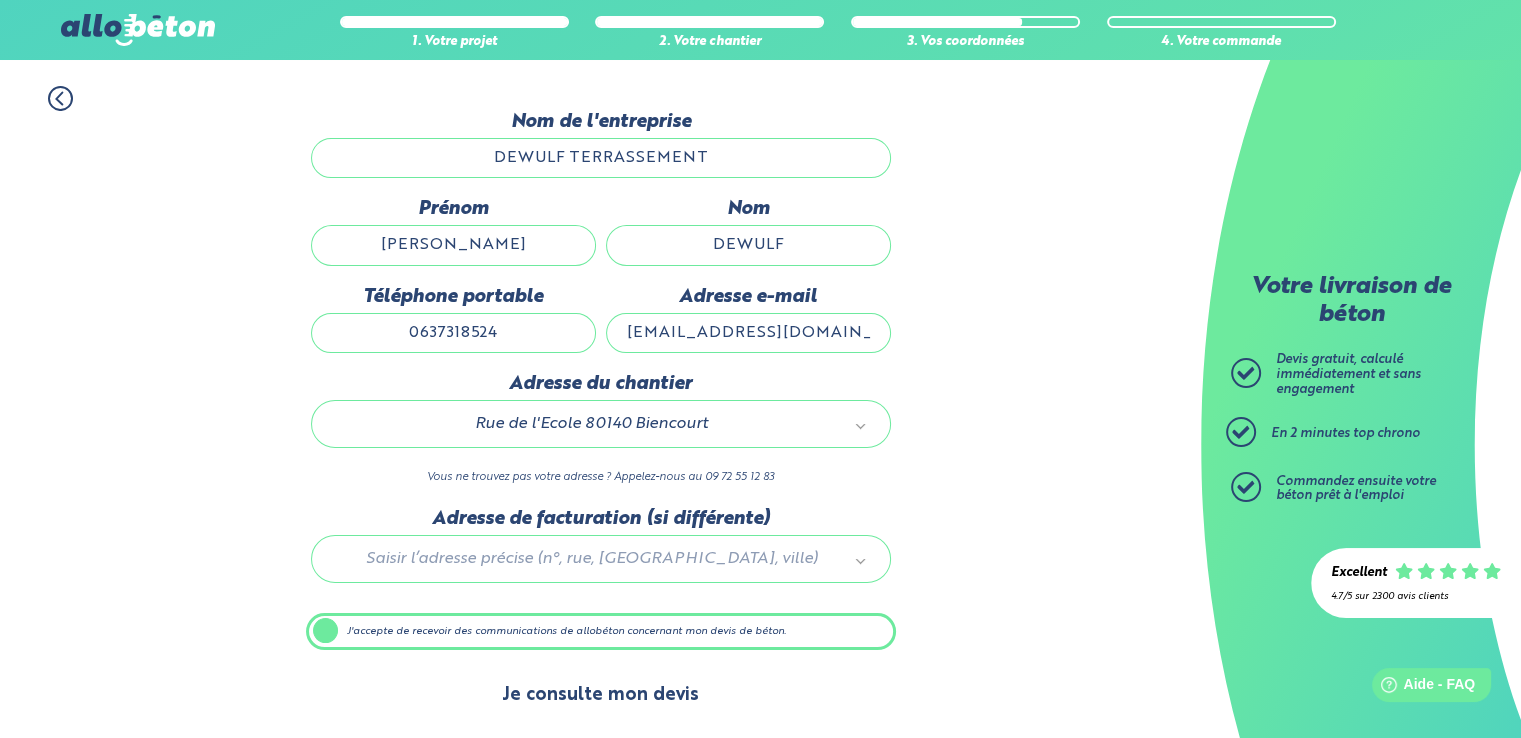 click on "Je consulte mon devis" at bounding box center (600, 695) 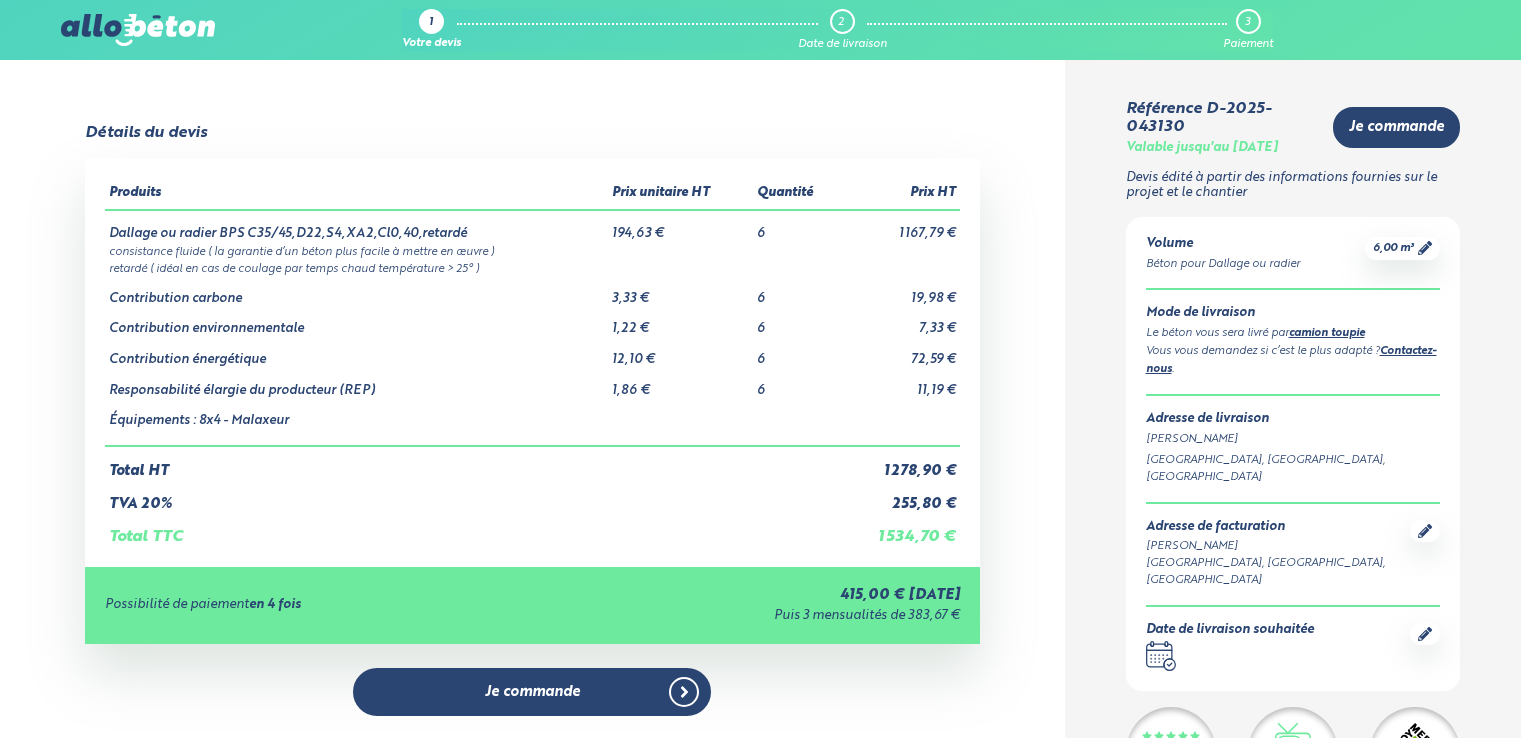scroll, scrollTop: 0, scrollLeft: 0, axis: both 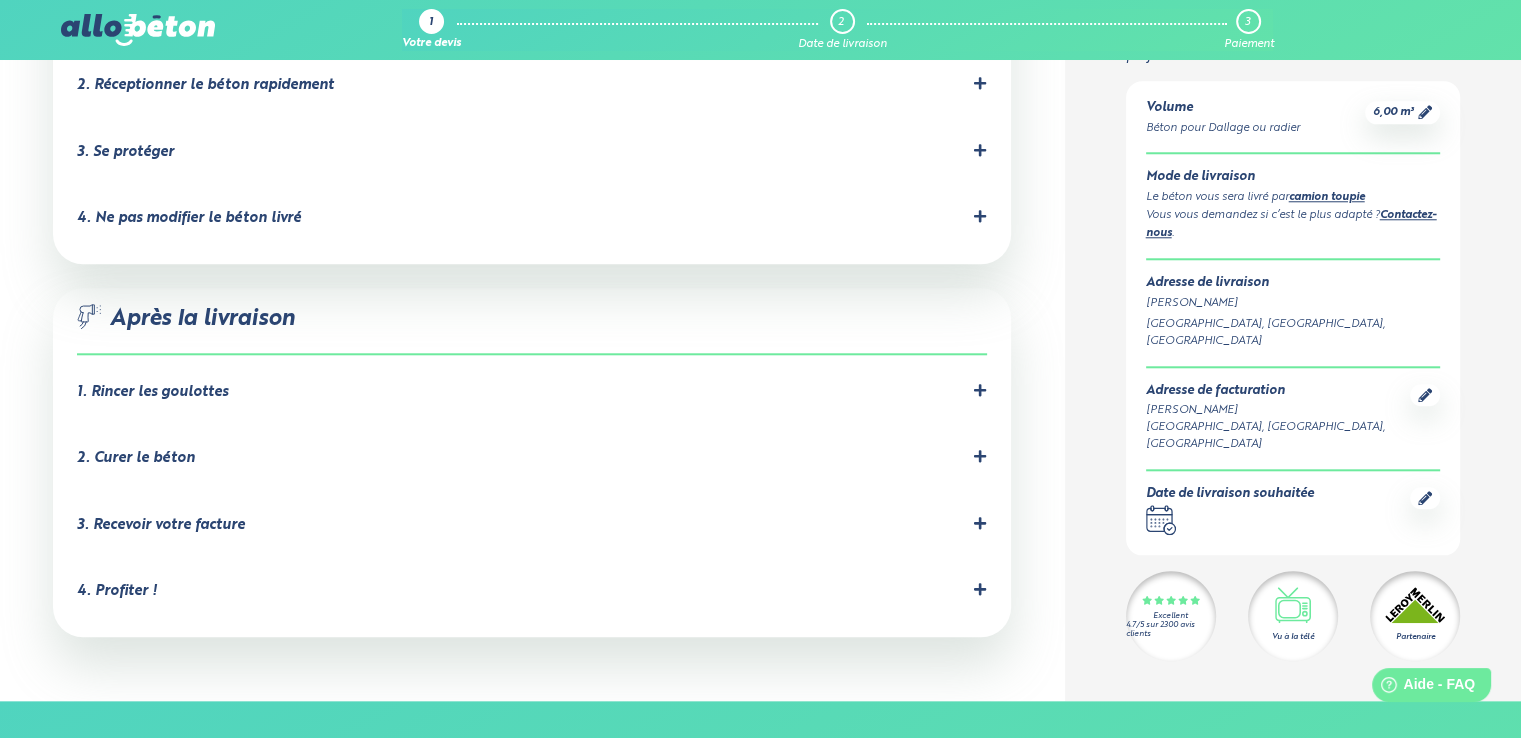 click 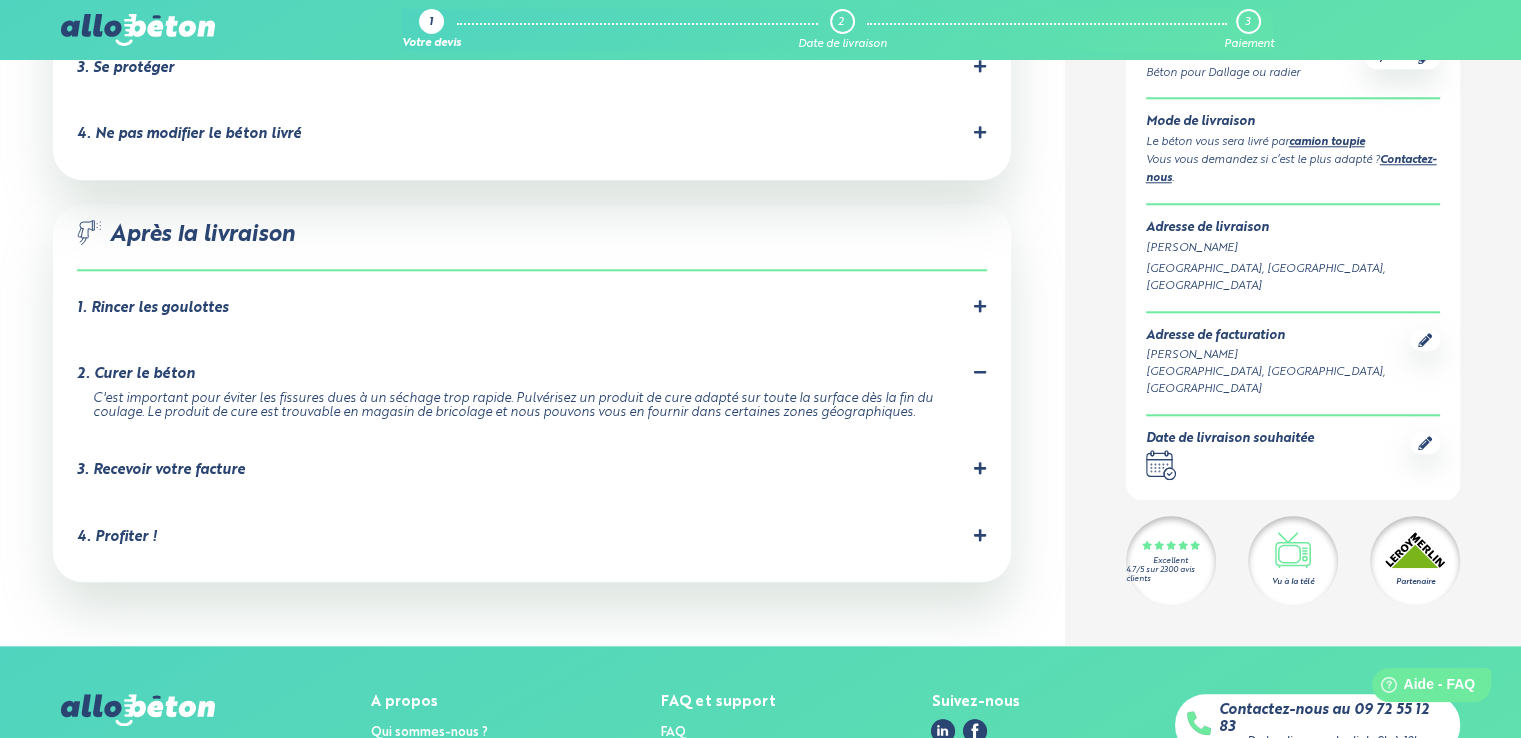 scroll, scrollTop: 2062, scrollLeft: 0, axis: vertical 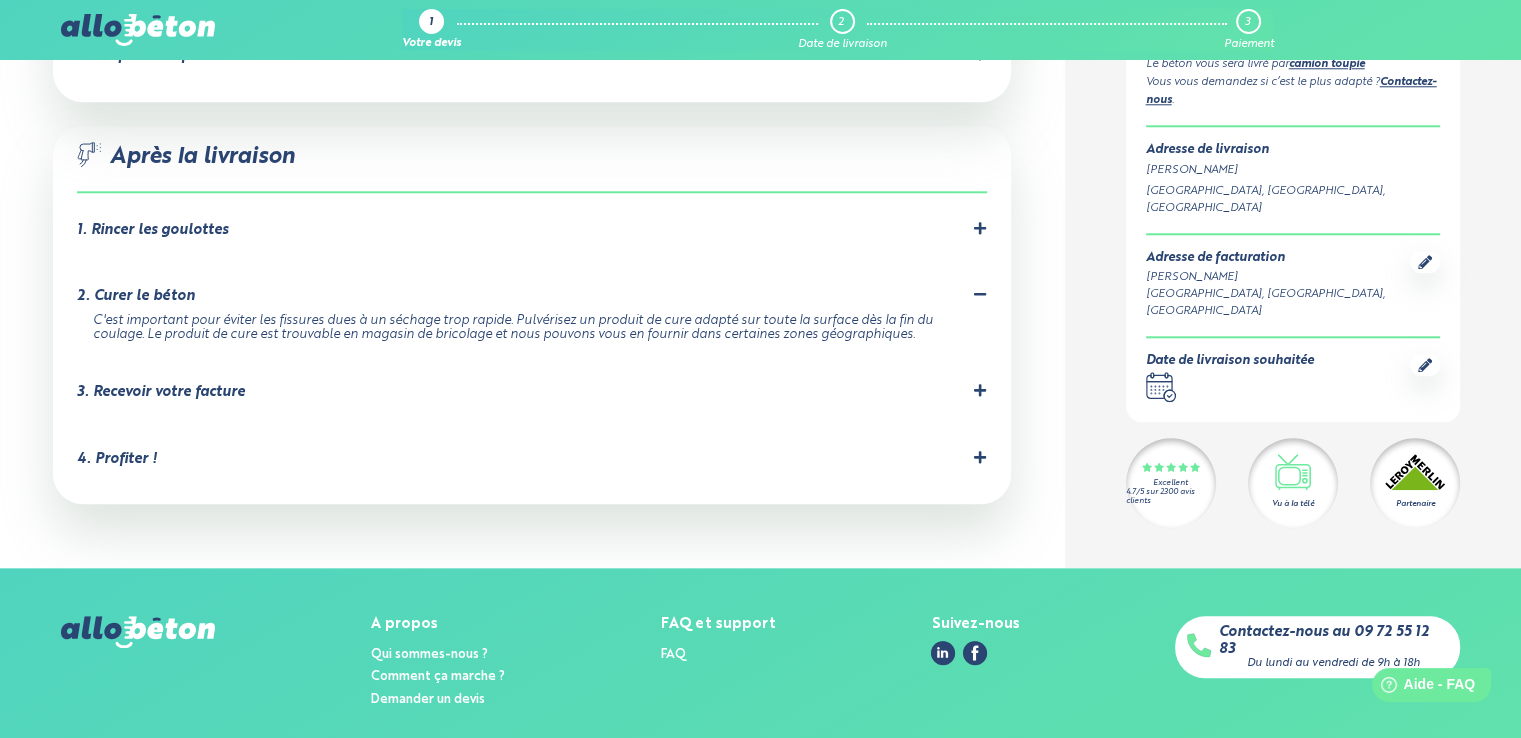 click on "3. Recevoir votre facture" at bounding box center (532, 392) 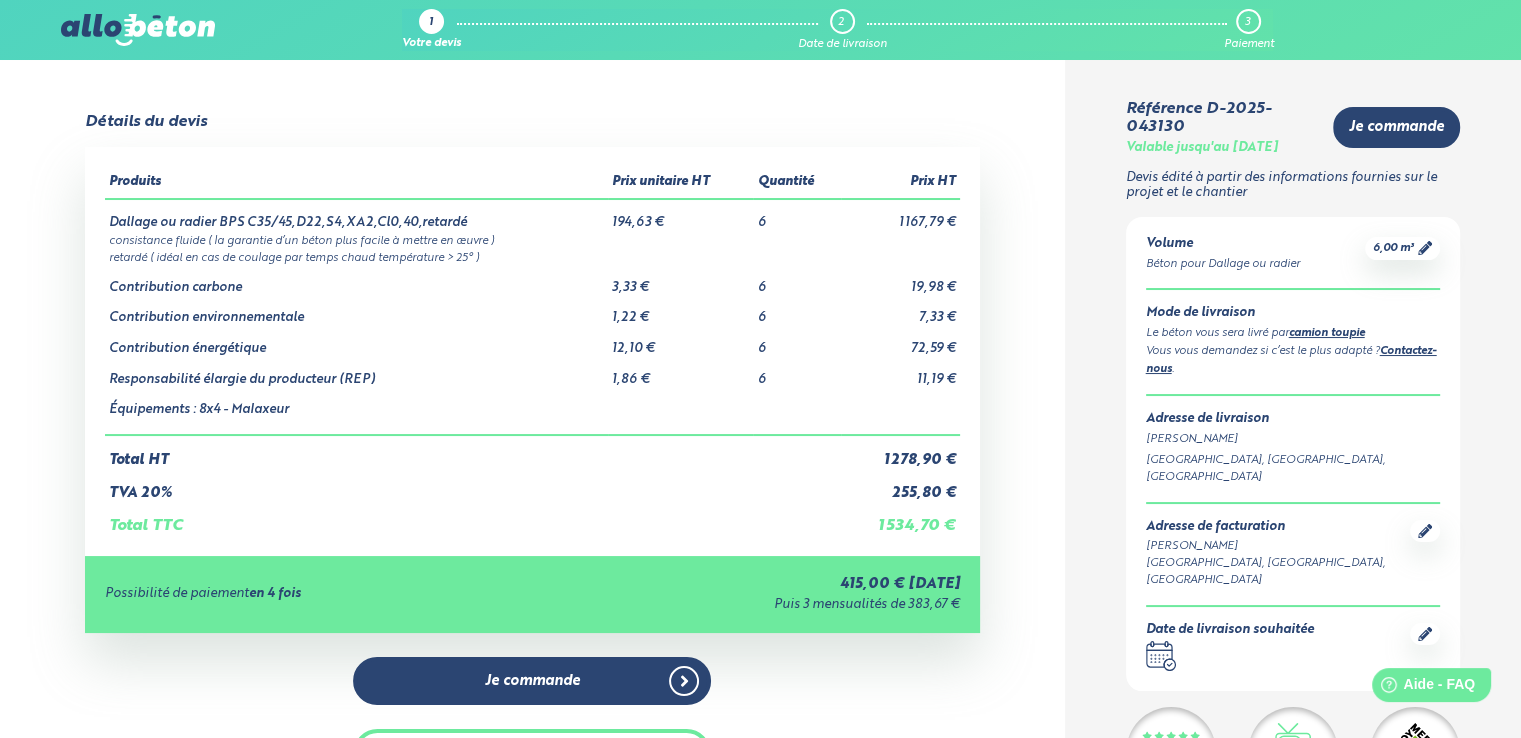 scroll, scrollTop: 0, scrollLeft: 0, axis: both 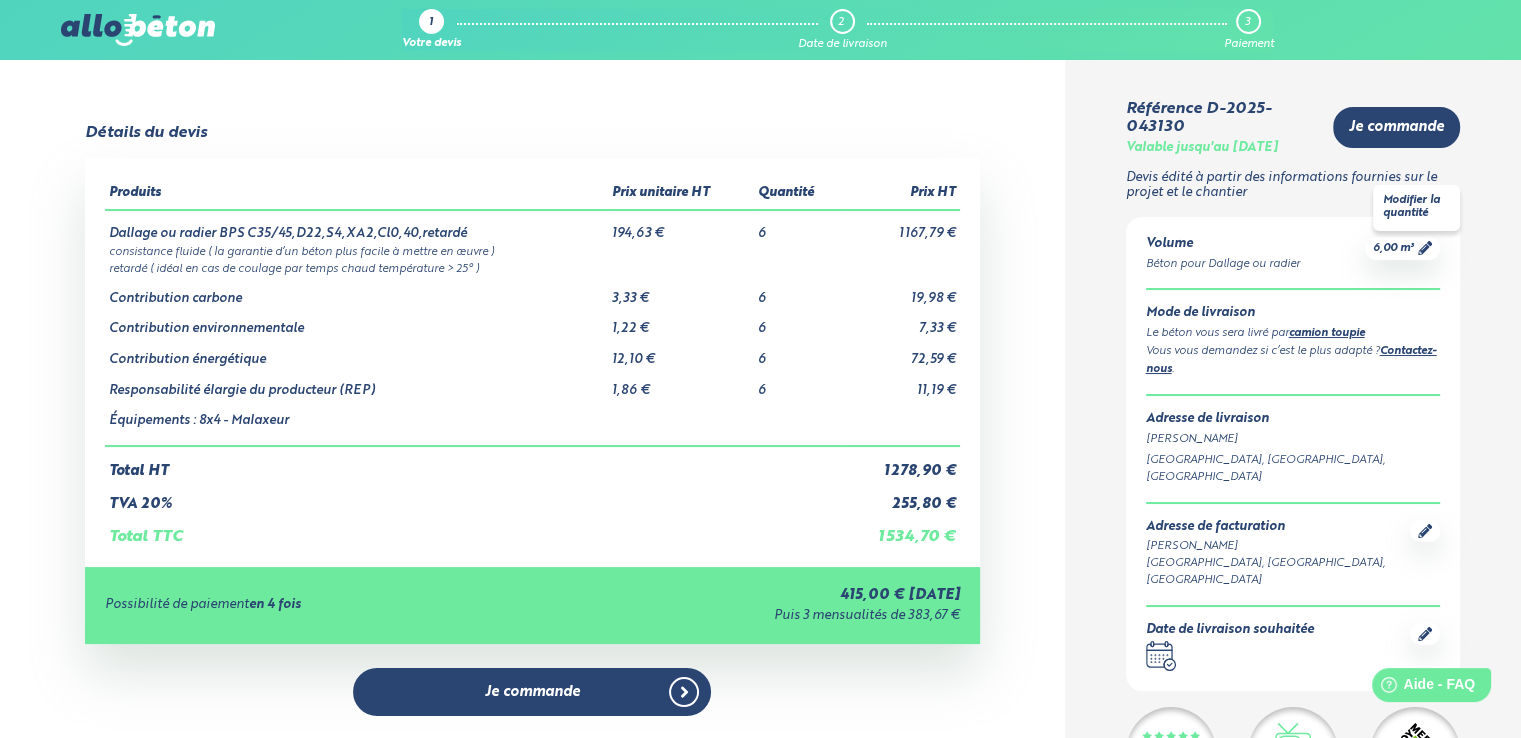 click on "6,00 m³" at bounding box center (1393, 248) 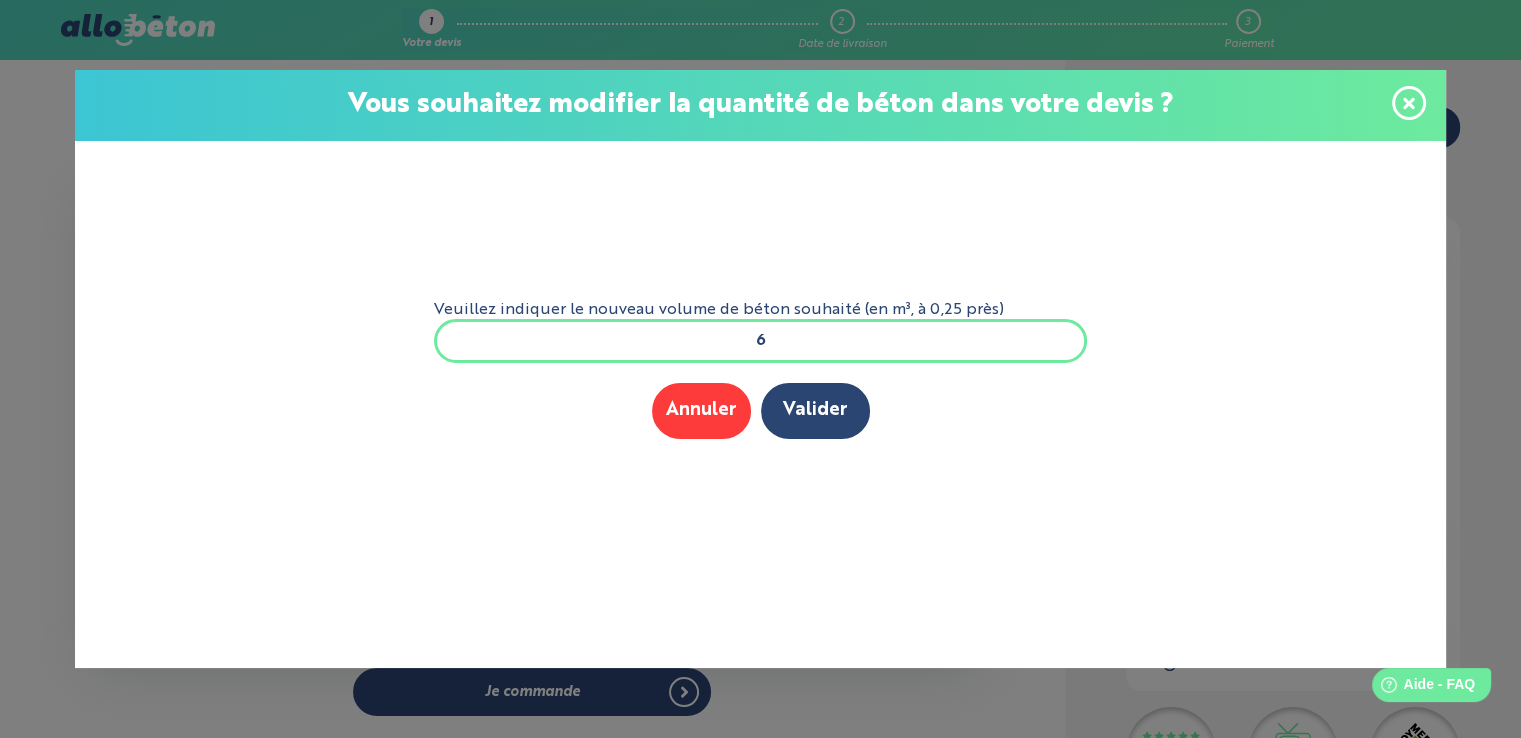 click 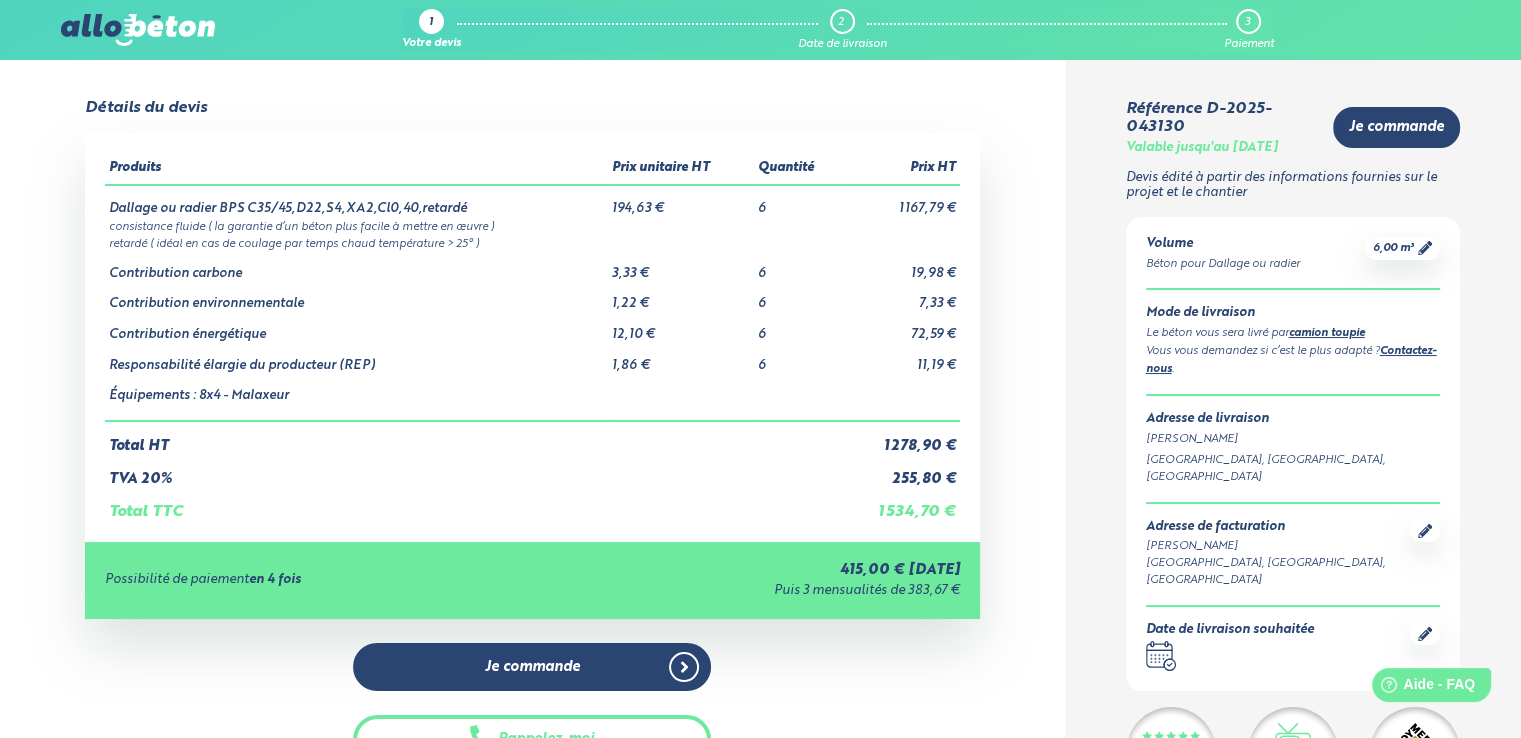 scroll, scrollTop: 0, scrollLeft: 0, axis: both 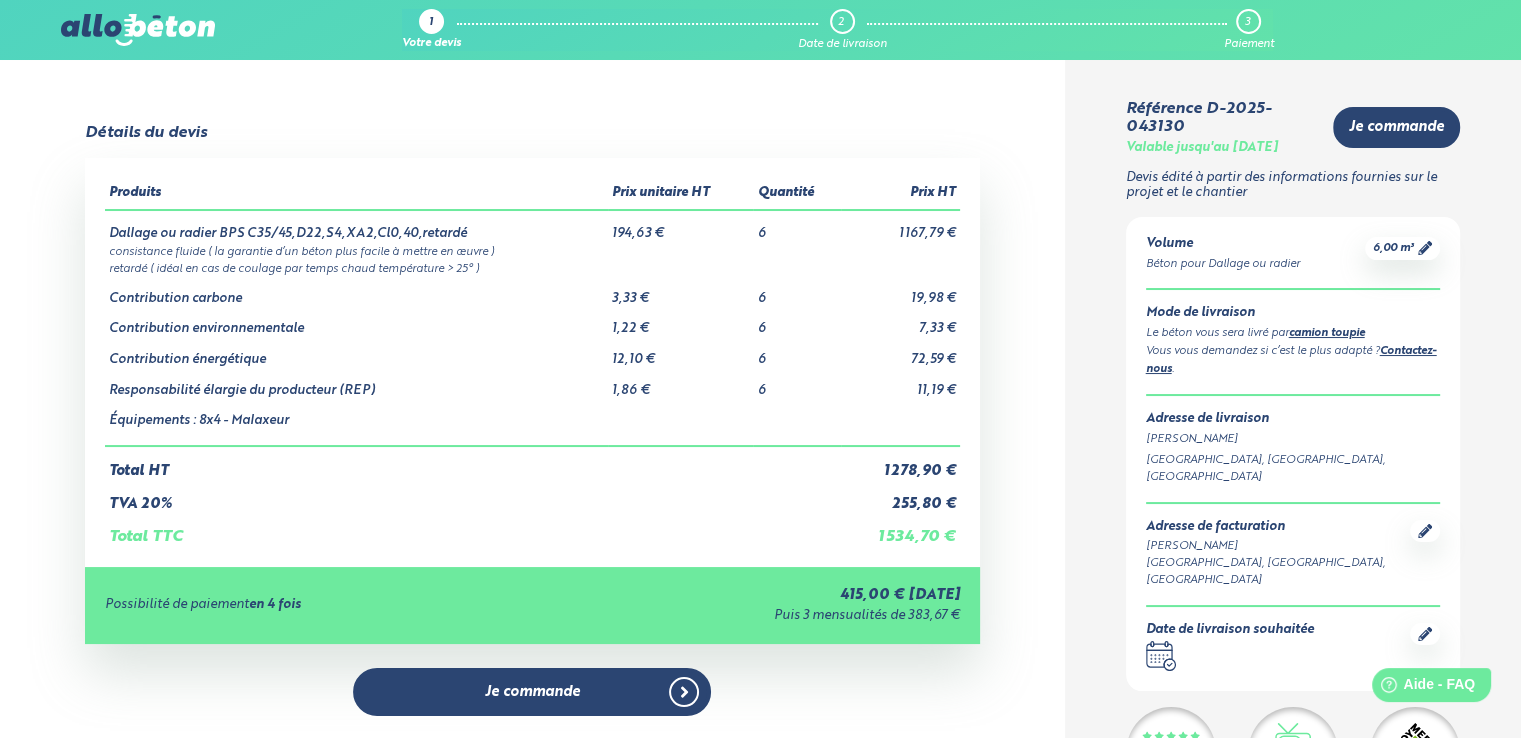 click on "1" at bounding box center [431, 23] 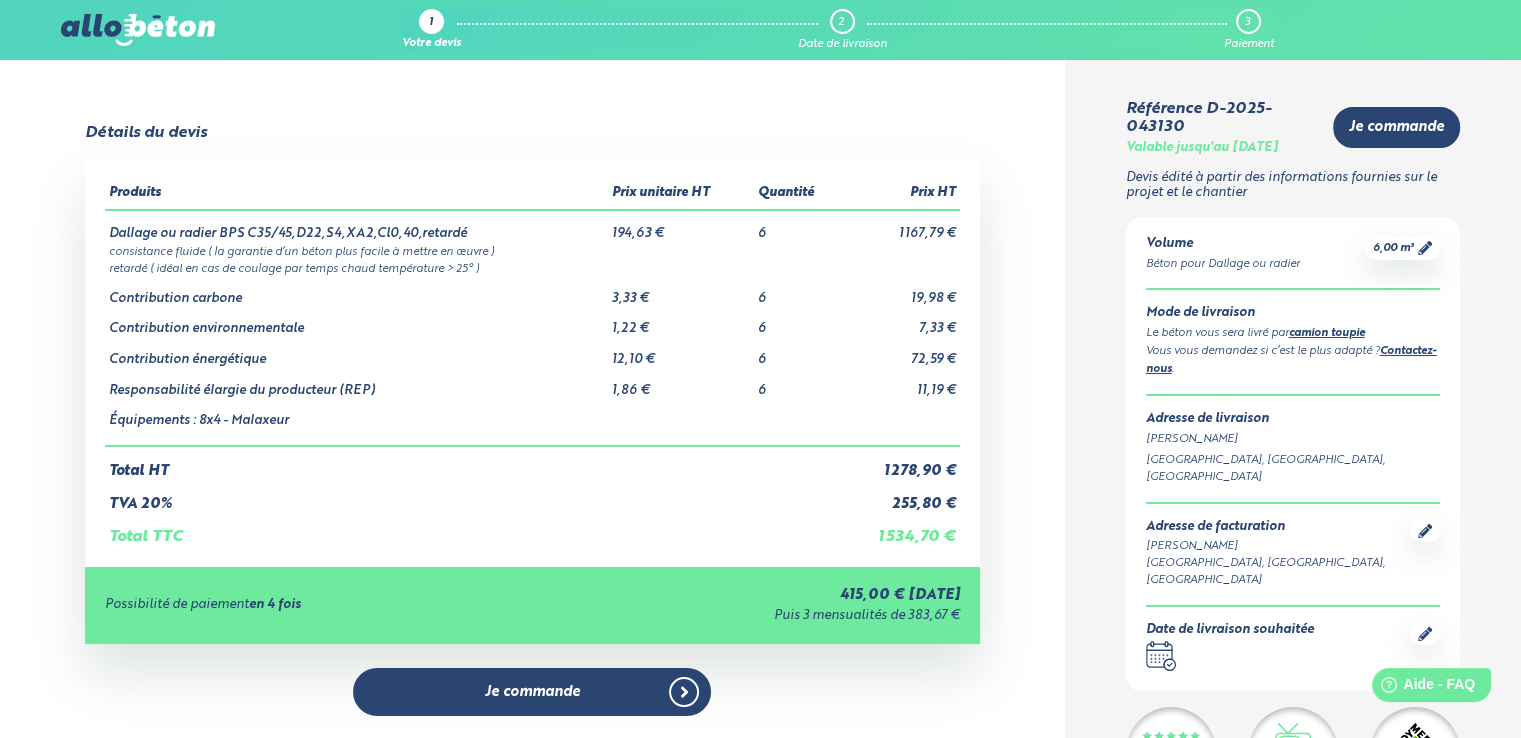 scroll, scrollTop: 0, scrollLeft: 0, axis: both 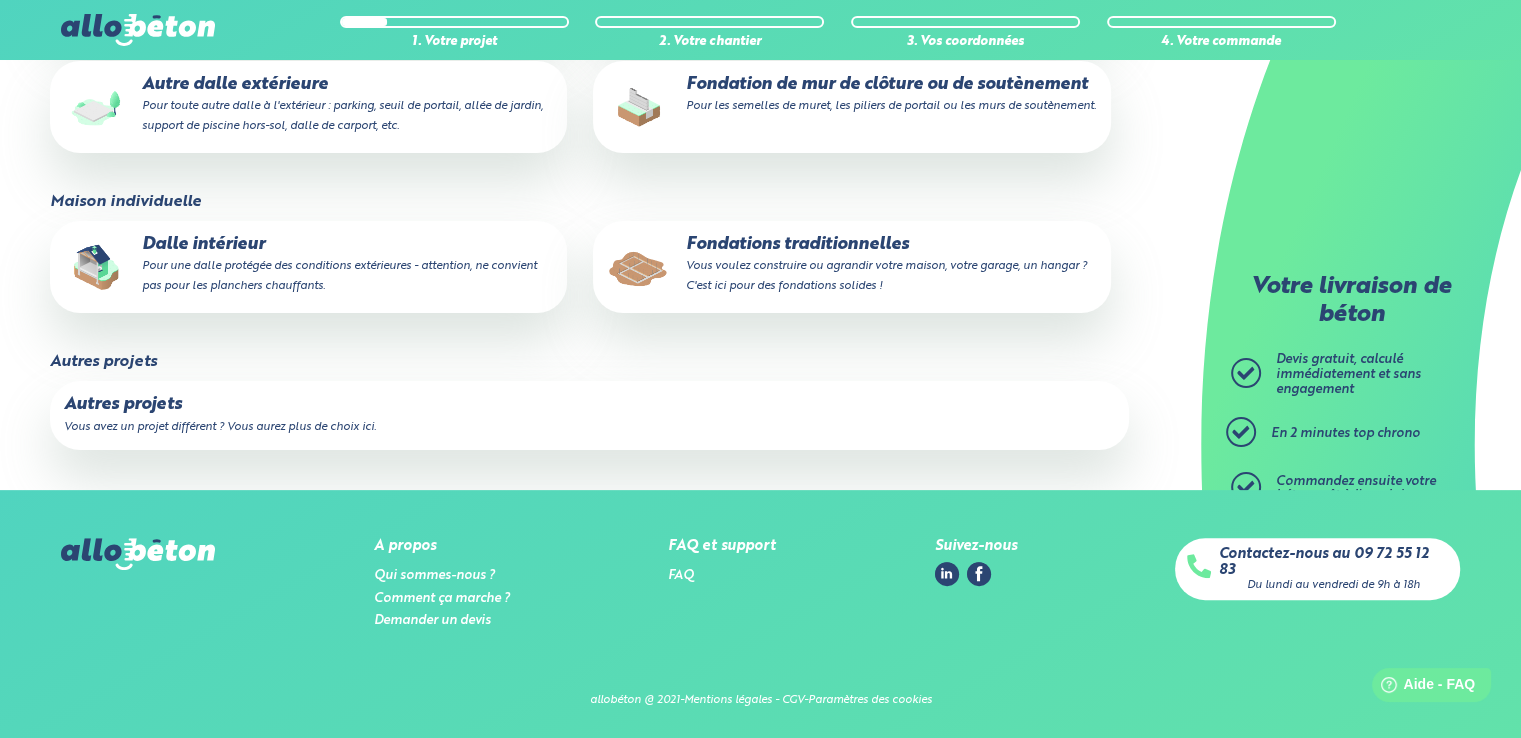 click on "Autres projets
Vous avez un projet différent ? Vous aurez plus de choix ici." at bounding box center (589, 415) 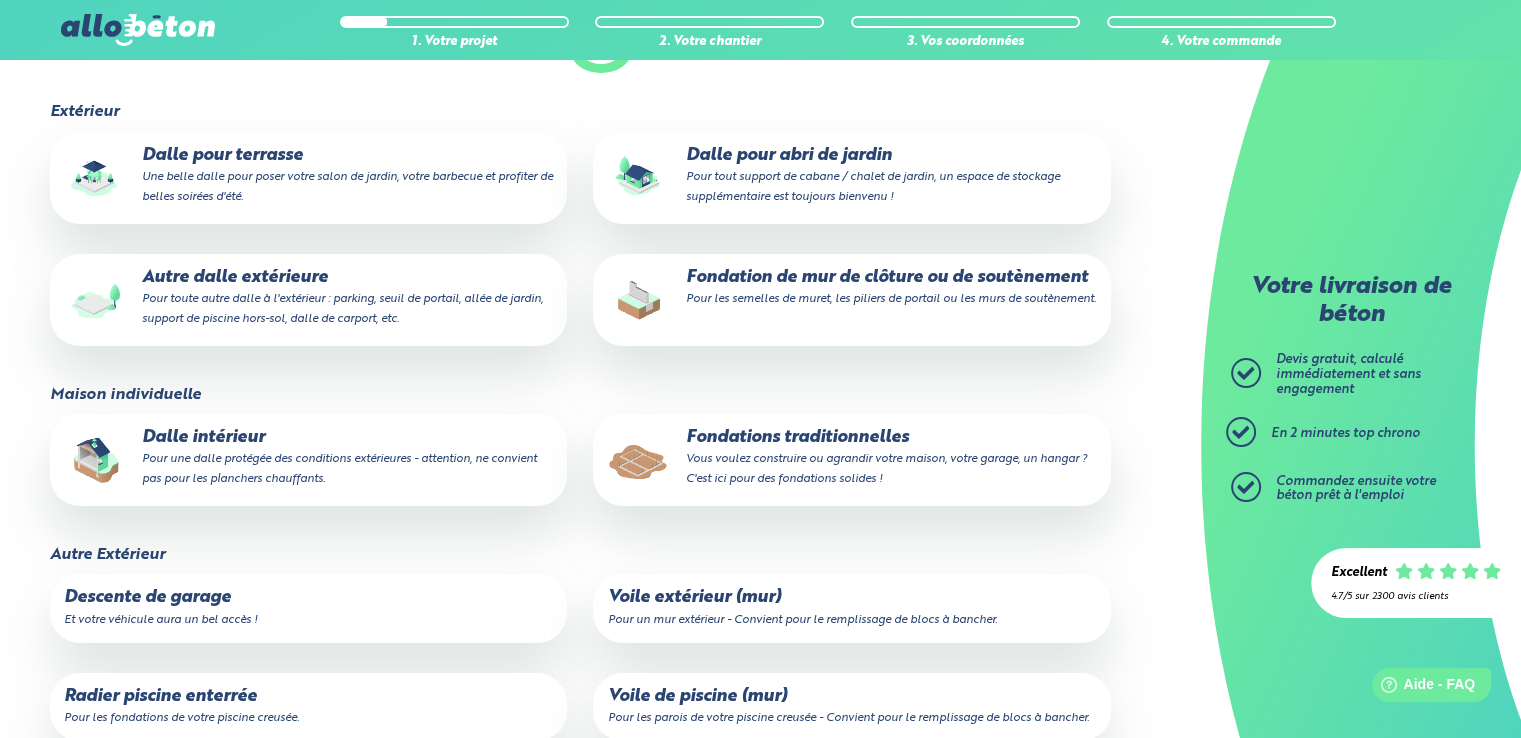 scroll, scrollTop: 246, scrollLeft: 0, axis: vertical 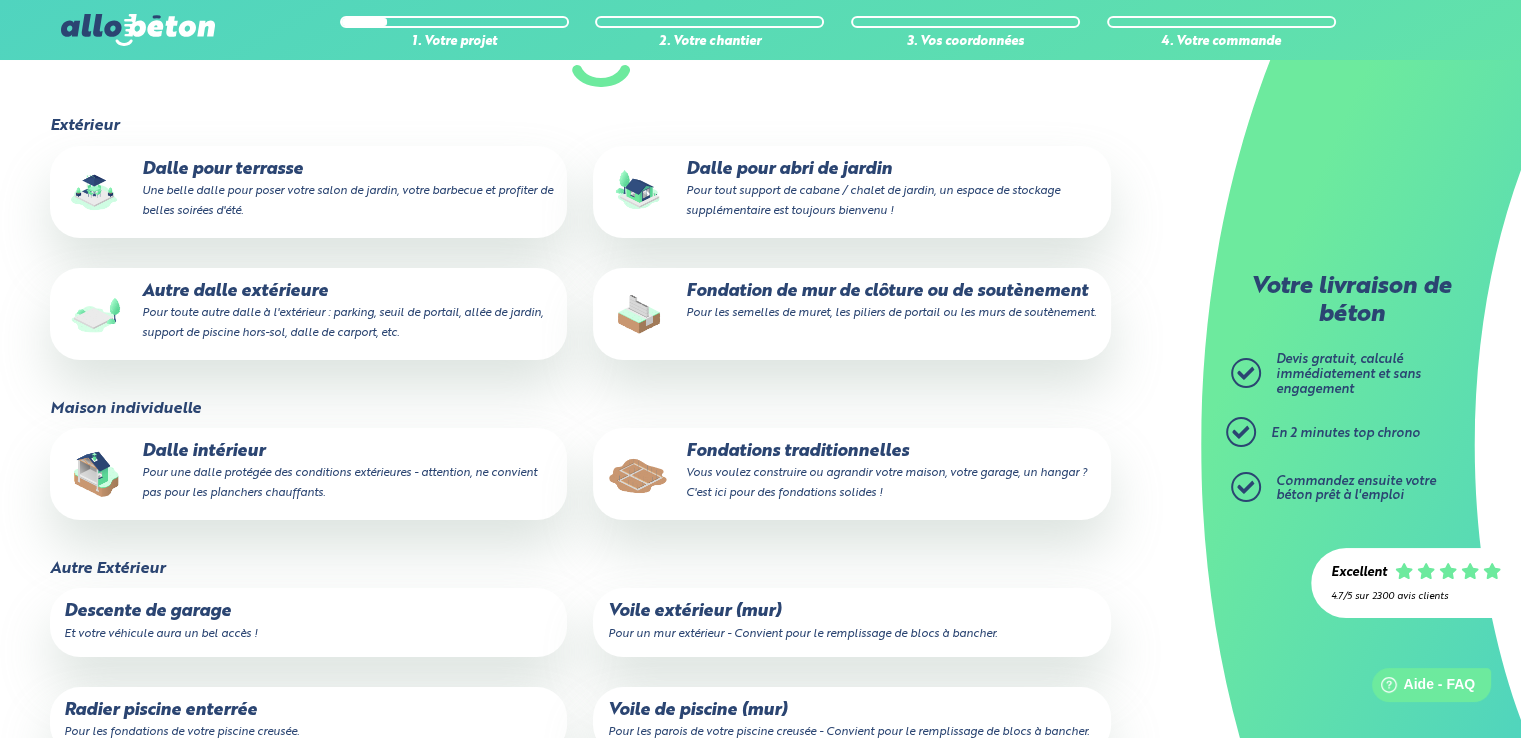 click on "Pour toute autre dalle à l'extérieur : parking, seuil de portail, allée de jardin, support de piscine hors-sol, dalle de carport, etc." at bounding box center (342, 323) 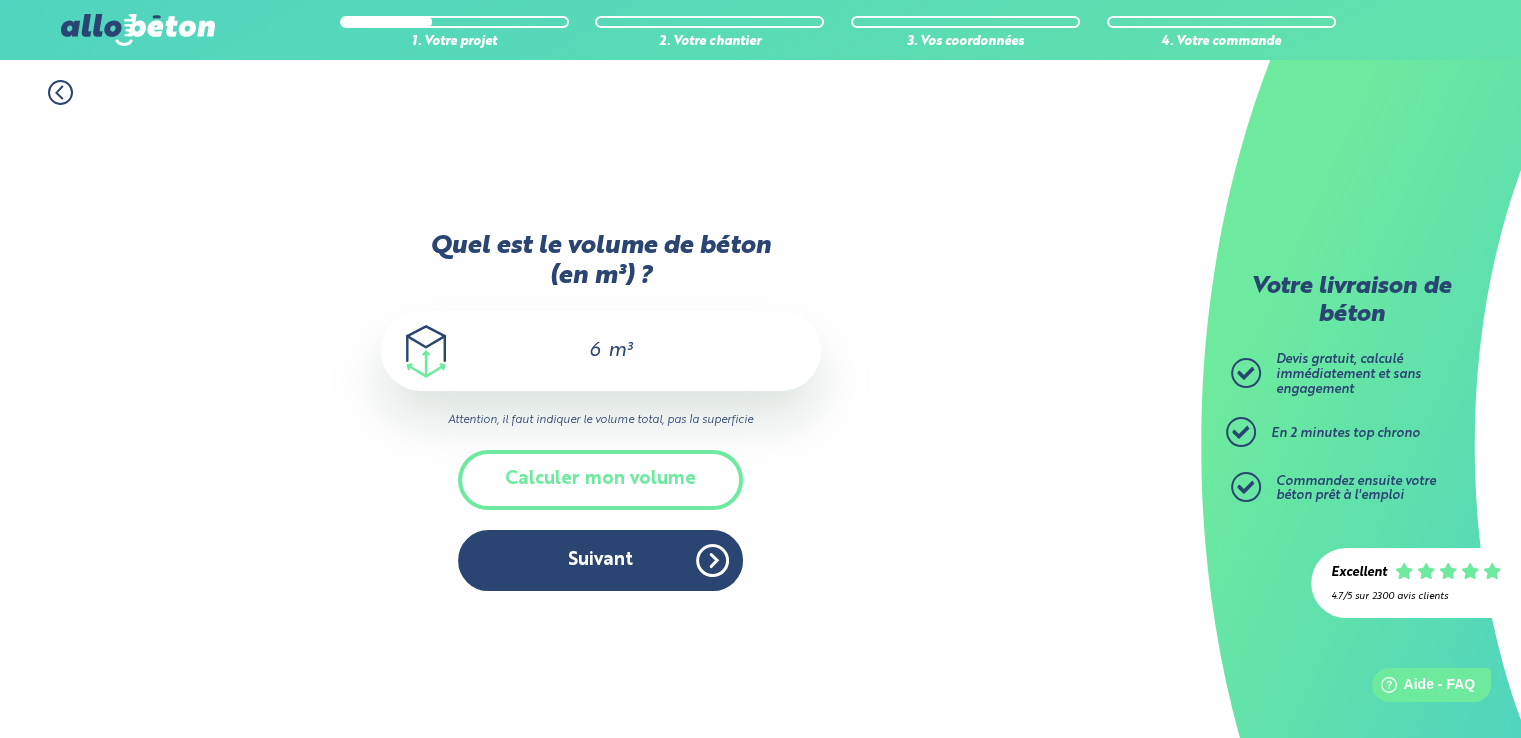 scroll, scrollTop: 0, scrollLeft: 0, axis: both 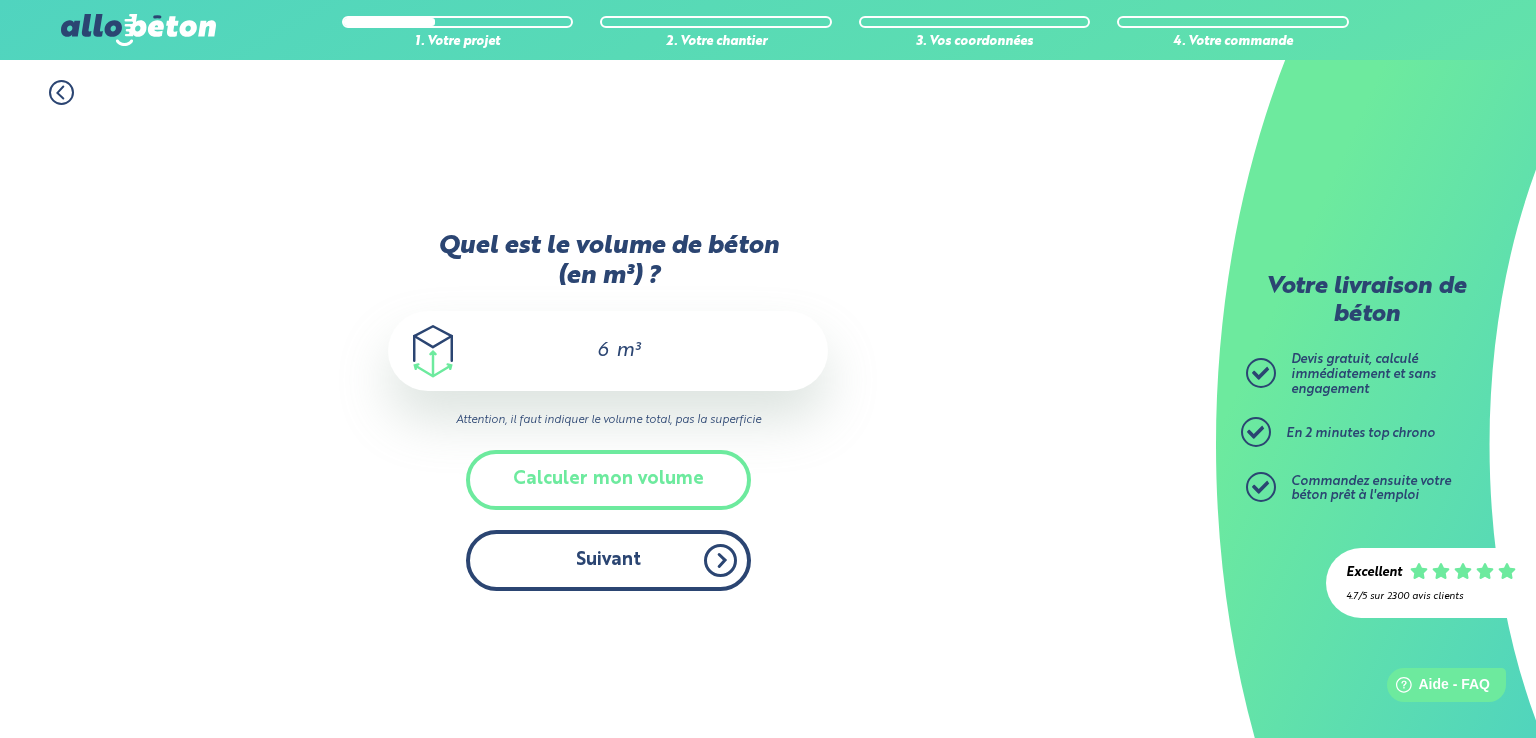 click on "Suivant" at bounding box center (608, 560) 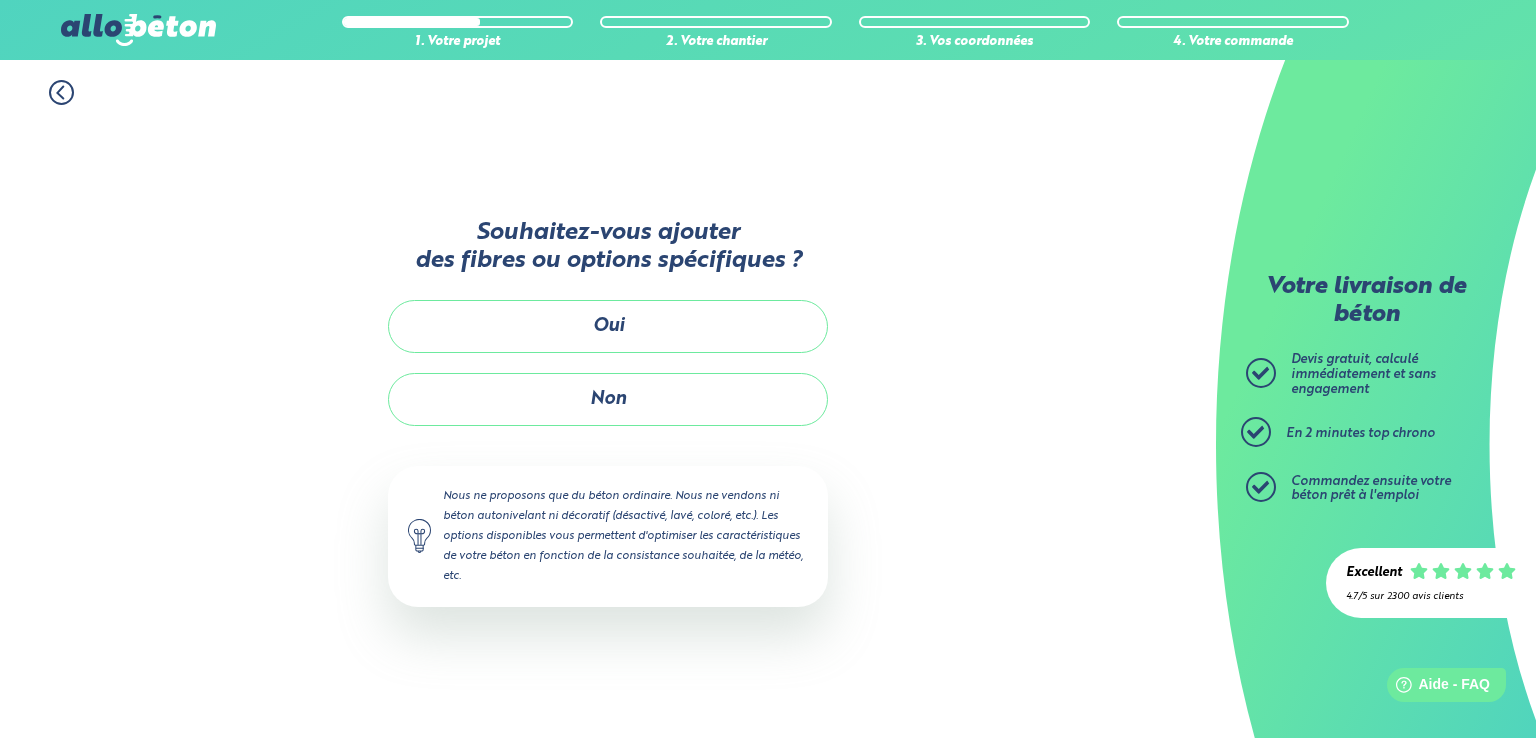 click on "Non" at bounding box center (608, 399) 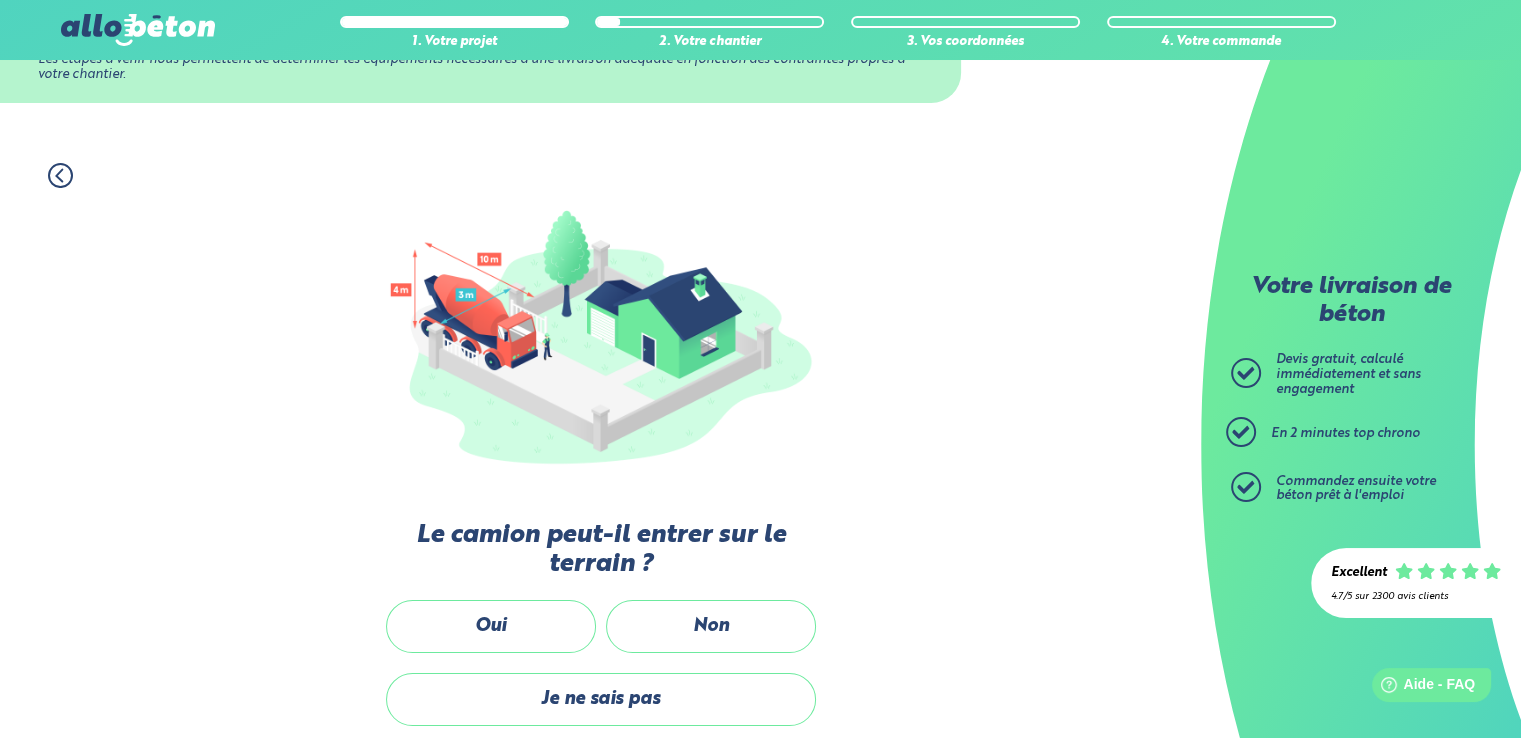 scroll, scrollTop: 200, scrollLeft: 0, axis: vertical 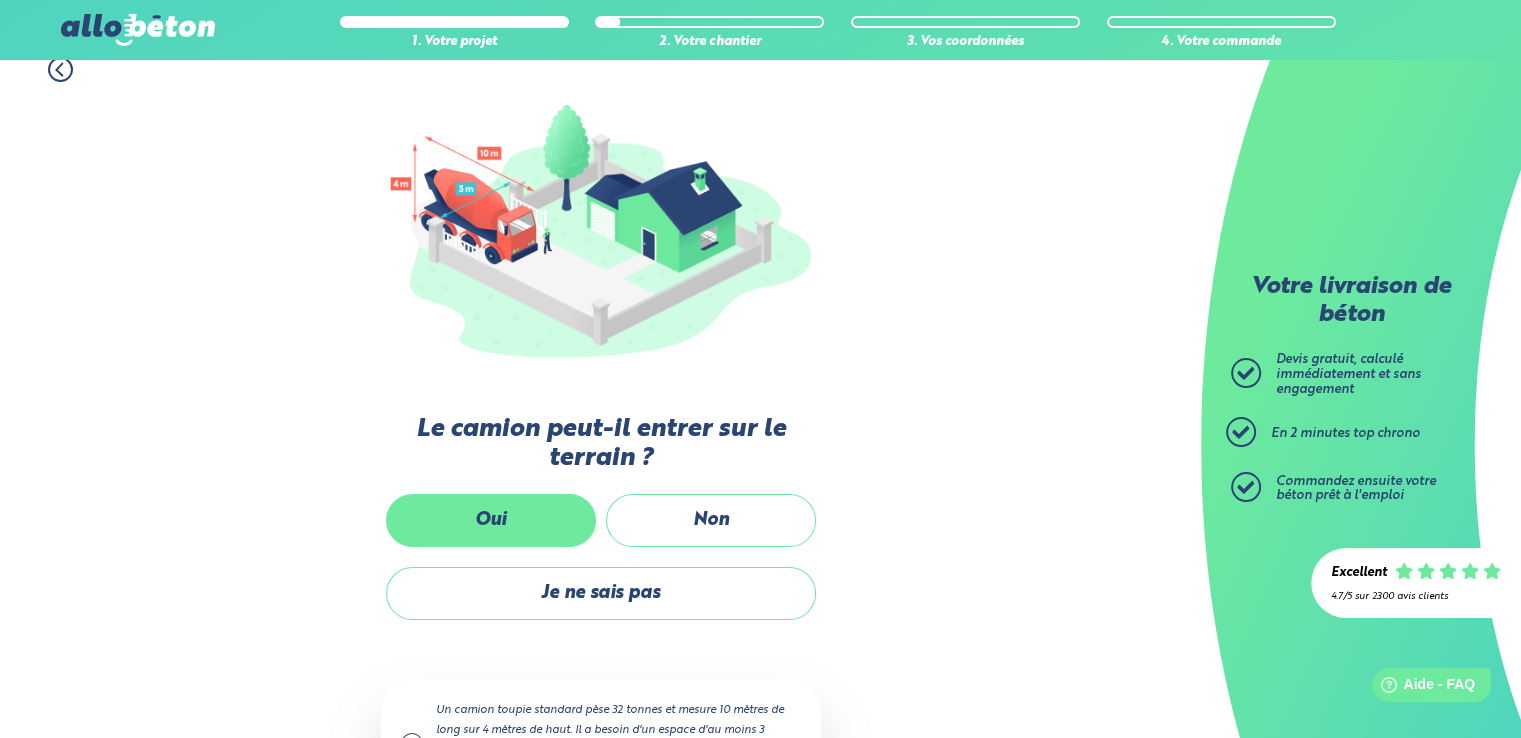 click on "Oui" at bounding box center (491, 520) 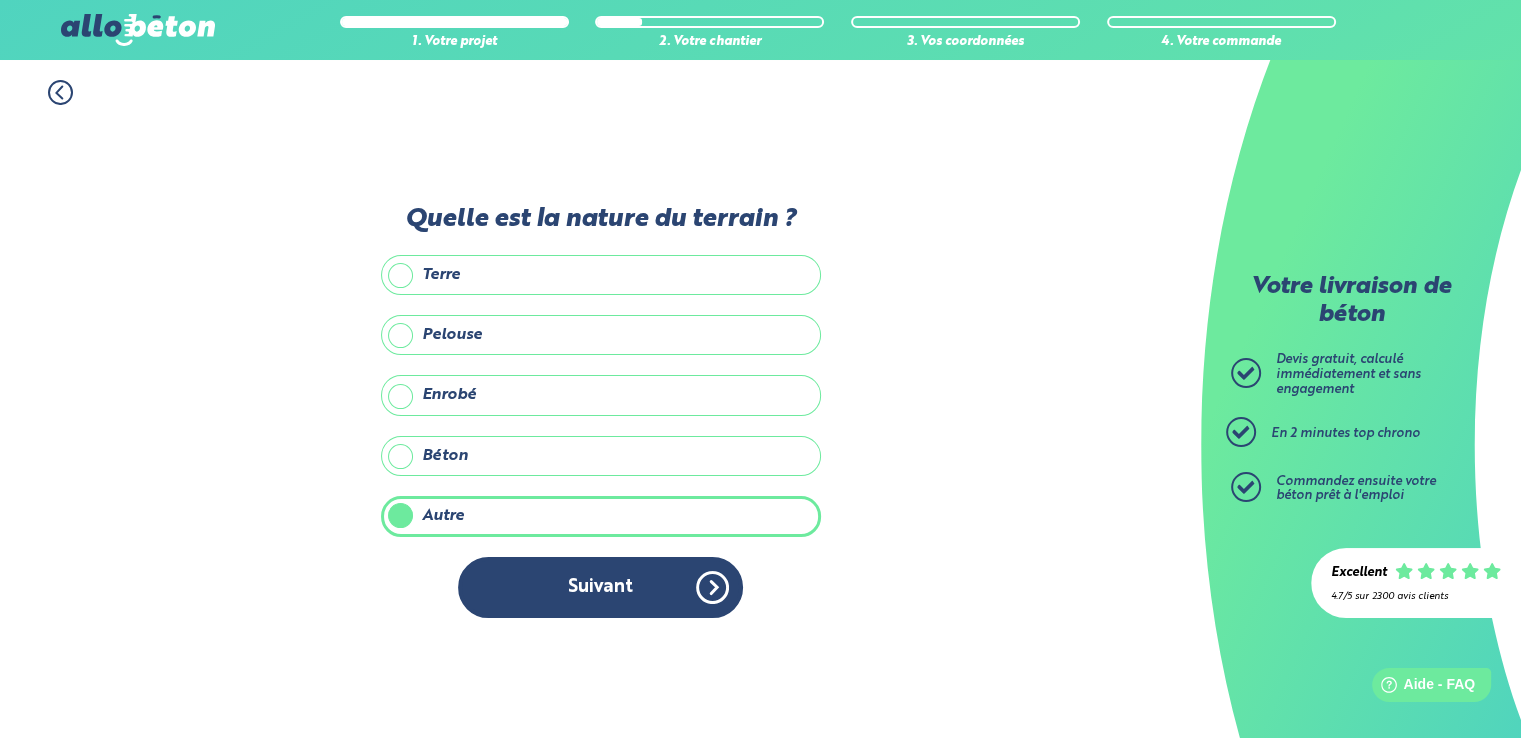 scroll, scrollTop: 0, scrollLeft: 0, axis: both 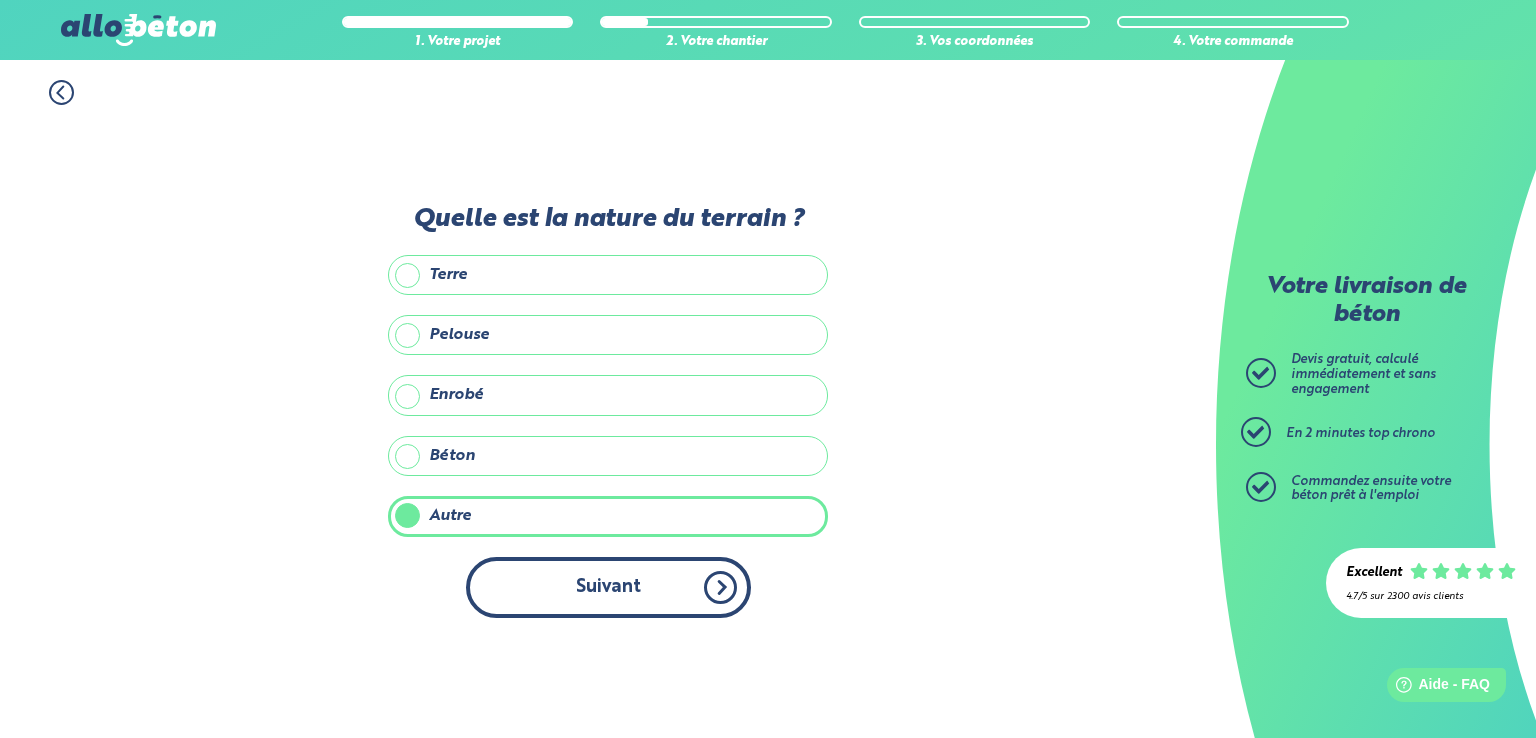 click on "Suivant" at bounding box center [608, 587] 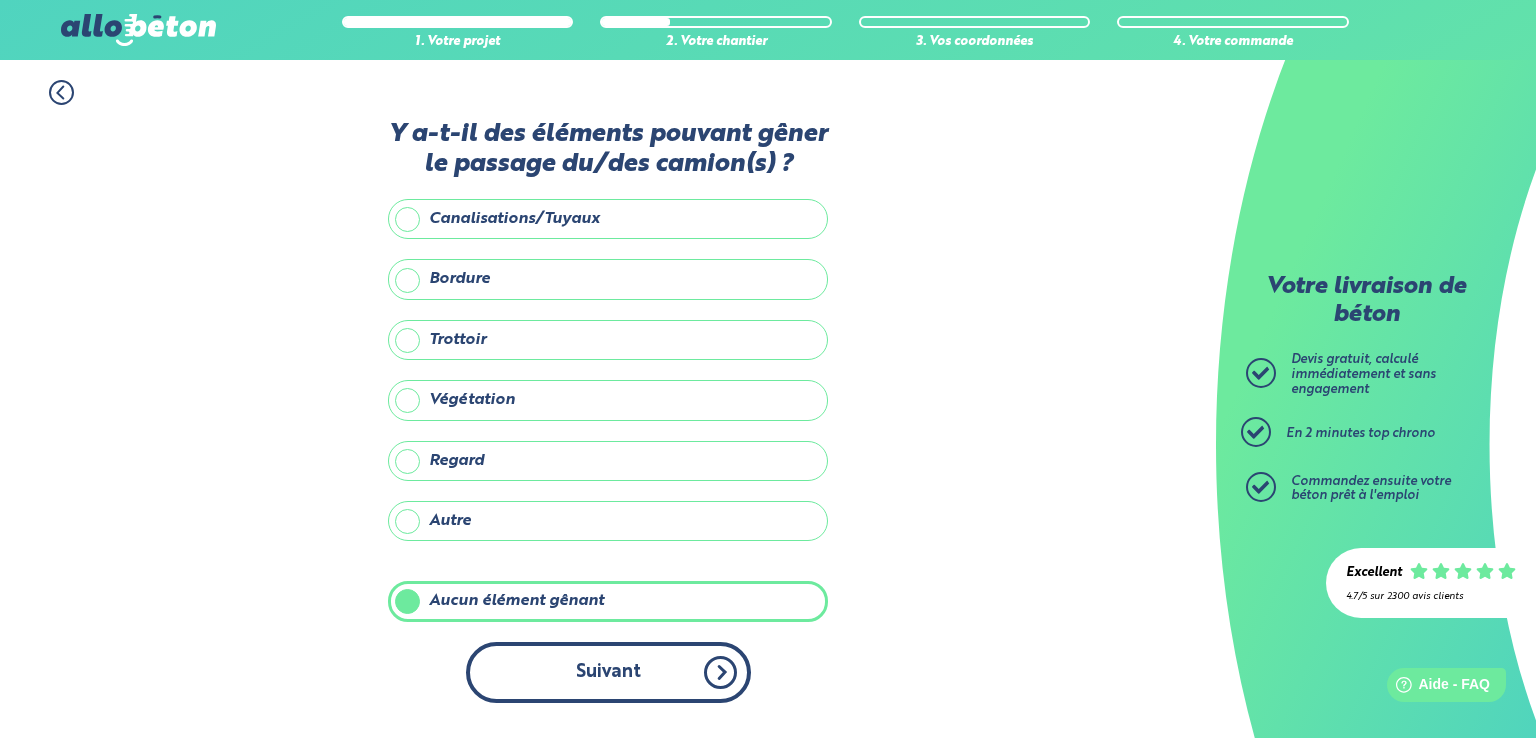 click on "Suivant" at bounding box center [608, 672] 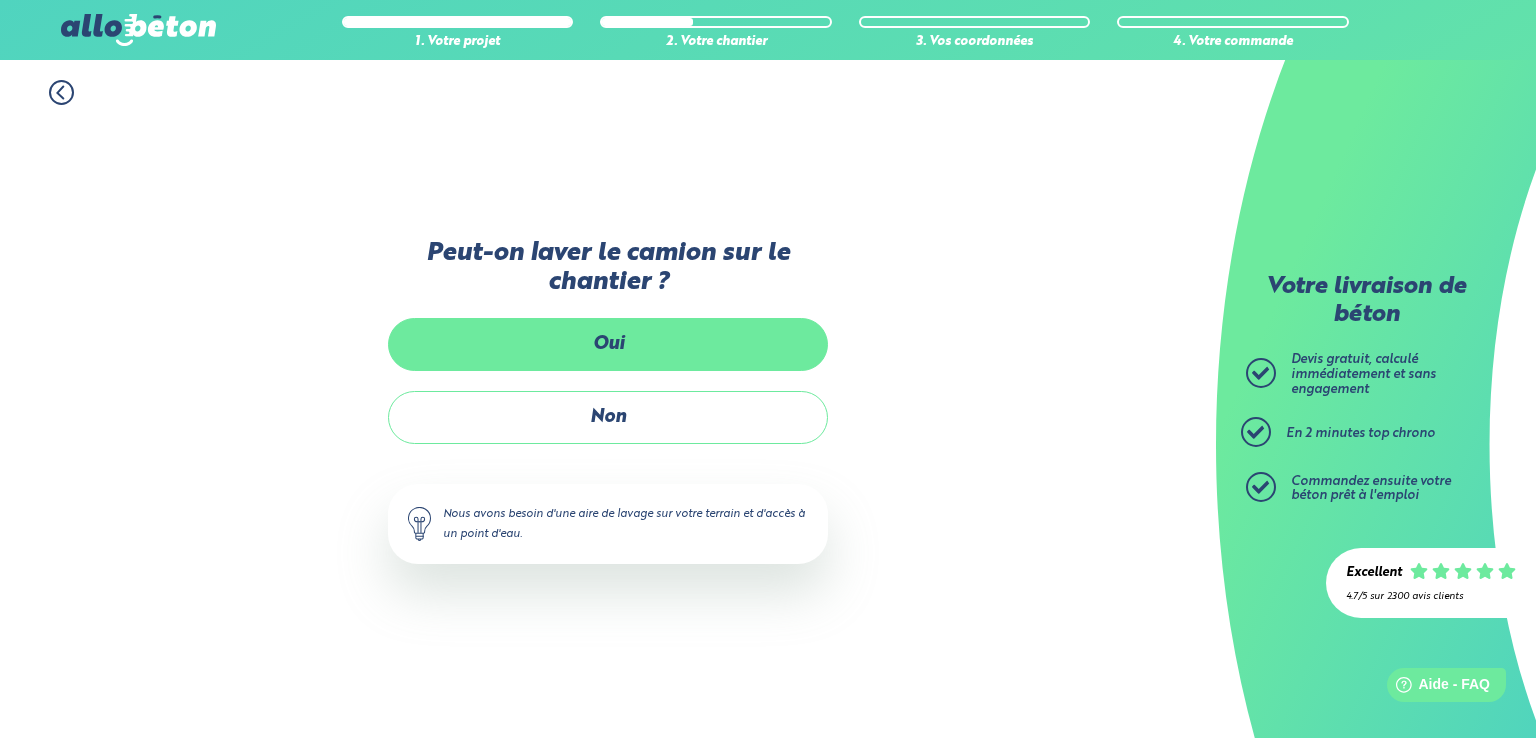 click on "Oui" at bounding box center [608, 344] 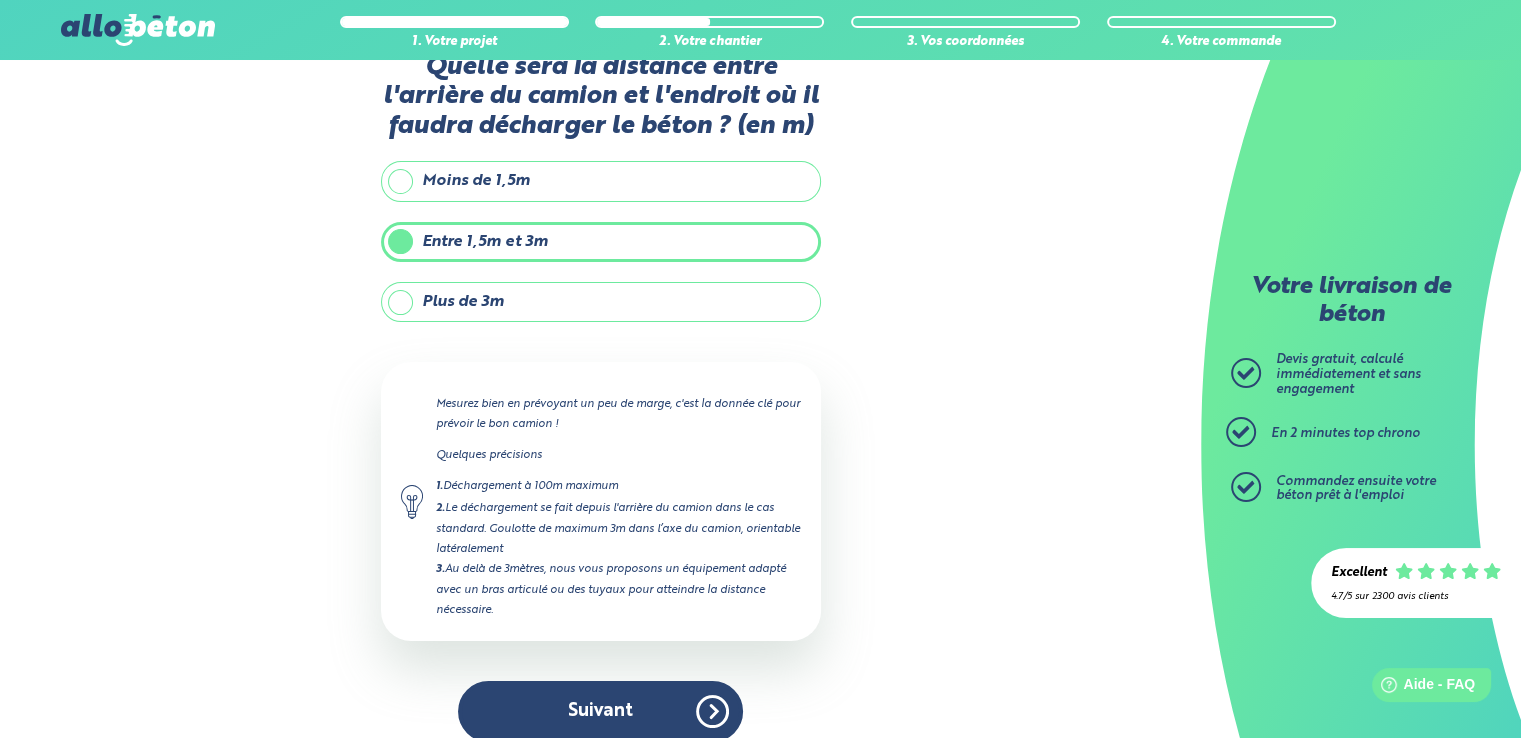 scroll, scrollTop: 71, scrollLeft: 0, axis: vertical 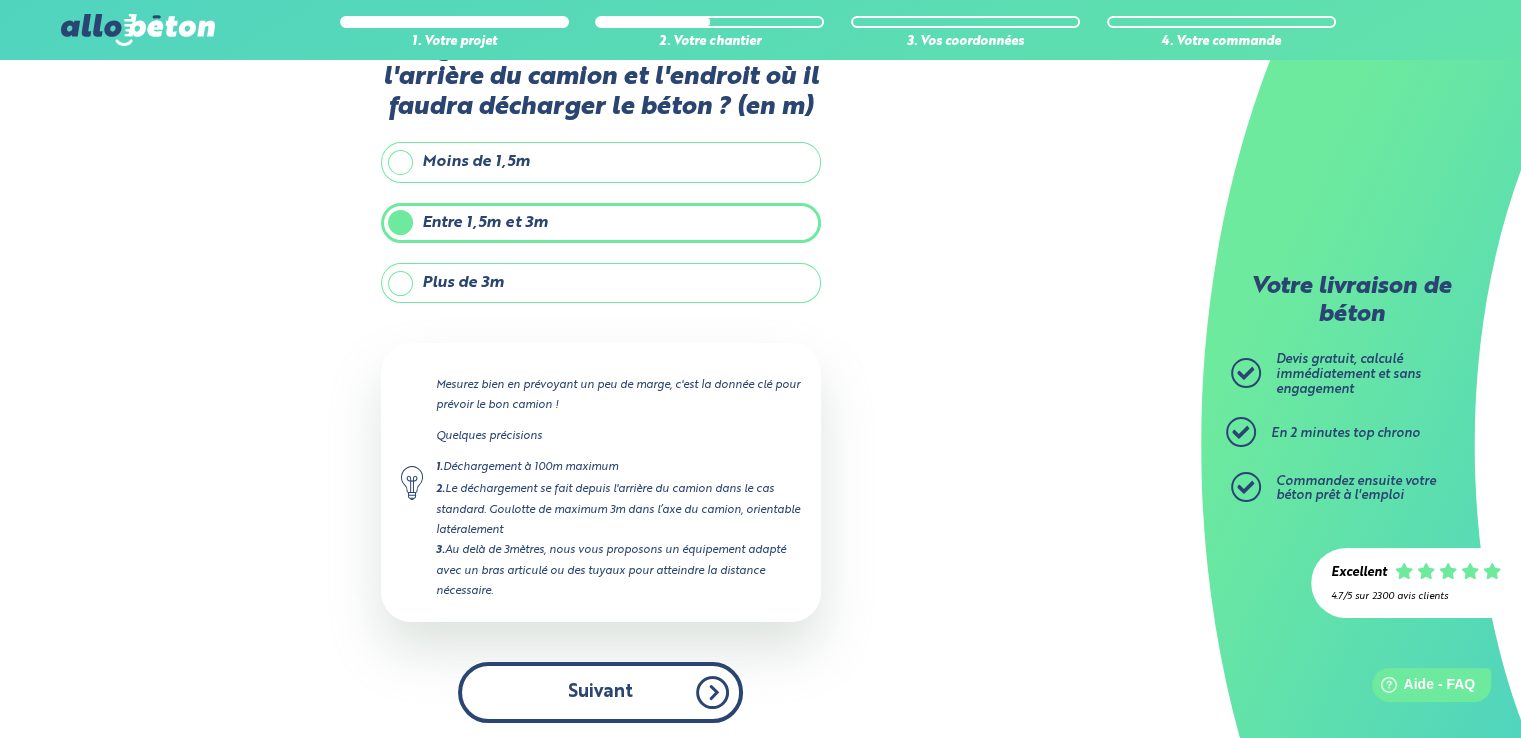 click on "Suivant" at bounding box center [600, 692] 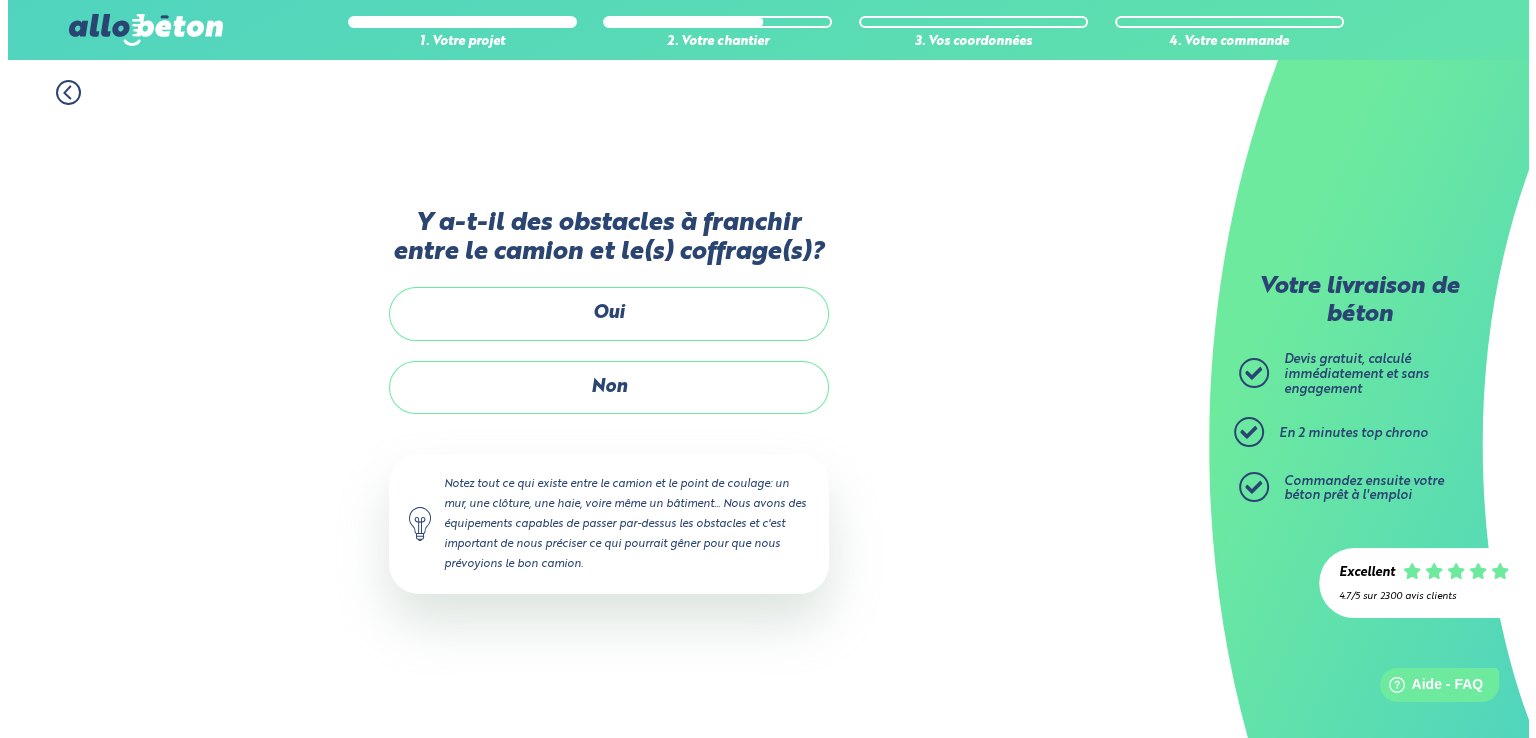 scroll, scrollTop: 0, scrollLeft: 0, axis: both 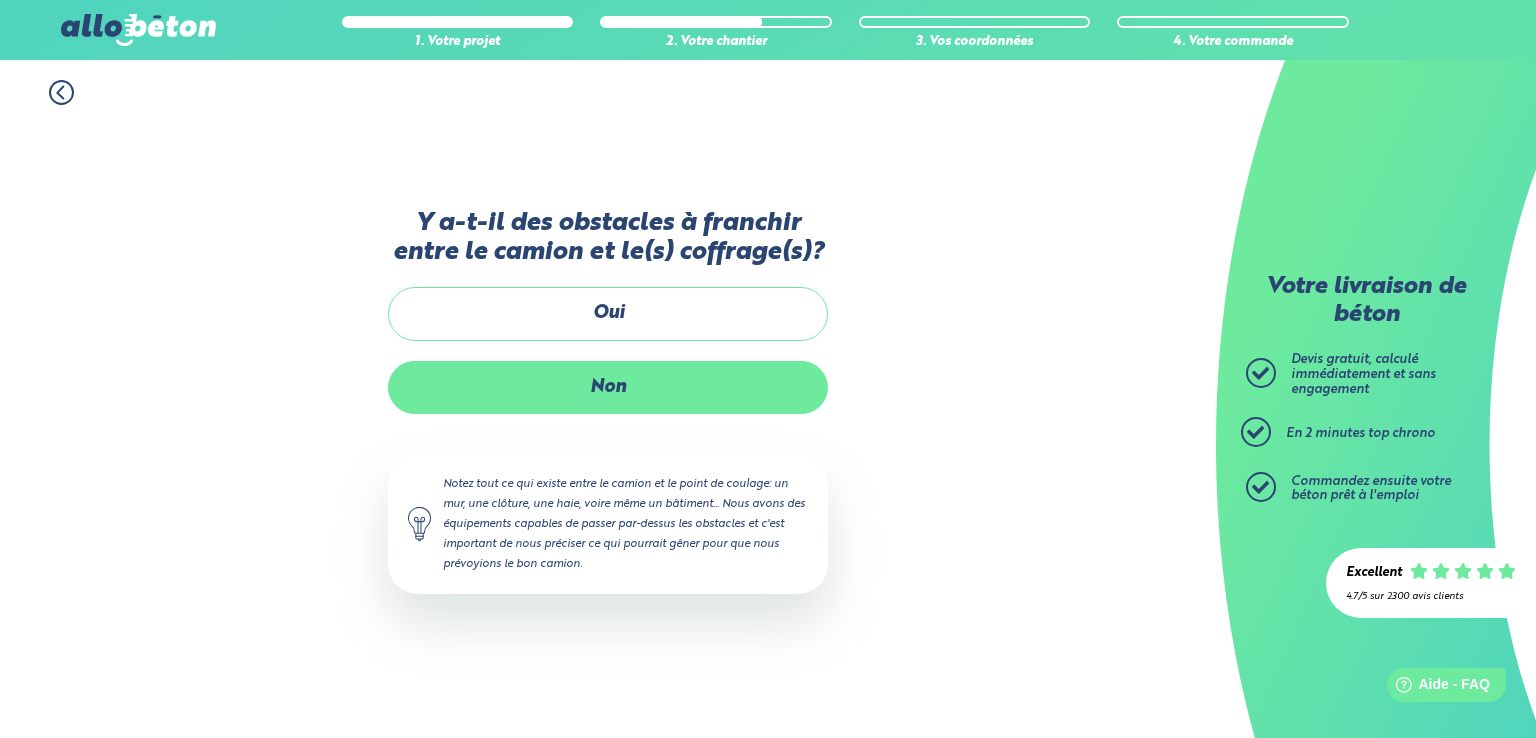 click on "Non" at bounding box center [608, 387] 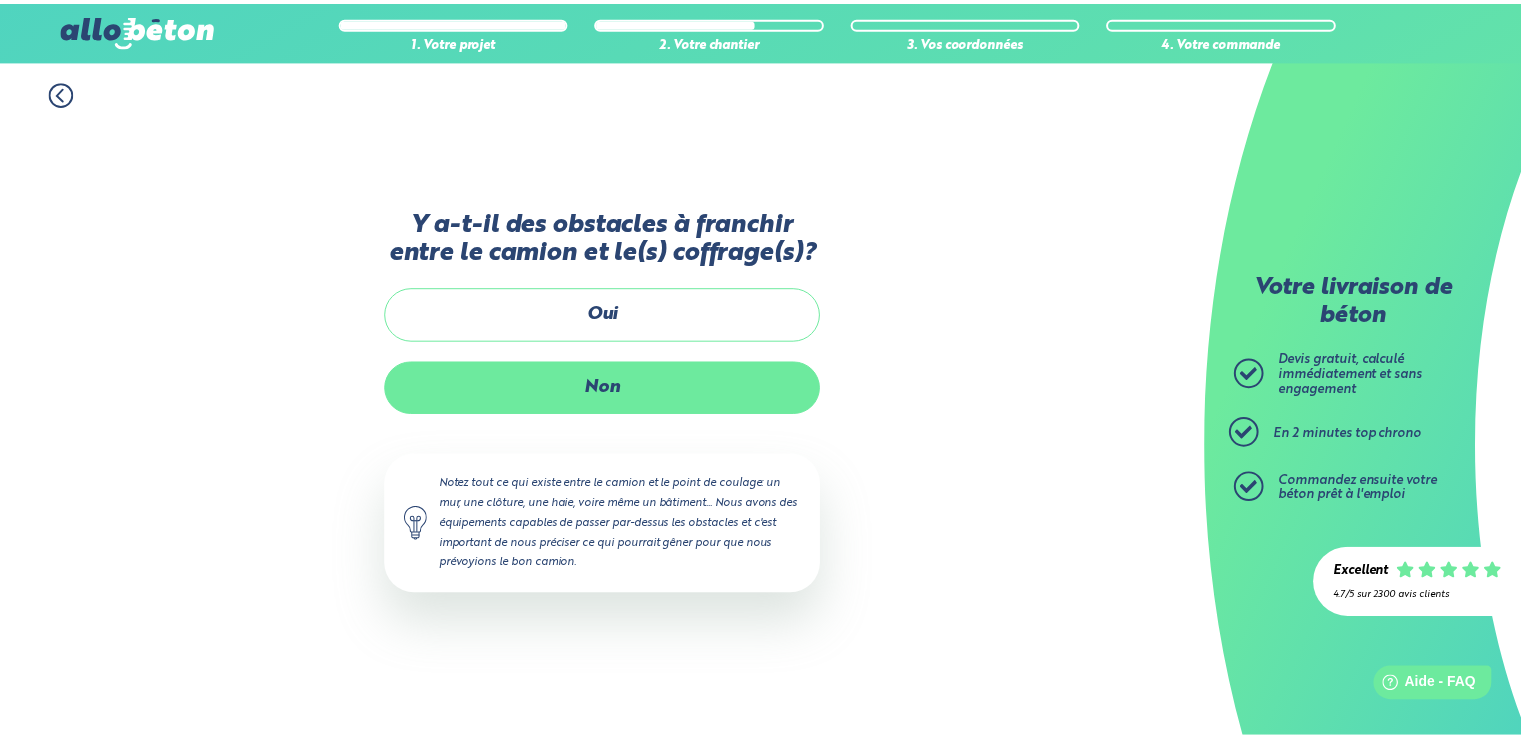 scroll, scrollTop: 185, scrollLeft: 0, axis: vertical 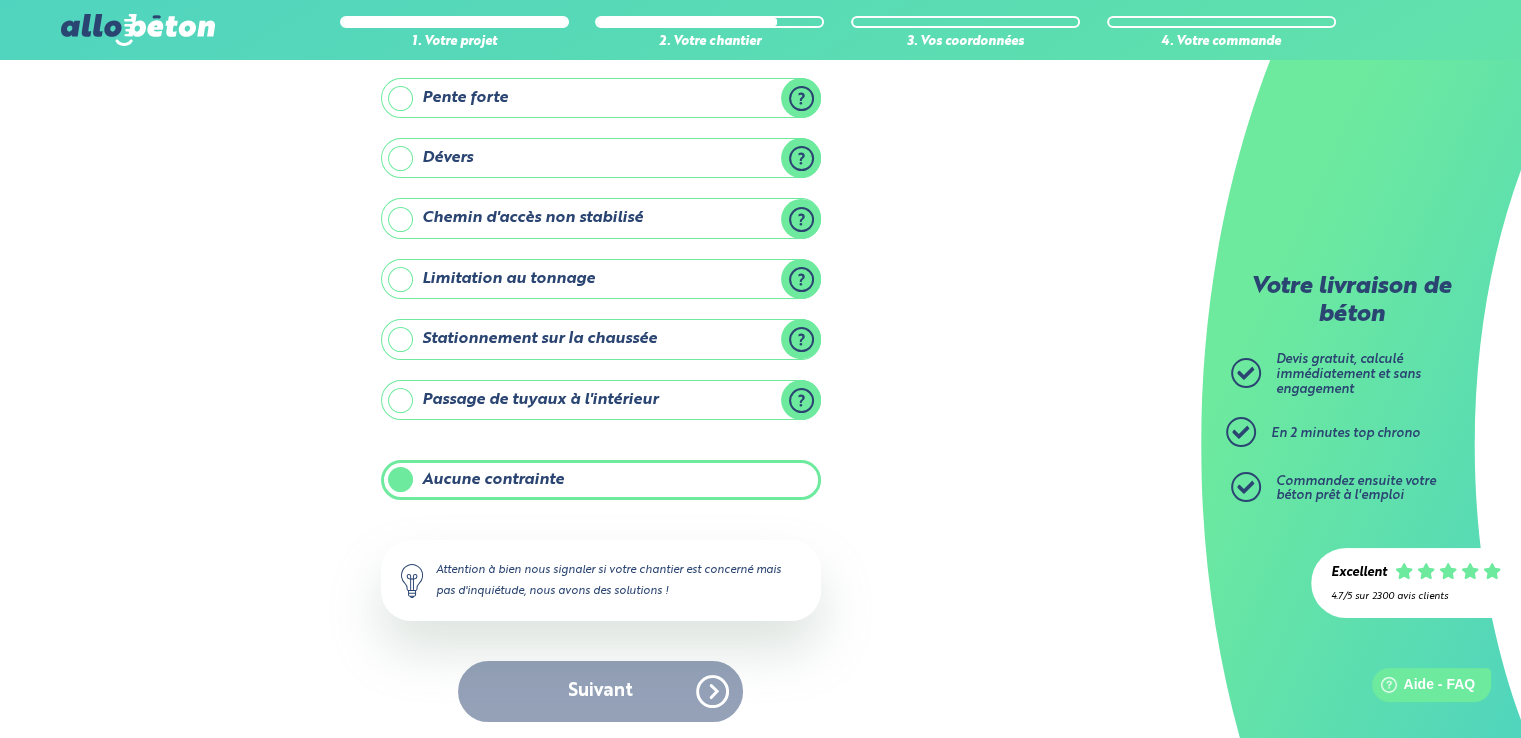 click on "Passage de tuyaux à l'intérieur" at bounding box center (601, 400) 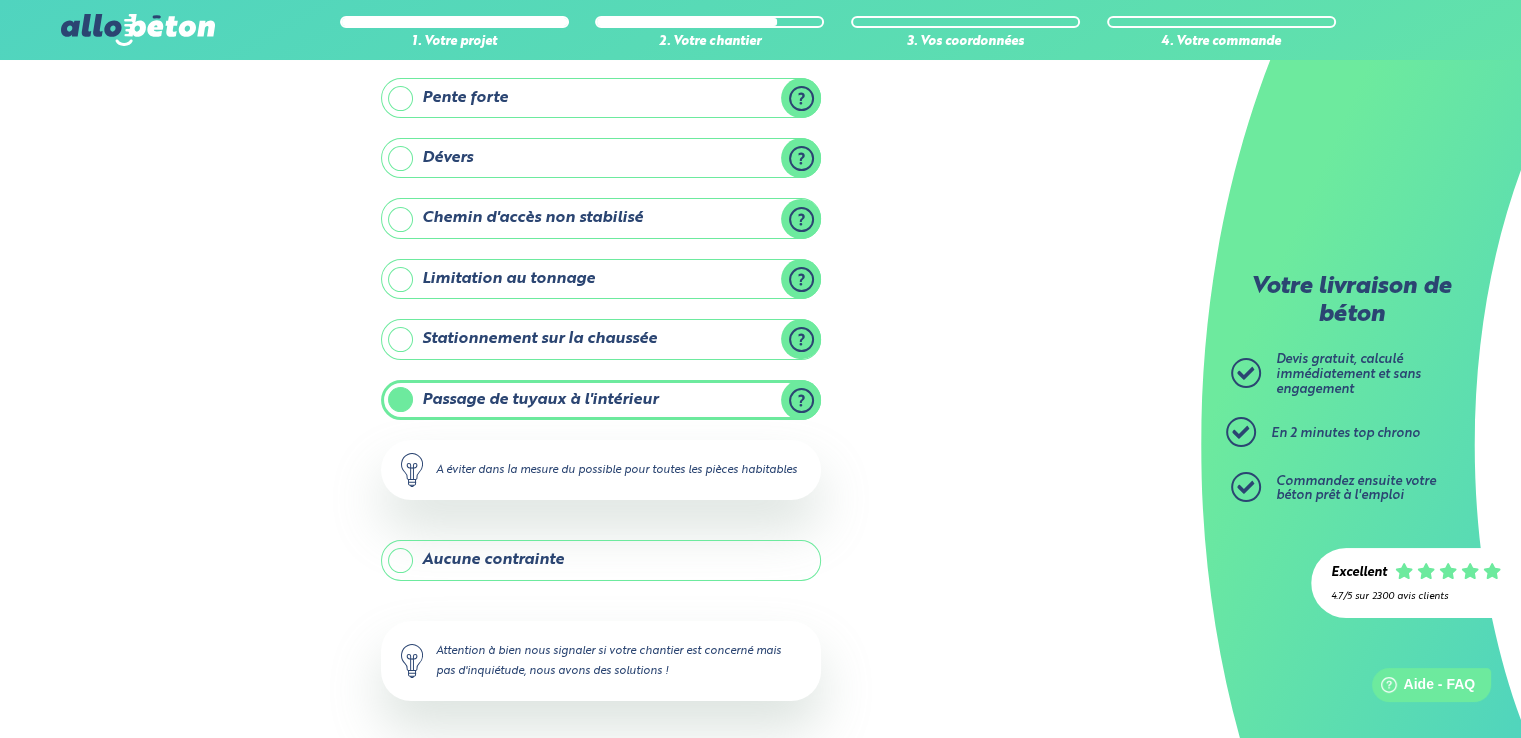 click on "Aucune contrainte" at bounding box center [601, 560] 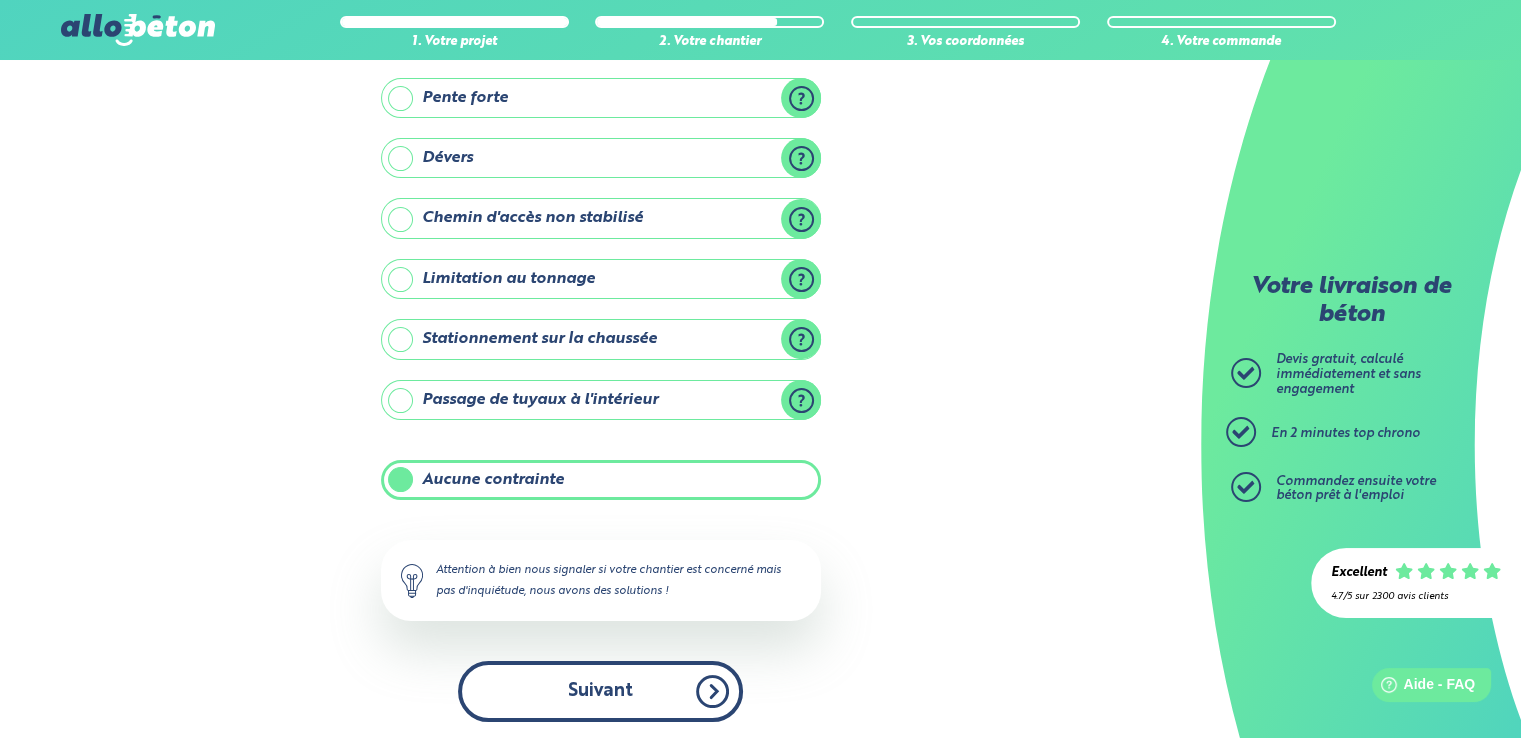 click on "Suivant" at bounding box center (600, 691) 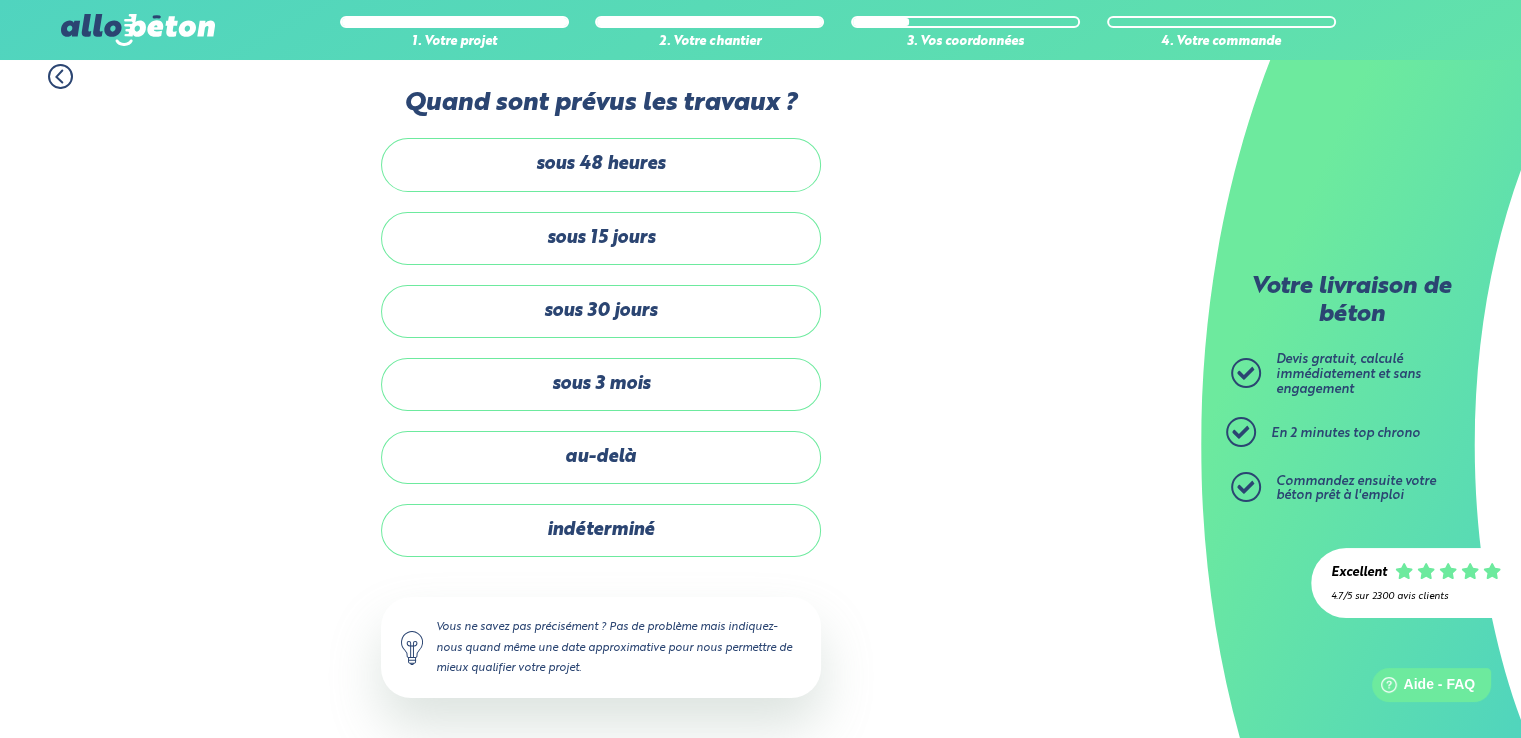 scroll, scrollTop: 13, scrollLeft: 0, axis: vertical 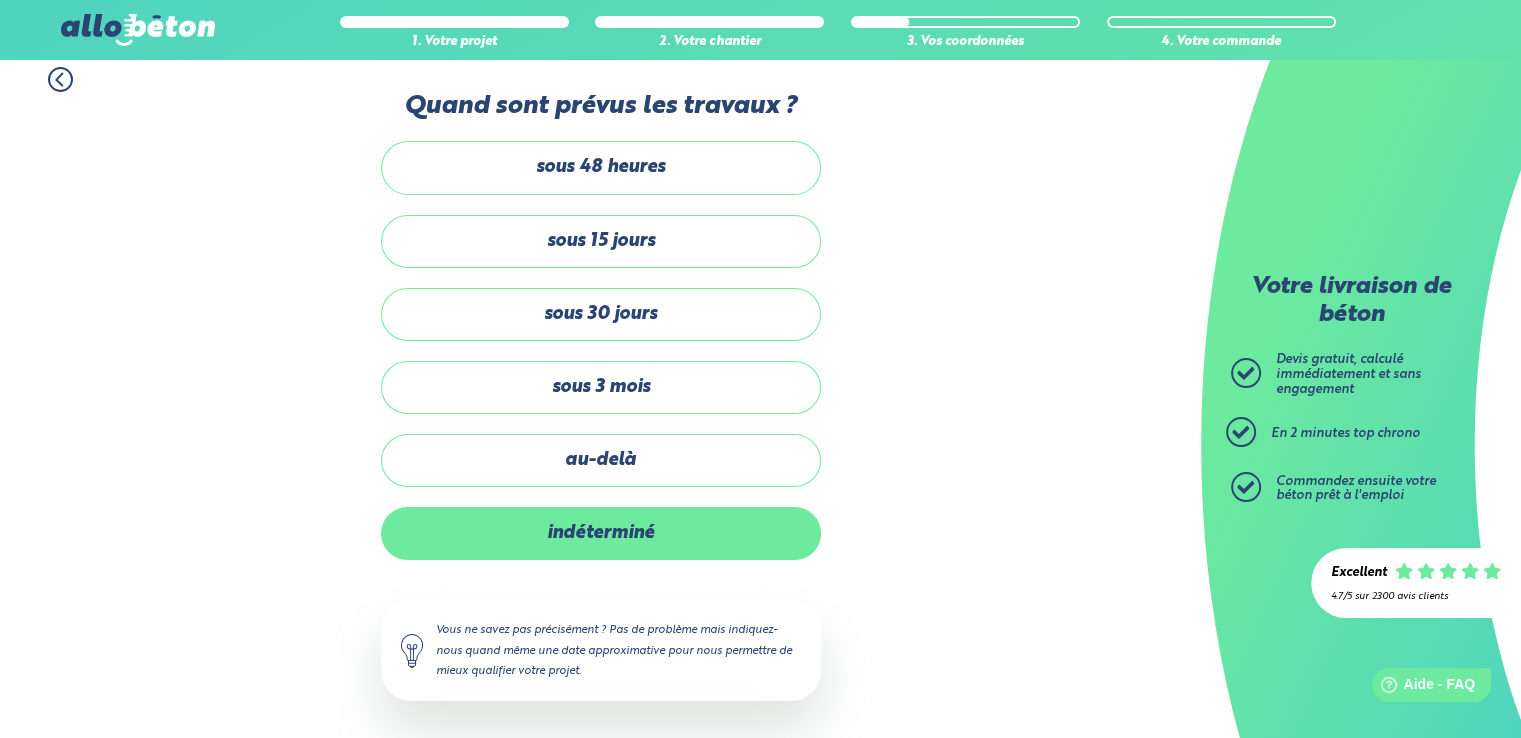click on "indéterminé" at bounding box center [601, 533] 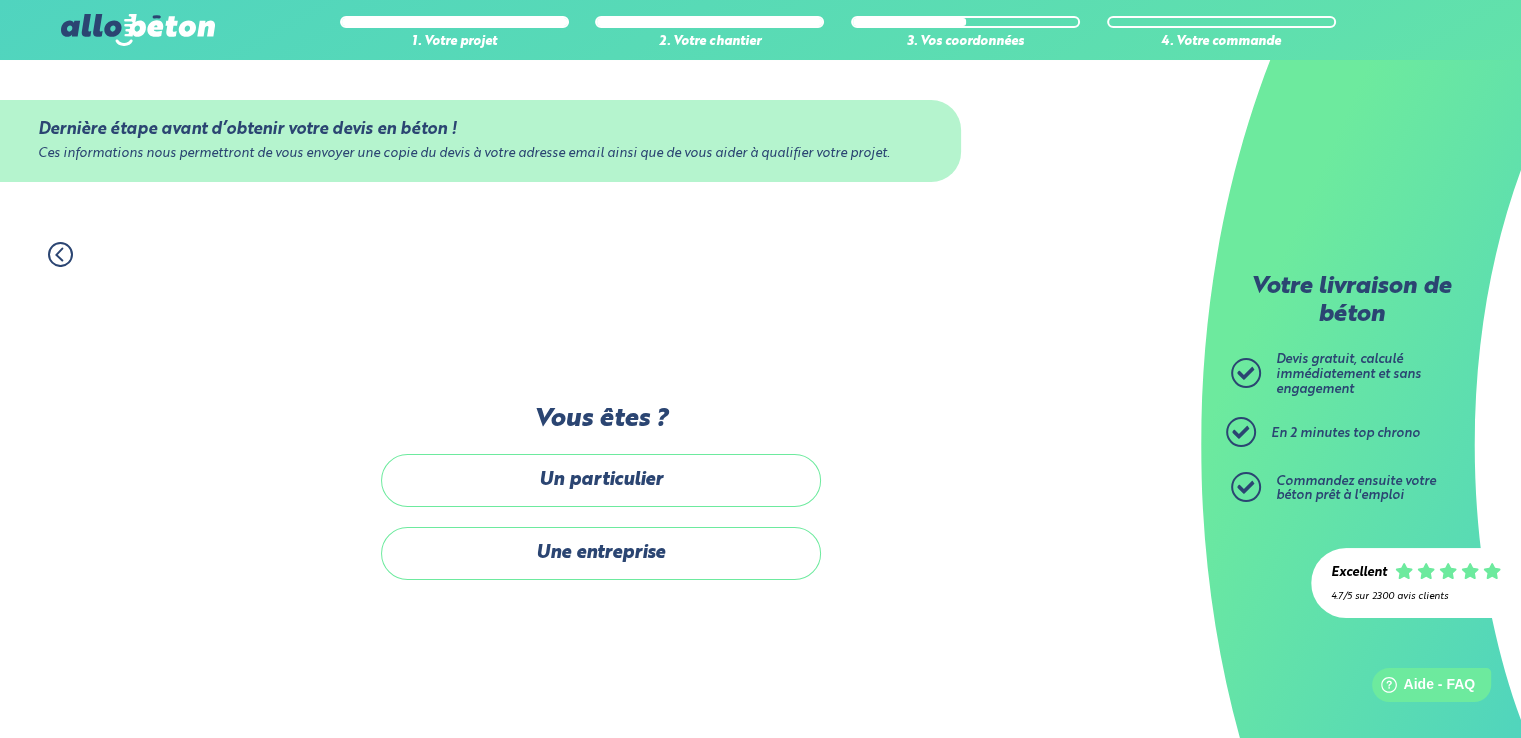 scroll, scrollTop: 0, scrollLeft: 0, axis: both 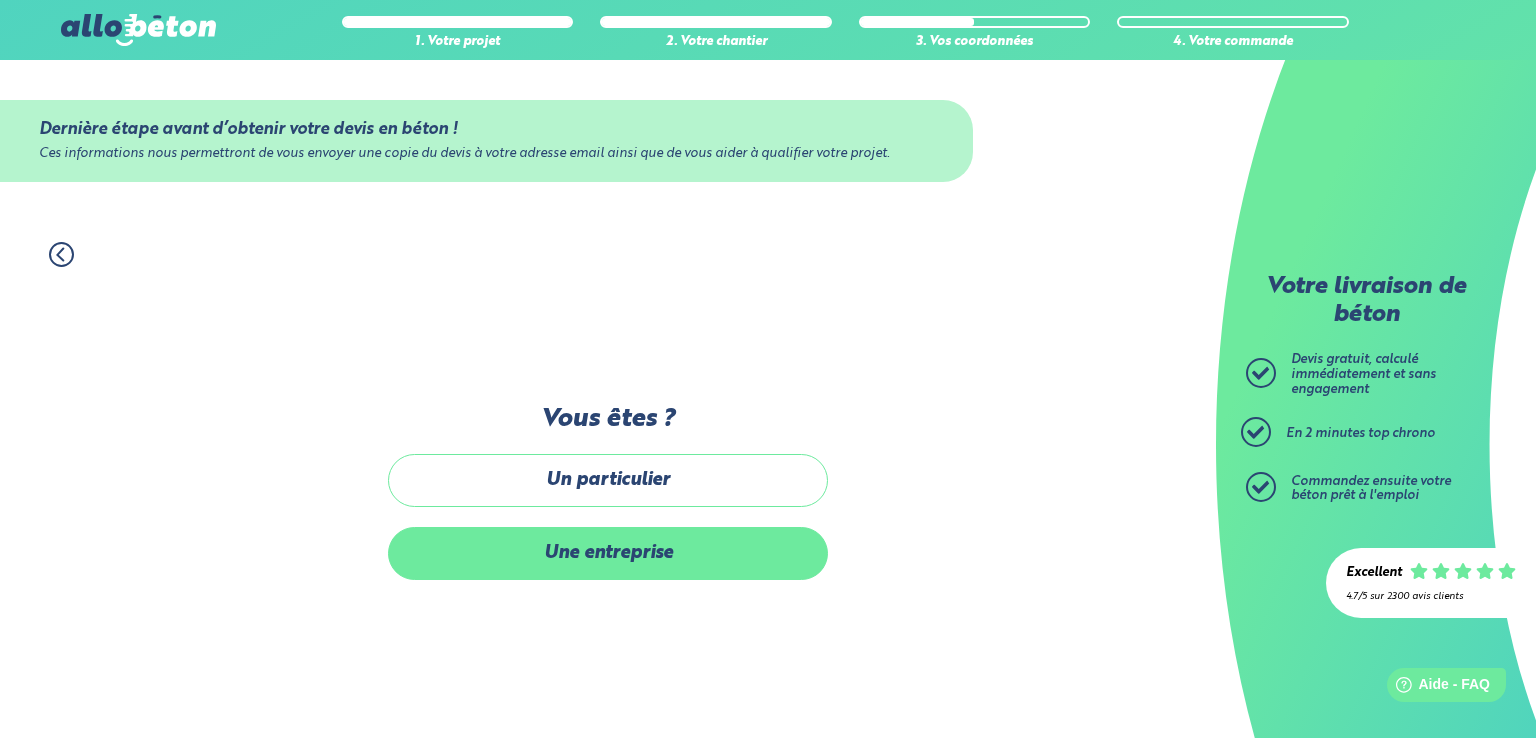 click on "Une entreprise" at bounding box center [608, 553] 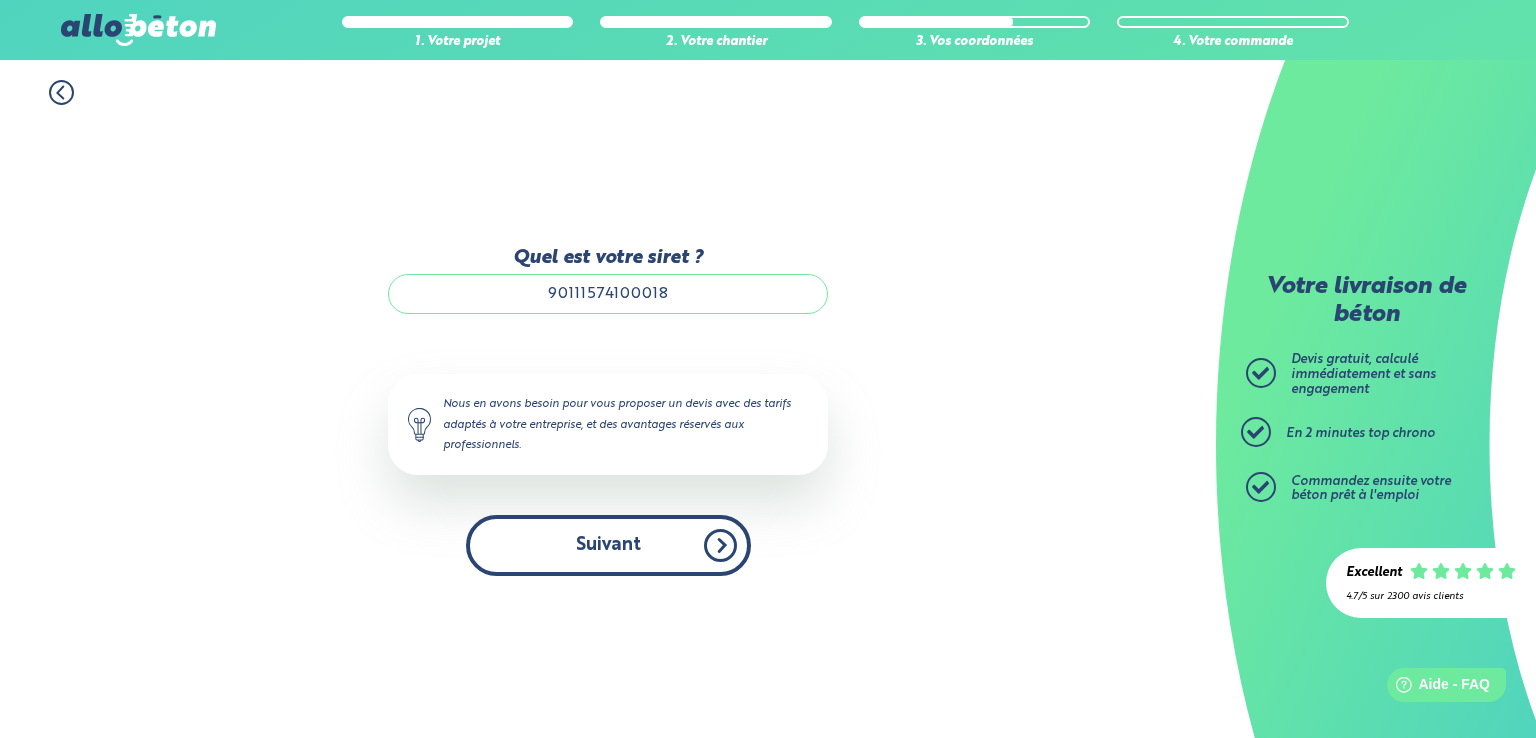 click on "Suivant" at bounding box center (608, 545) 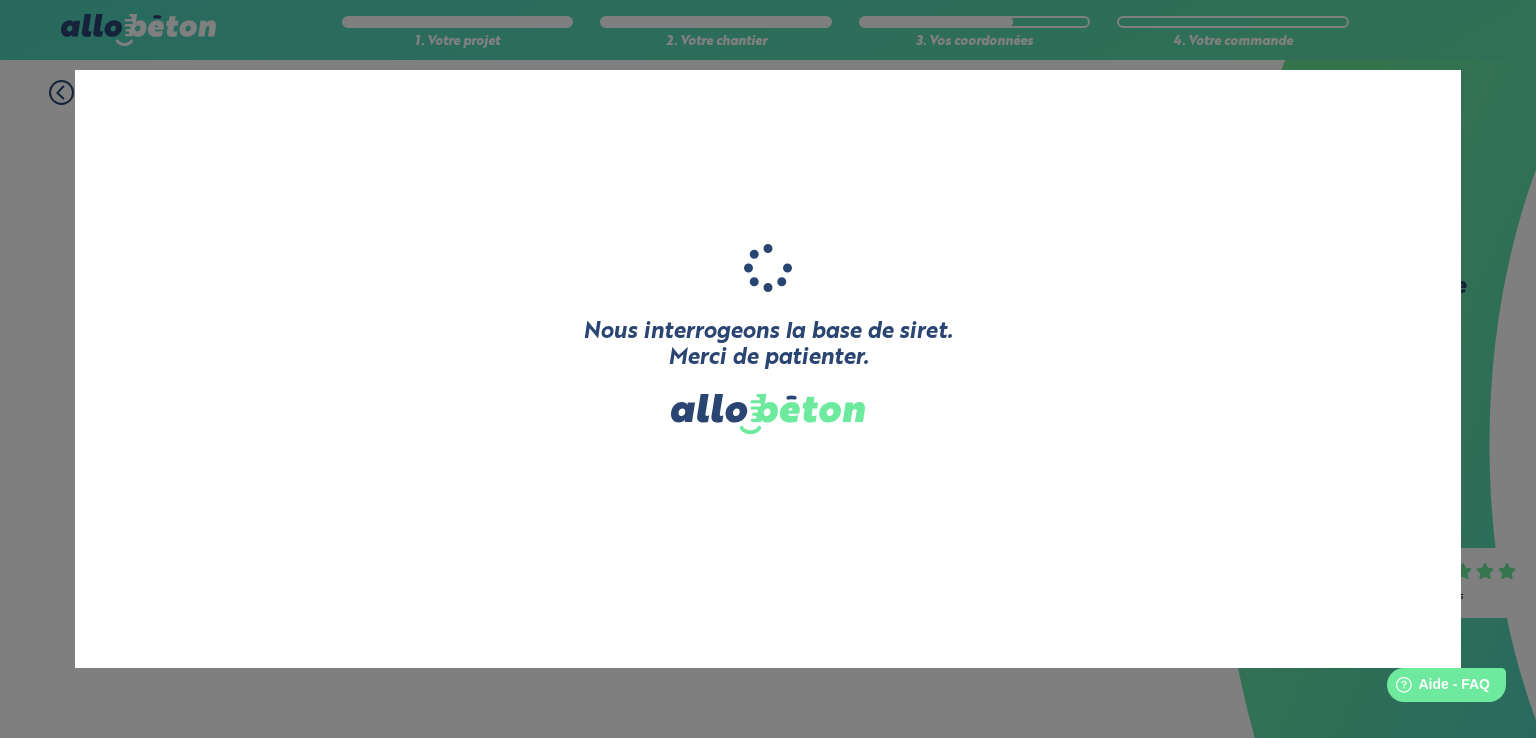 type on "DEWULF TERRASSEMENT" 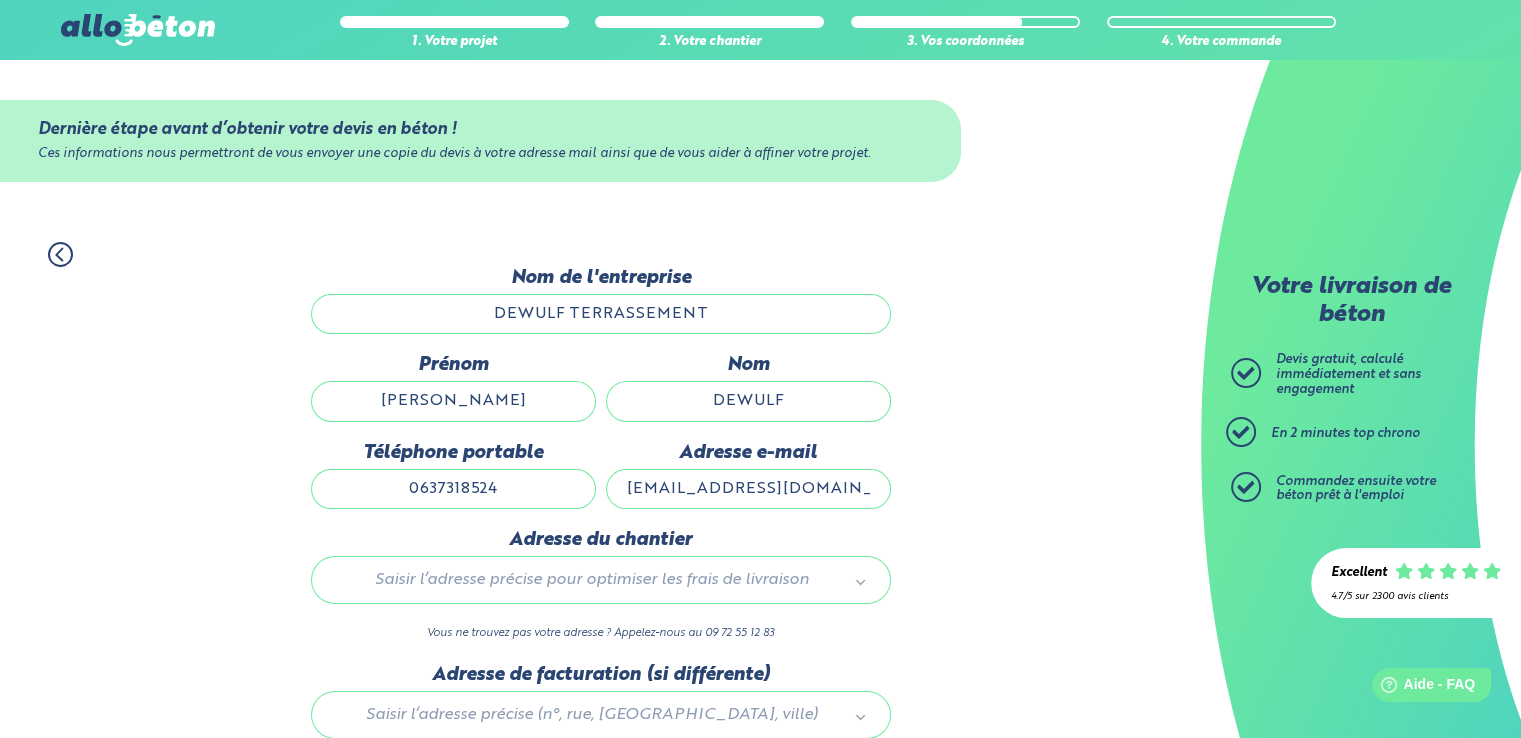 scroll, scrollTop: 156, scrollLeft: 0, axis: vertical 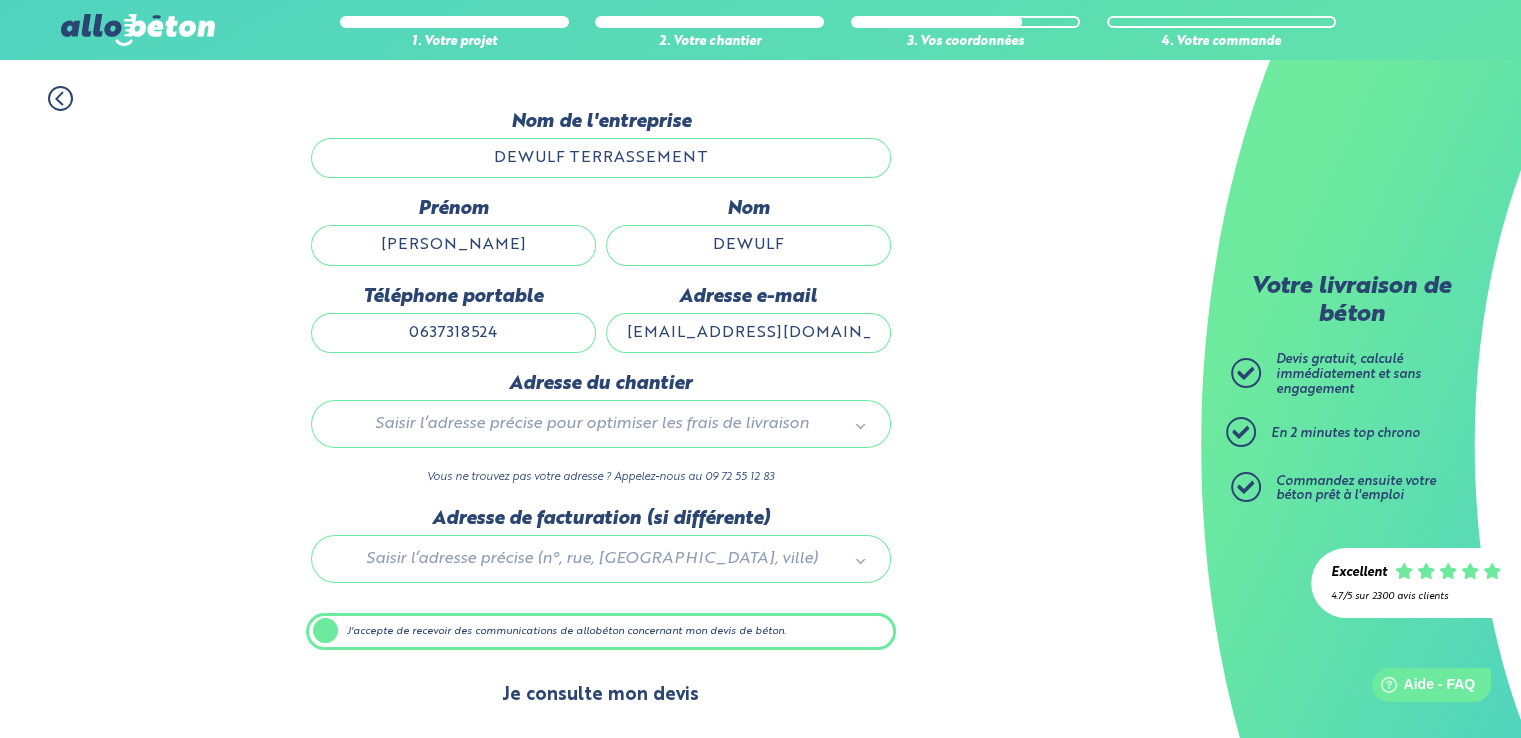 click on "Je consulte mon devis" at bounding box center [600, 695] 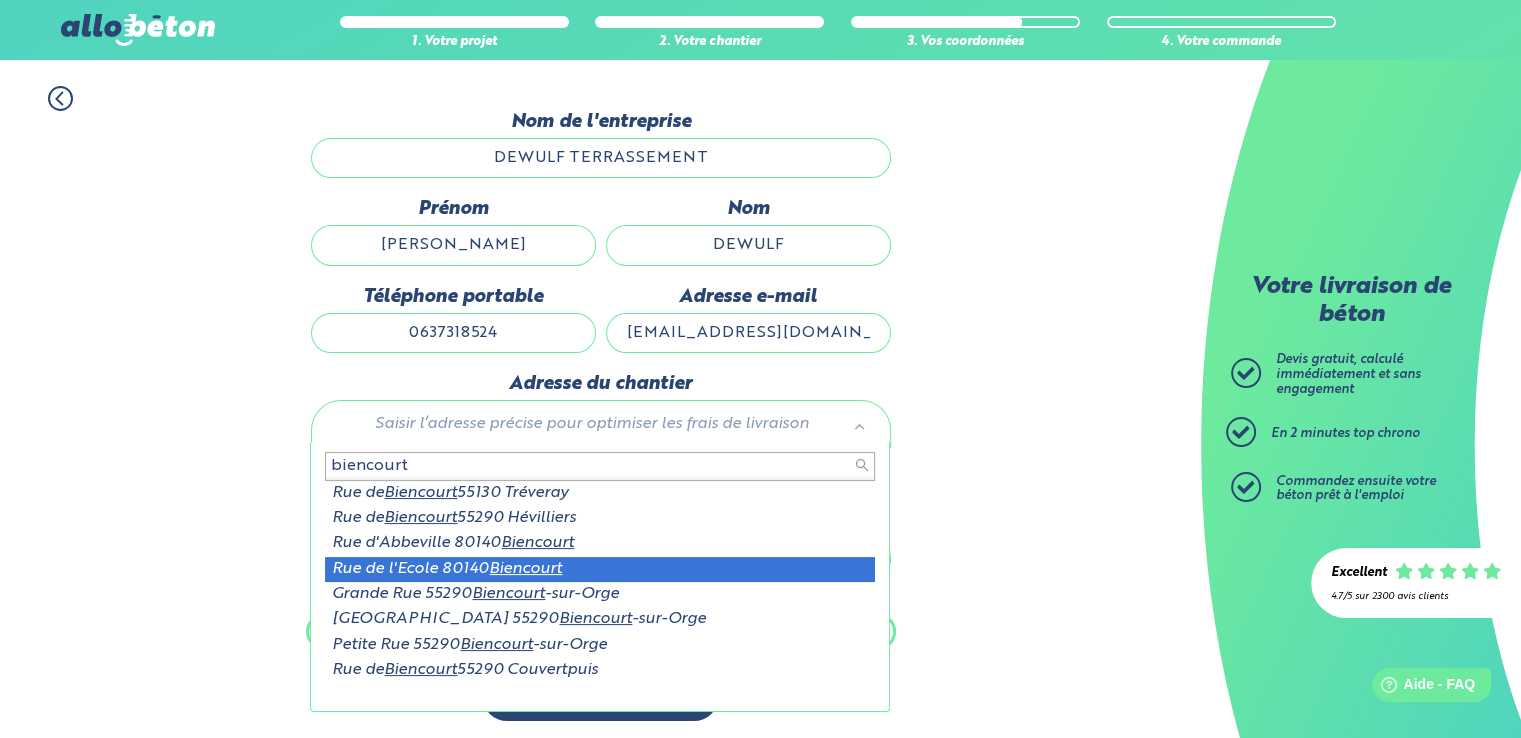 type on "biencourt" 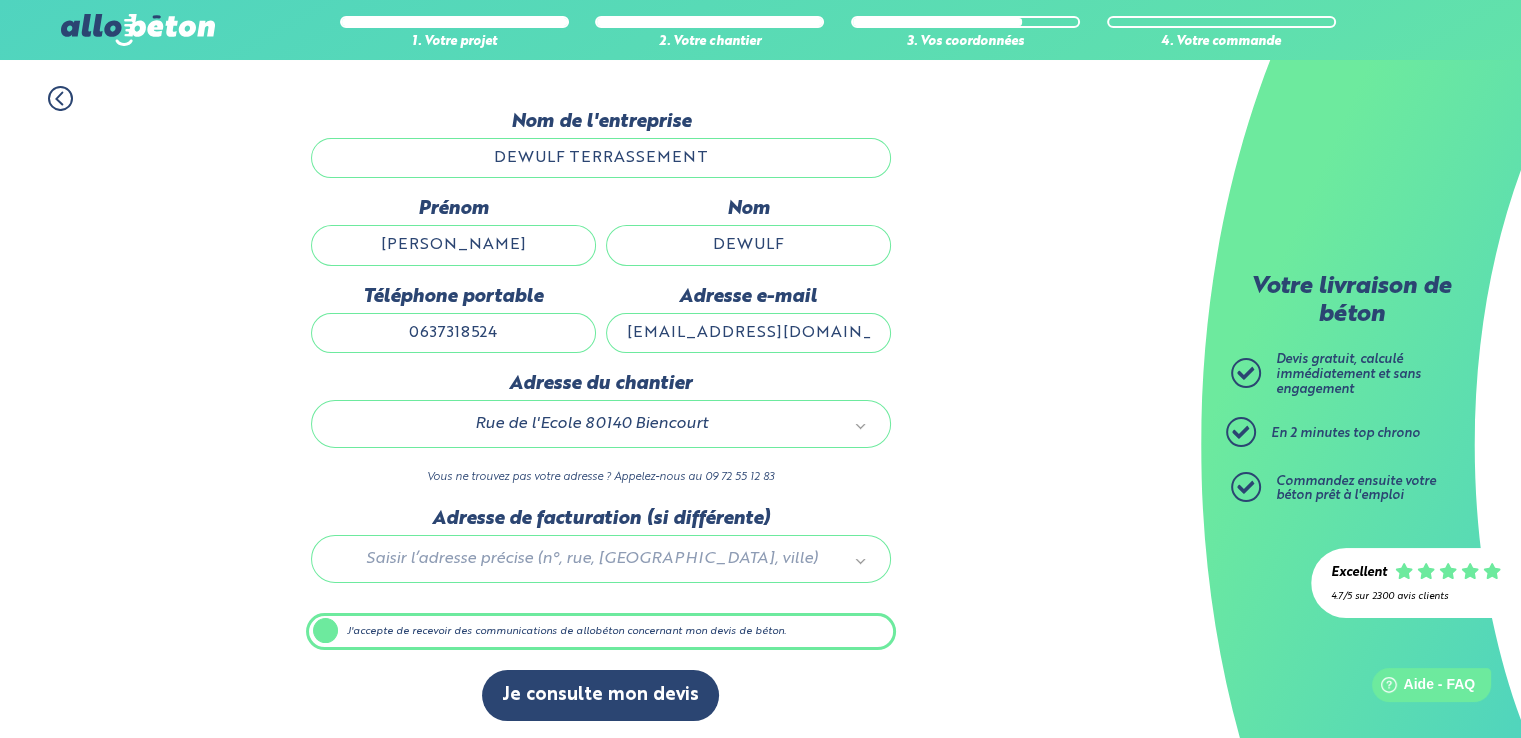 click at bounding box center (601, 555) 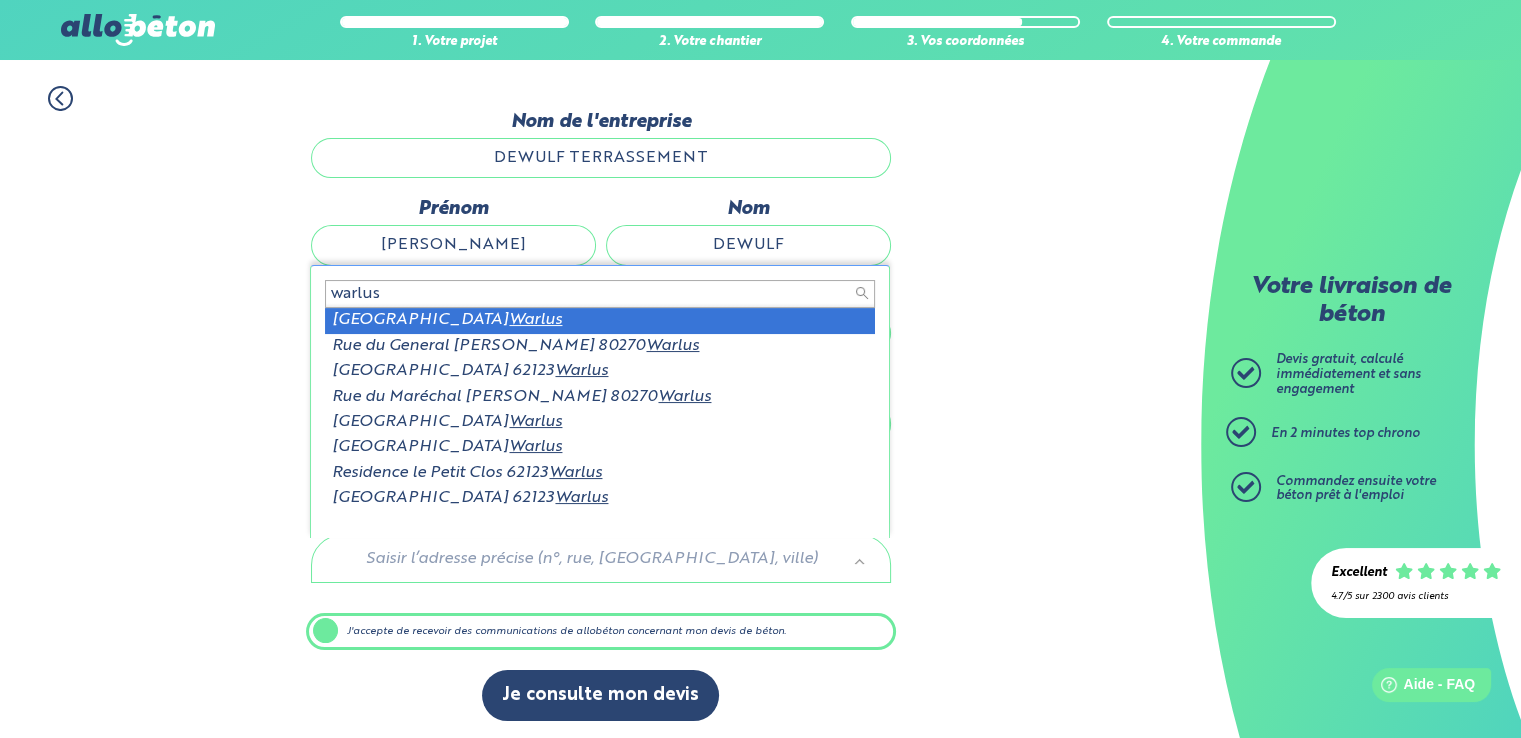 scroll, scrollTop: 2, scrollLeft: 0, axis: vertical 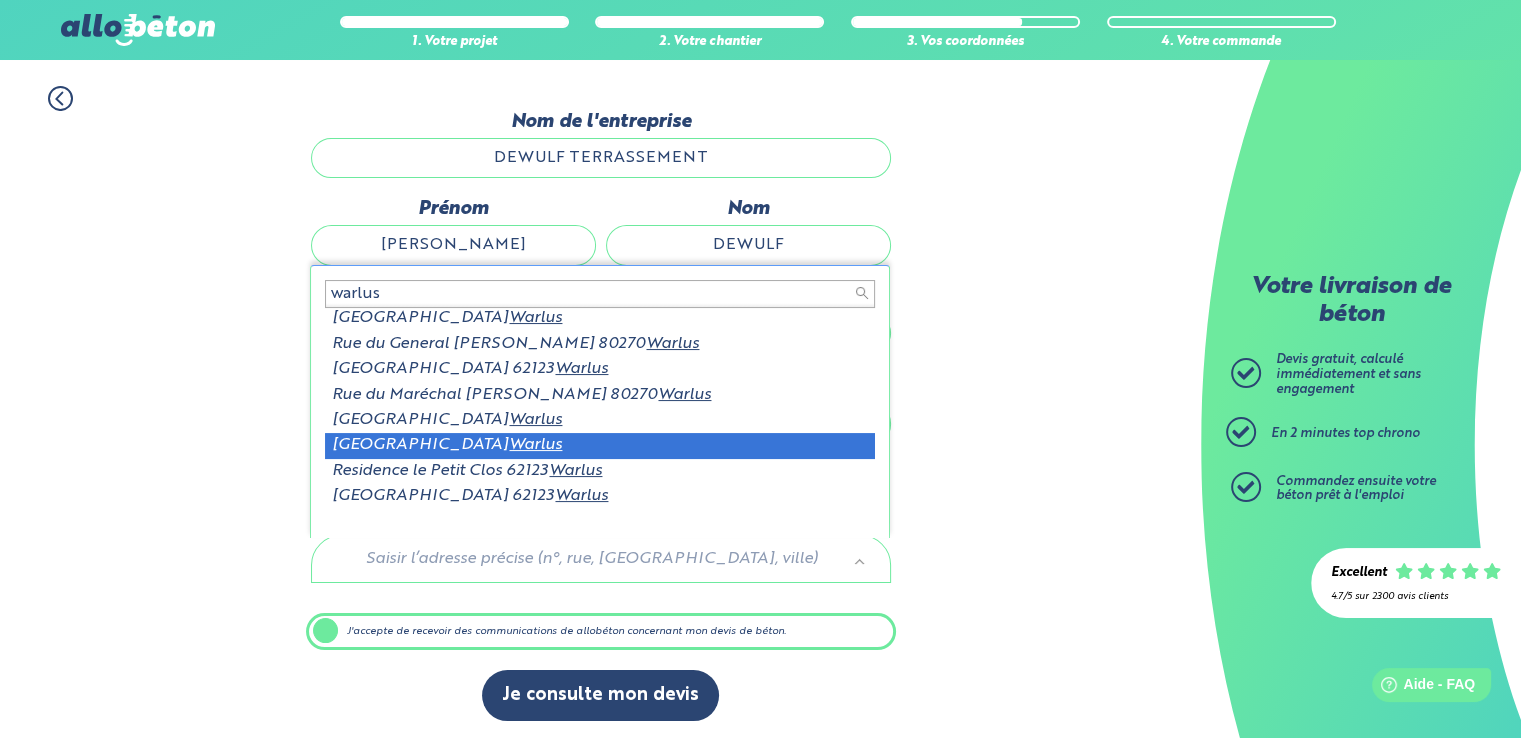 type on "warlus" 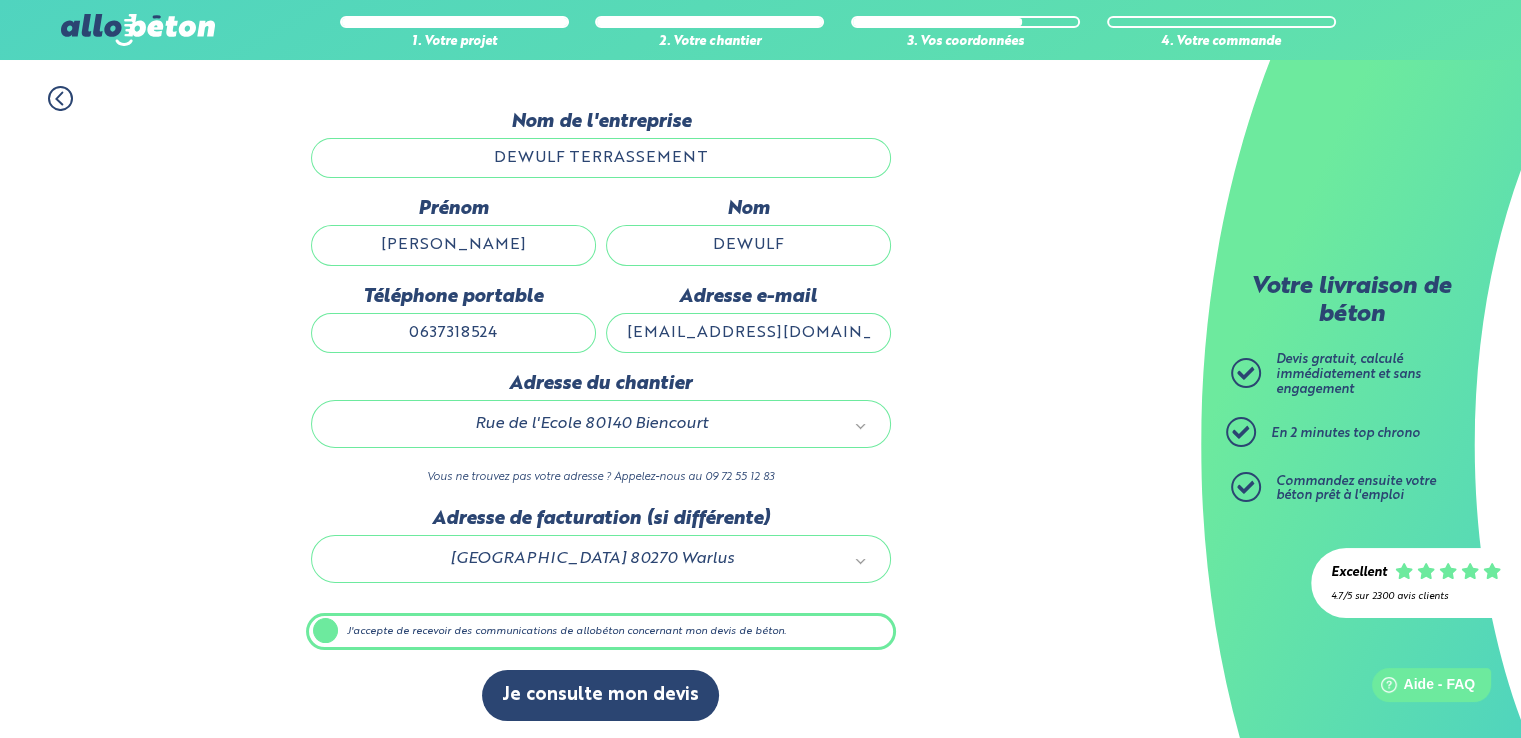 click on "J'accepte de recevoir des communications de allobéton concernant mon devis de béton." at bounding box center (601, 632) 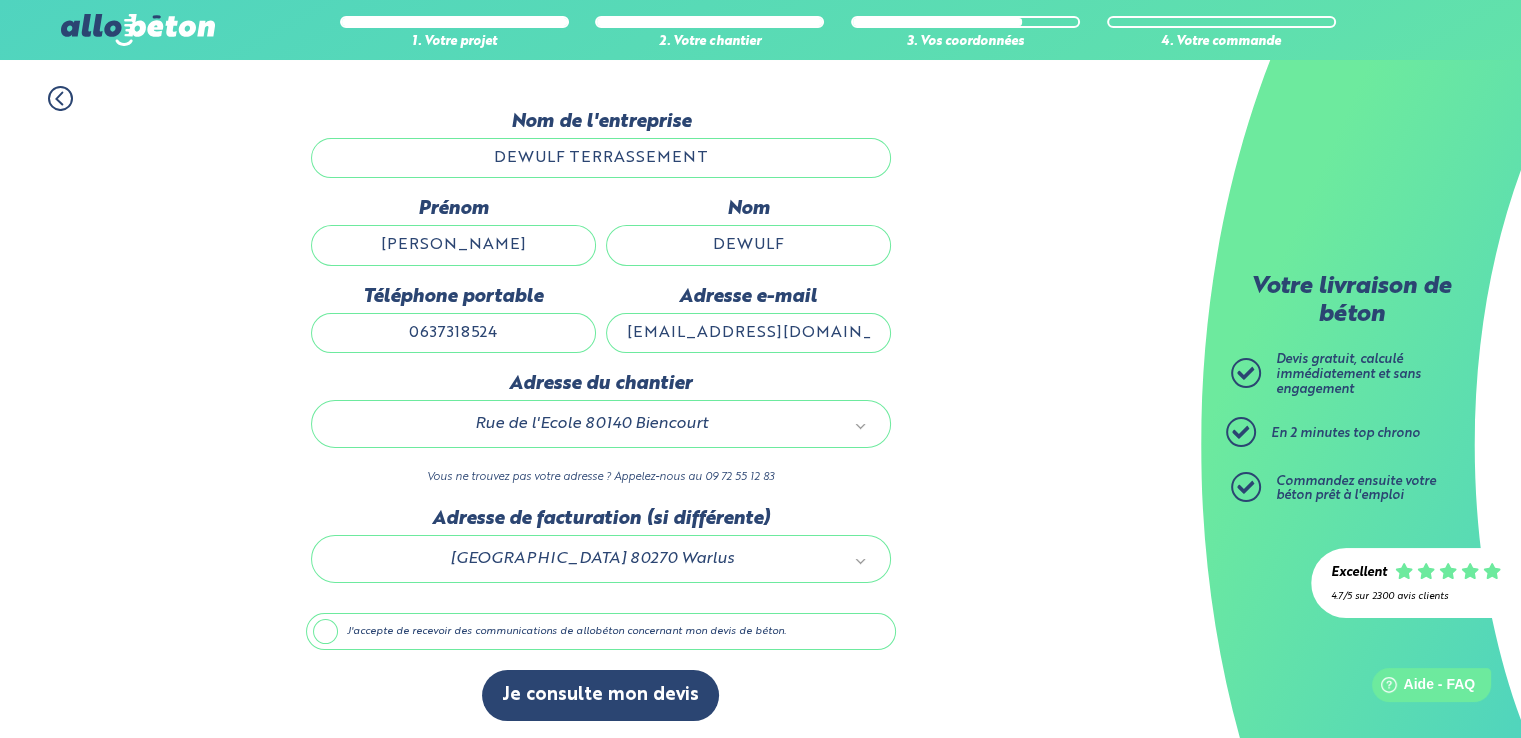 click on "J'accepte de recevoir des communications de allobéton concernant mon devis de béton." at bounding box center (601, 632) 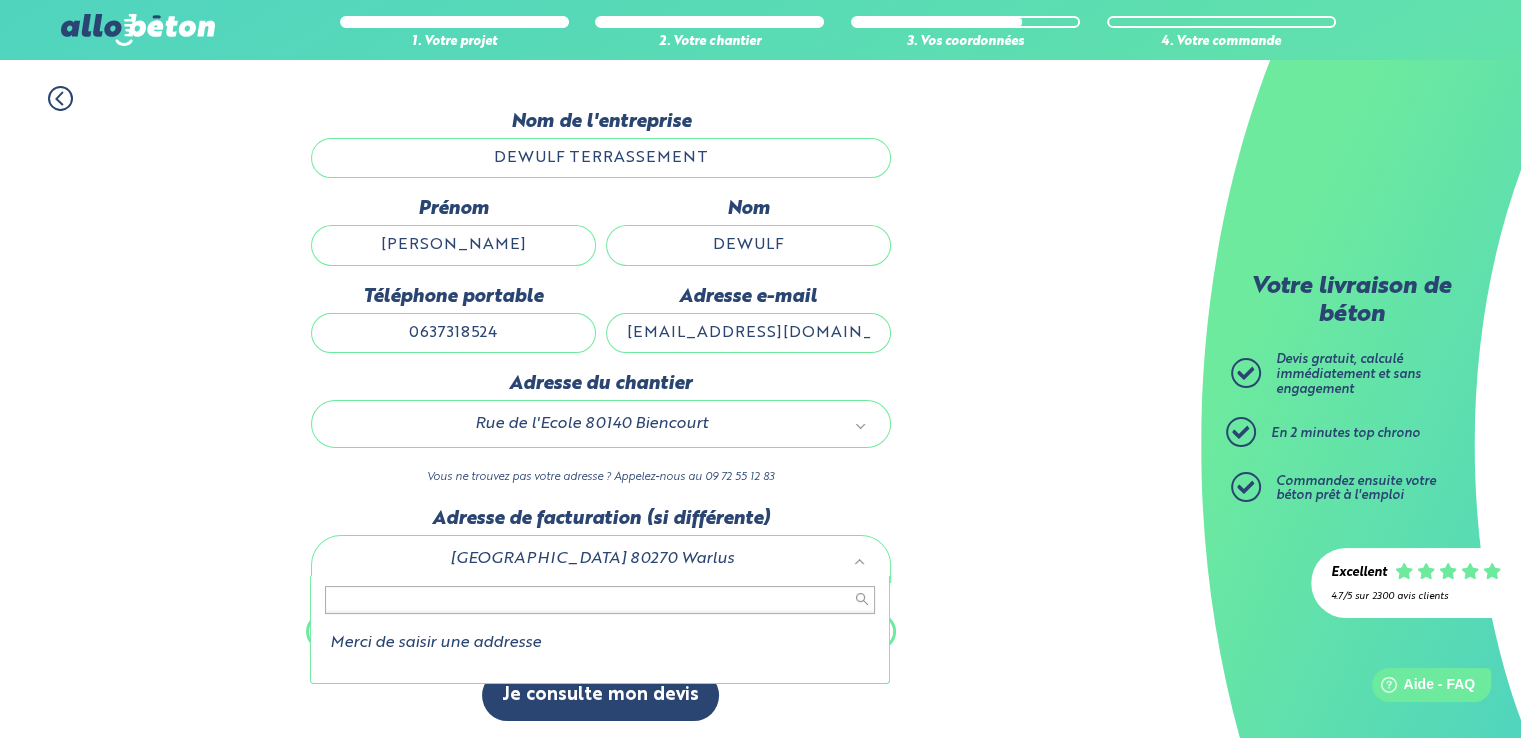 click at bounding box center (600, 600) 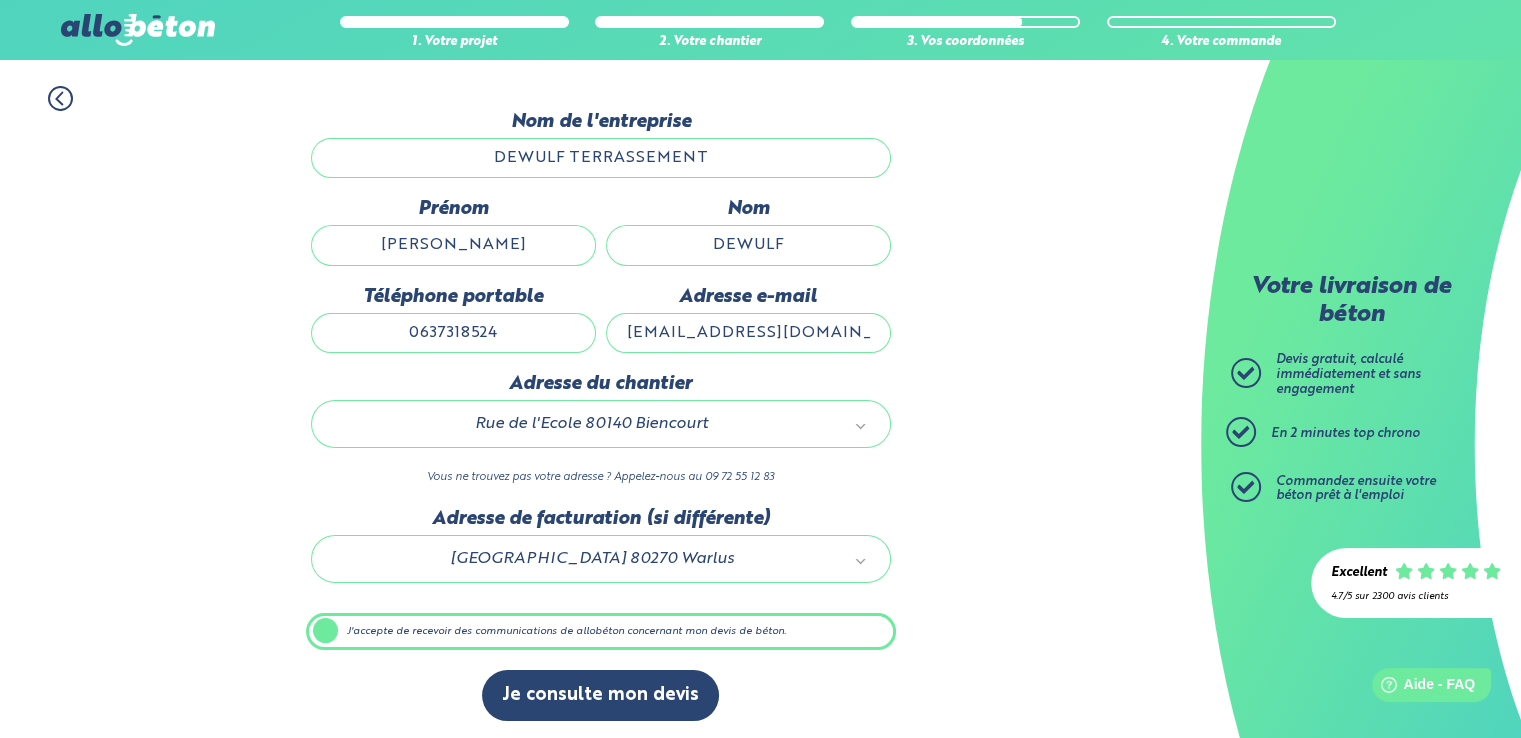 click on "0637318524" at bounding box center (453, 333) 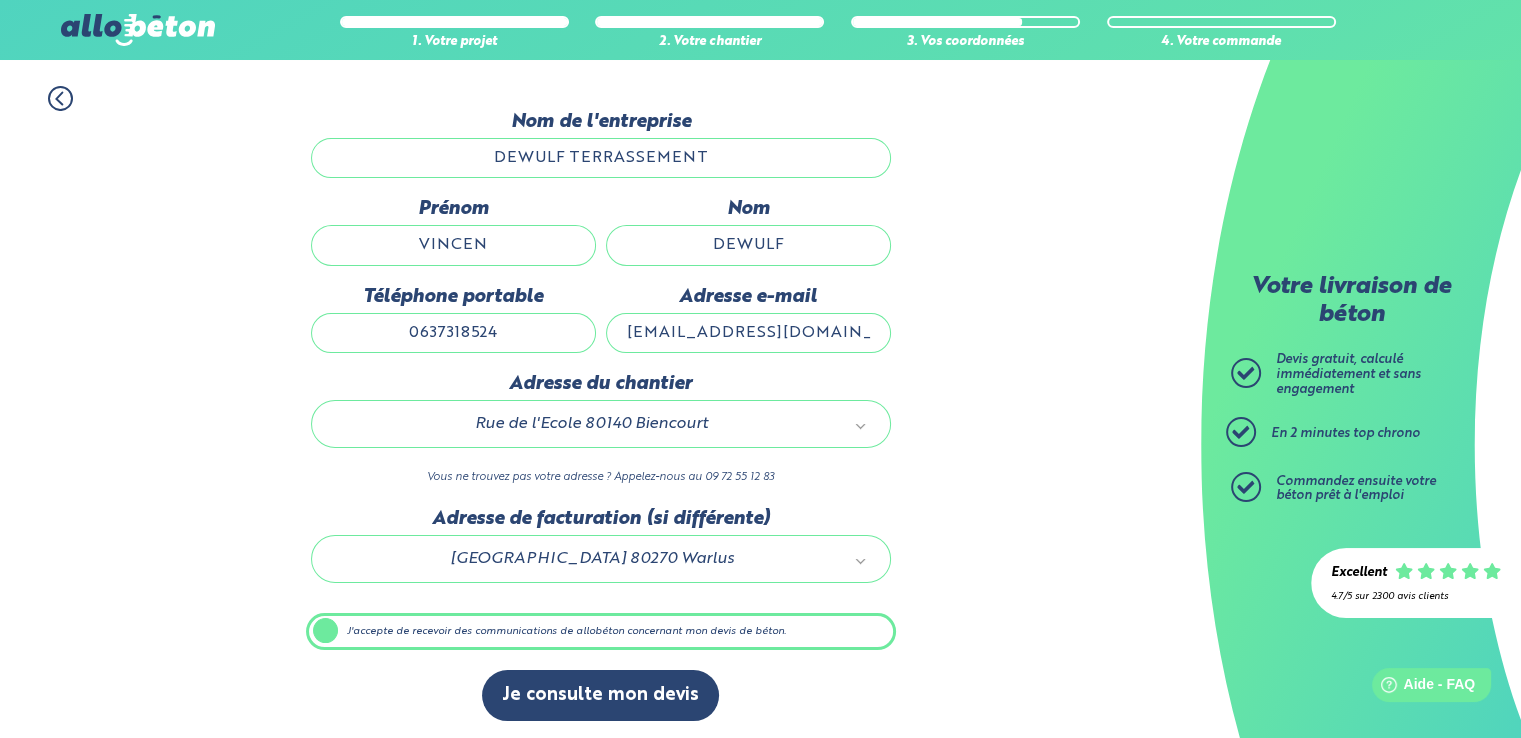 type on "[PERSON_NAME]" 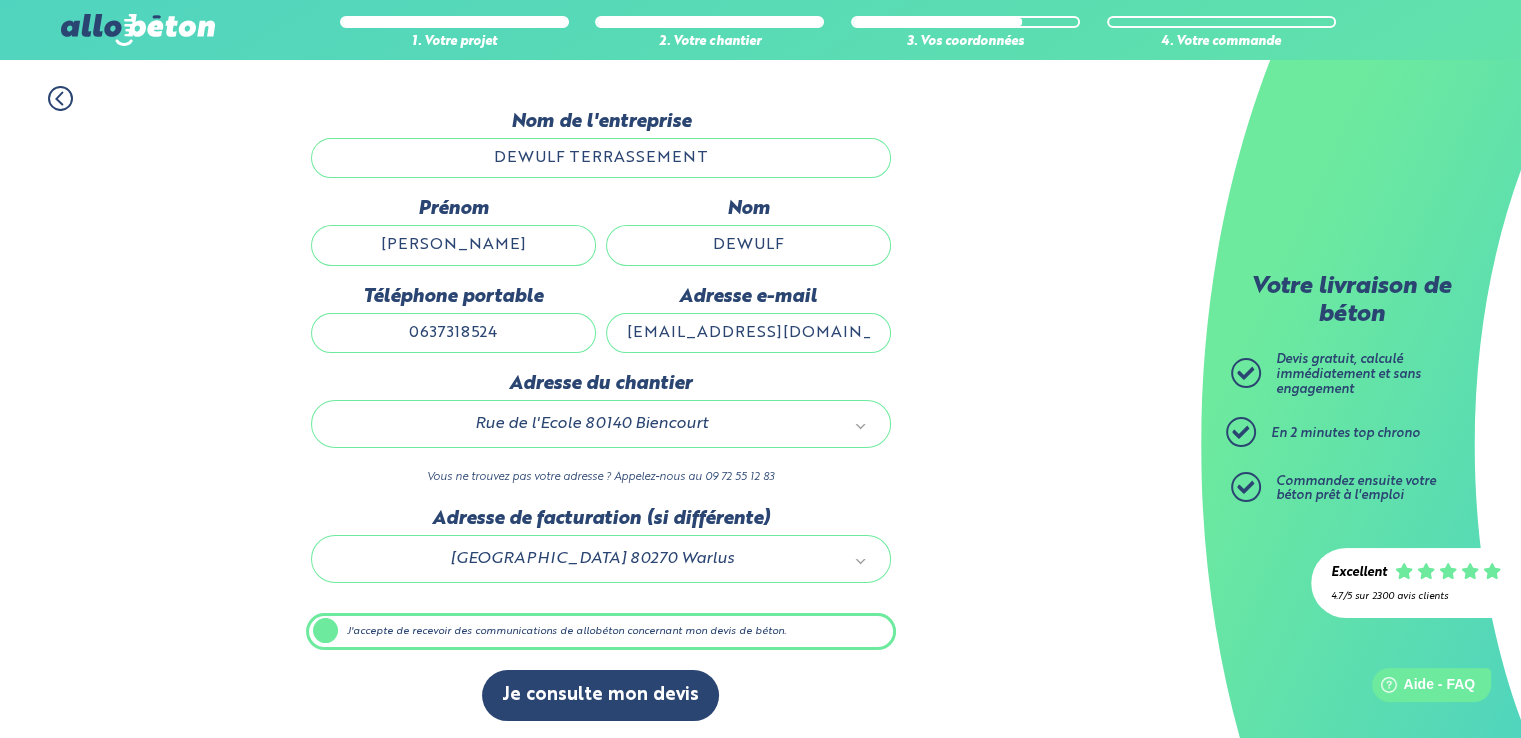 click on "1. Votre projet
2. Votre chantier
3. Vos coordonnées
4. Votre commande
Dernière étape avant d’obtenir votre devis en béton !
Ces informations nous permettront de vous envoyer une copie du devis à votre adresse mail ainsi que de vous aider à affiner votre projet.
Nom de l'entreprise DEWULF TERRASSEMENT
Prénom VINCENT              Nom DEWULF              Téléphone portable 0637318524" at bounding box center [600, 404] 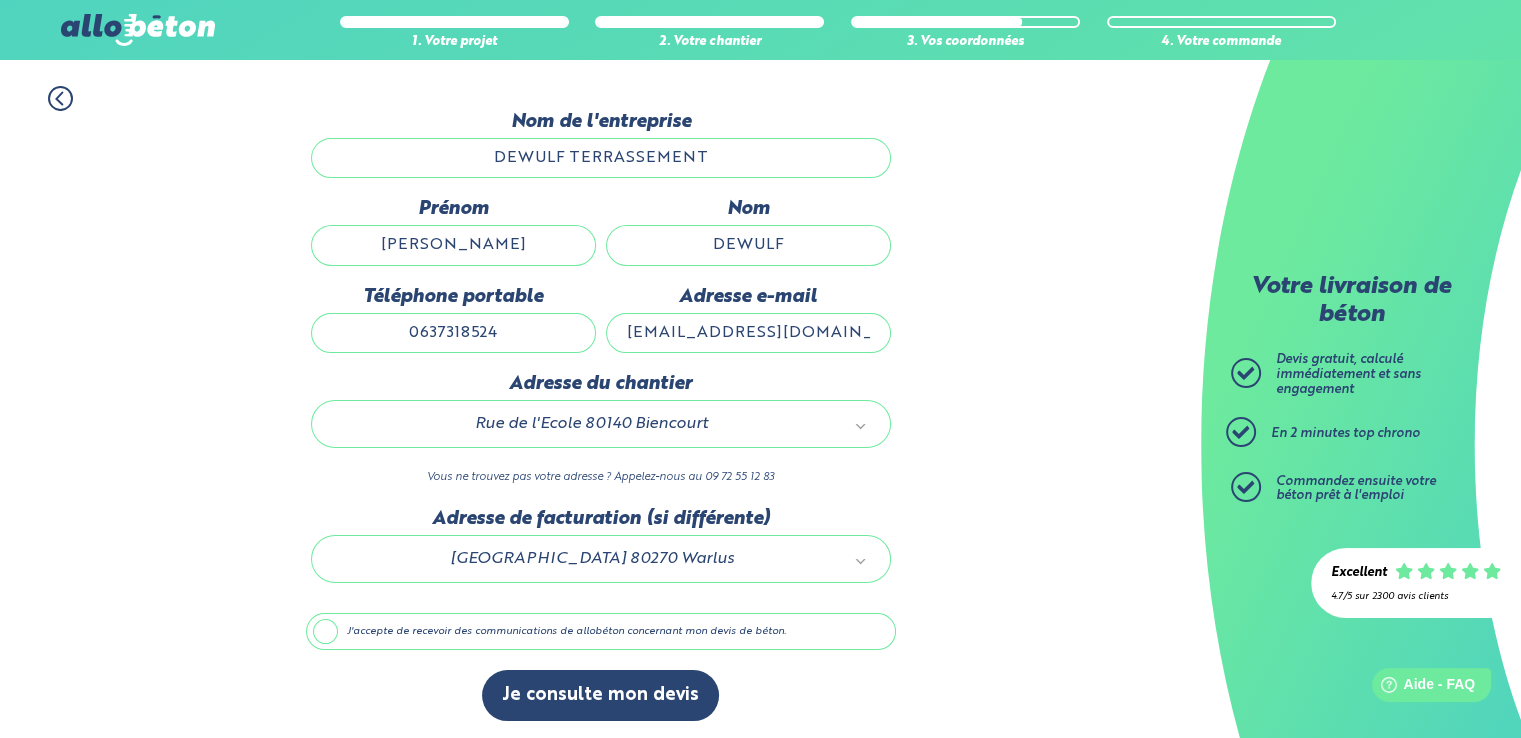 click on "J'accepte de recevoir des communications de allobéton concernant mon devis de béton." at bounding box center [601, 632] 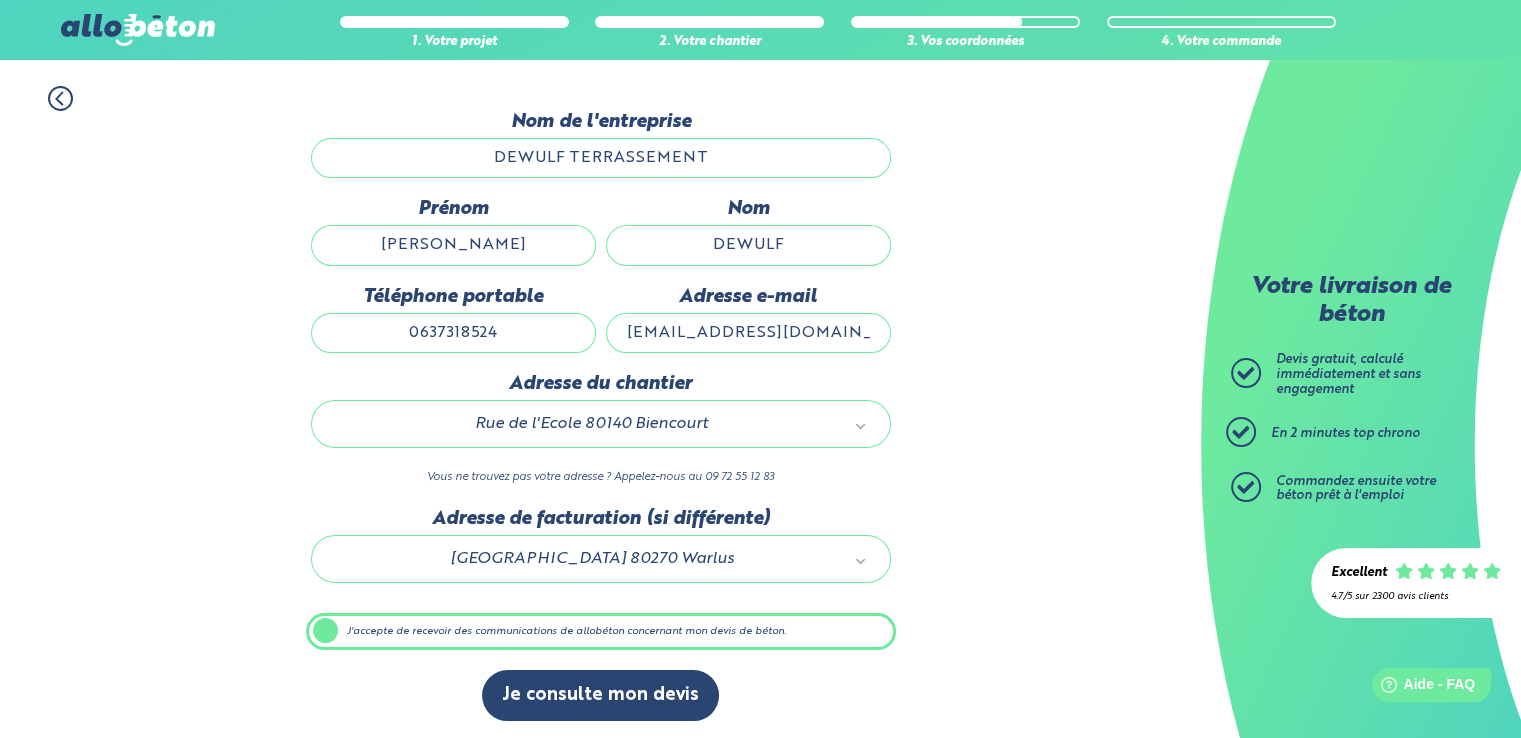 click 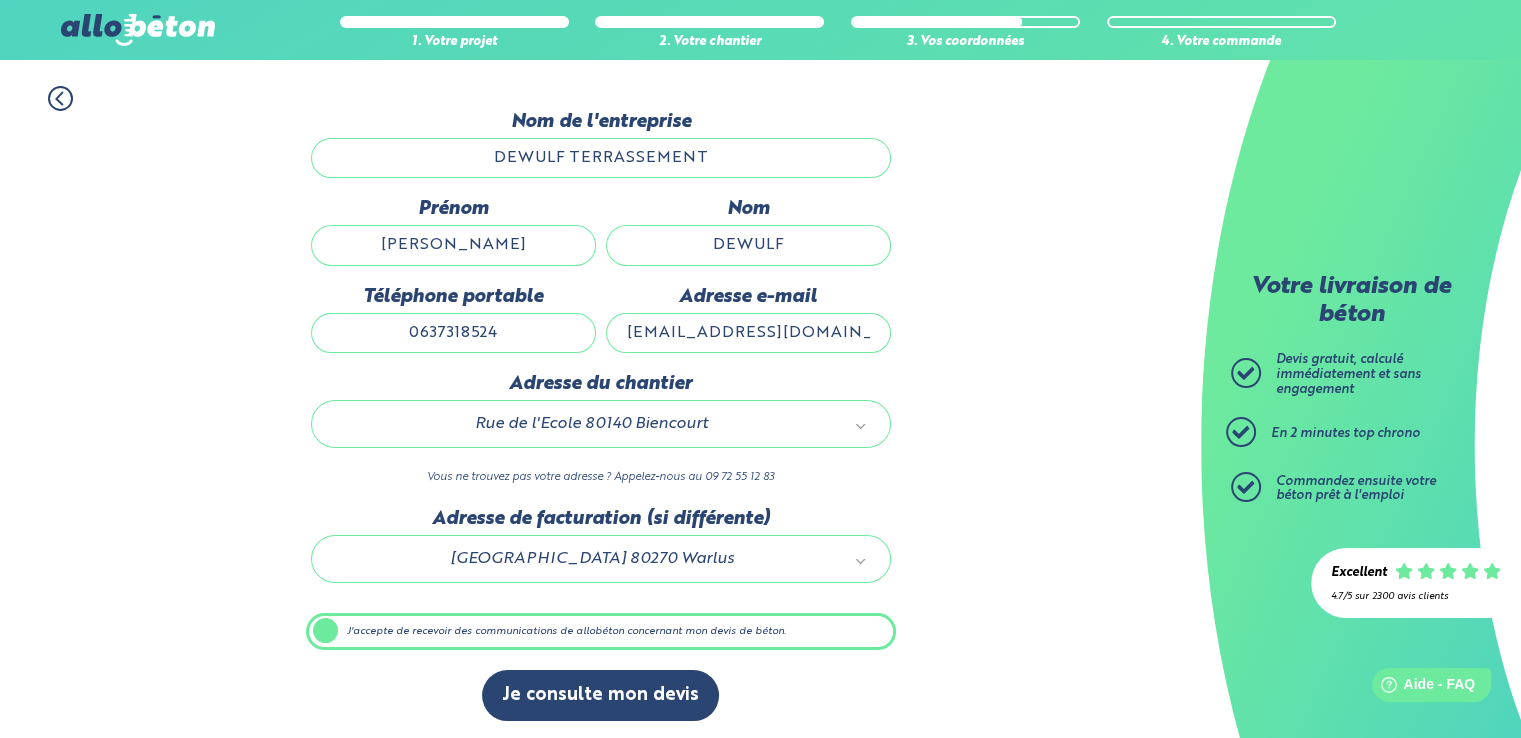 scroll, scrollTop: 0, scrollLeft: 0, axis: both 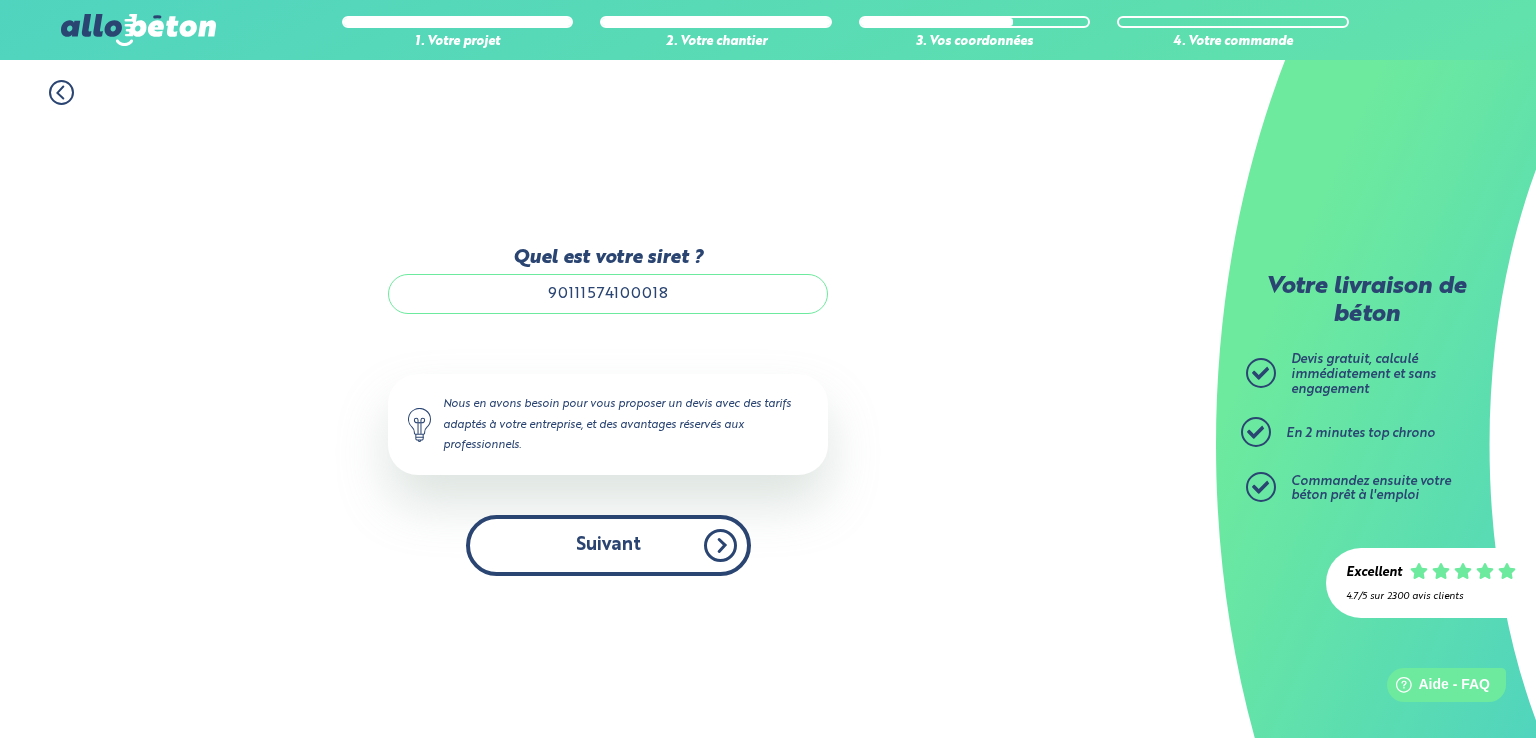 click on "Suivant" at bounding box center (608, 545) 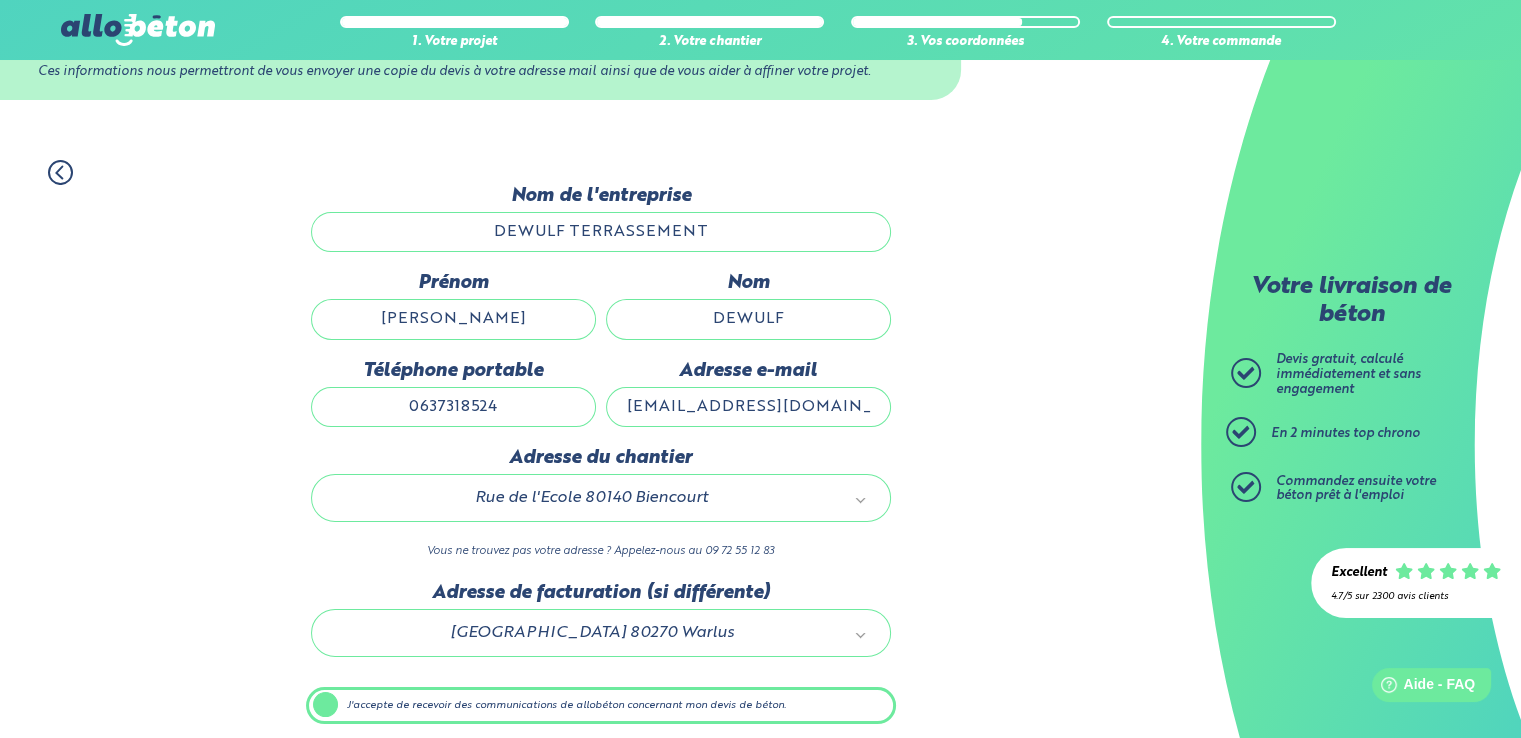 scroll, scrollTop: 156, scrollLeft: 0, axis: vertical 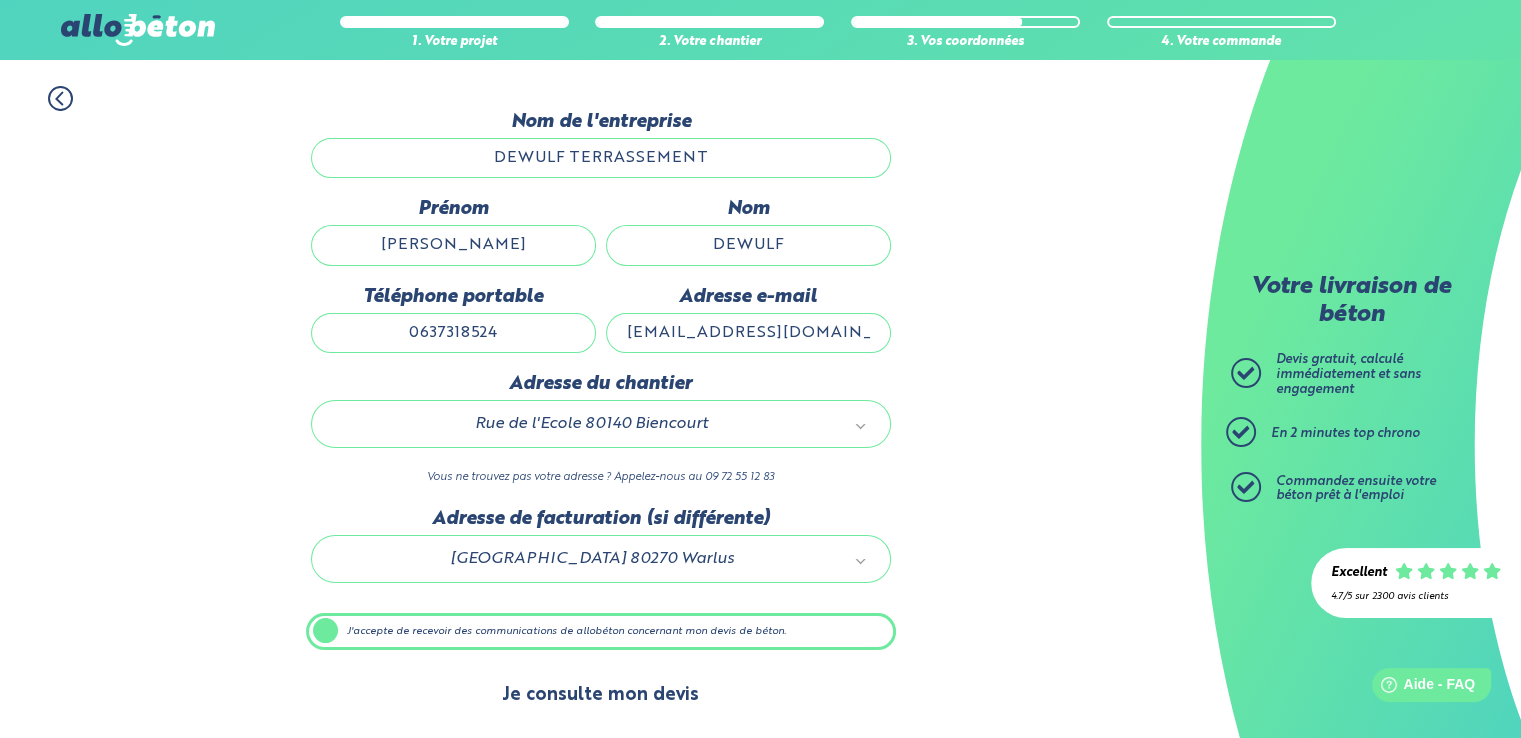 click on "Je consulte mon devis" at bounding box center [600, 695] 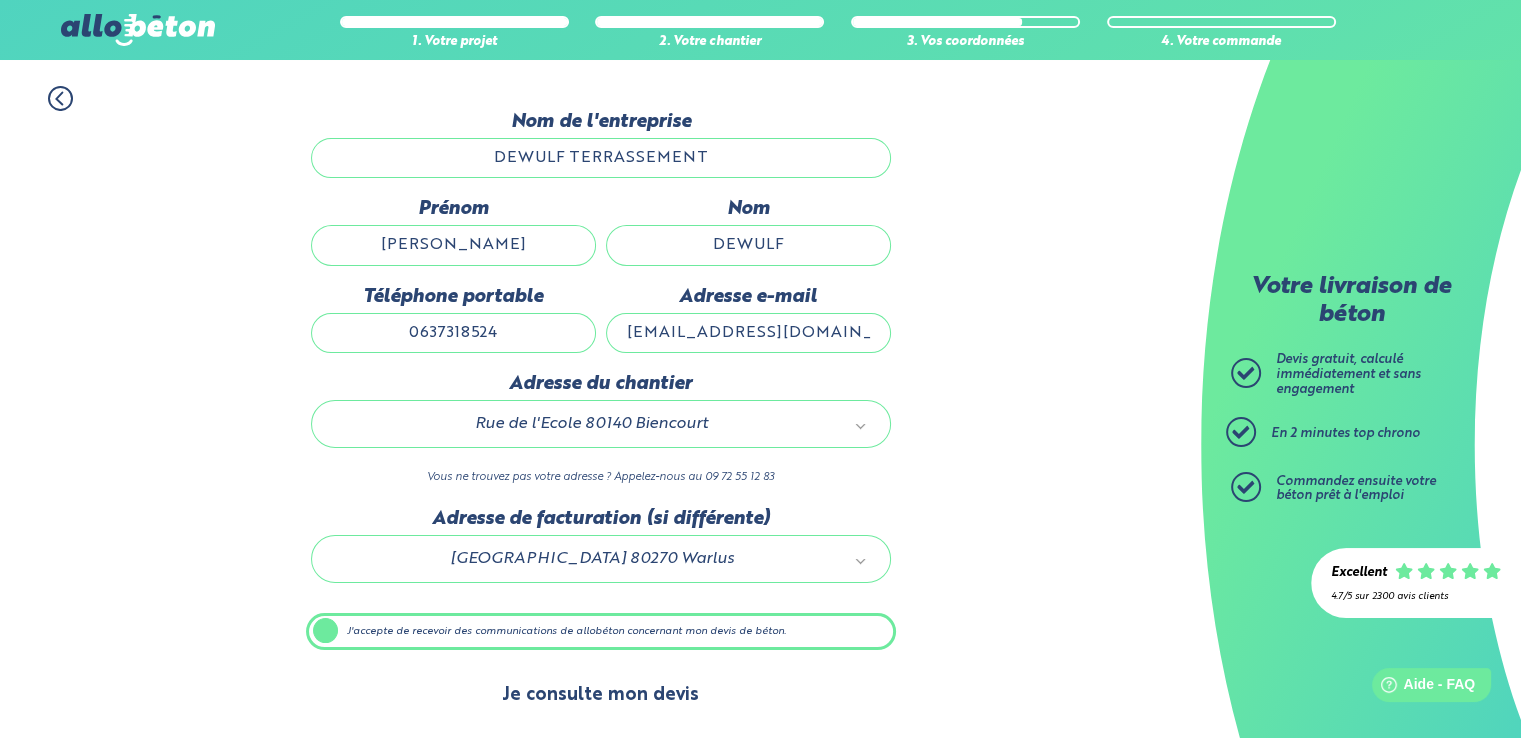 click on "Je consulte mon devis" at bounding box center (600, 695) 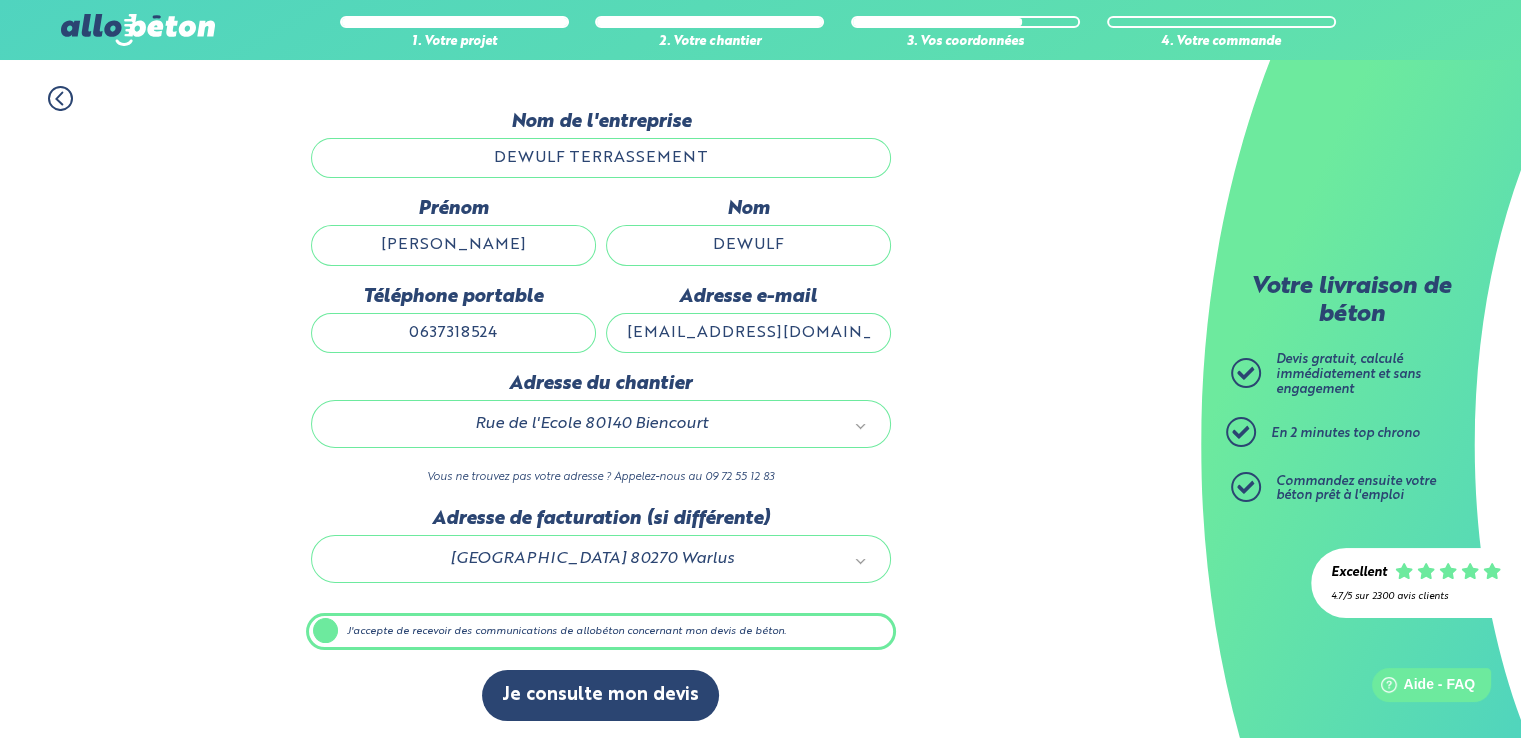 click on "J'accepte de recevoir des communications de allobéton concernant mon devis de béton." at bounding box center [601, 632] 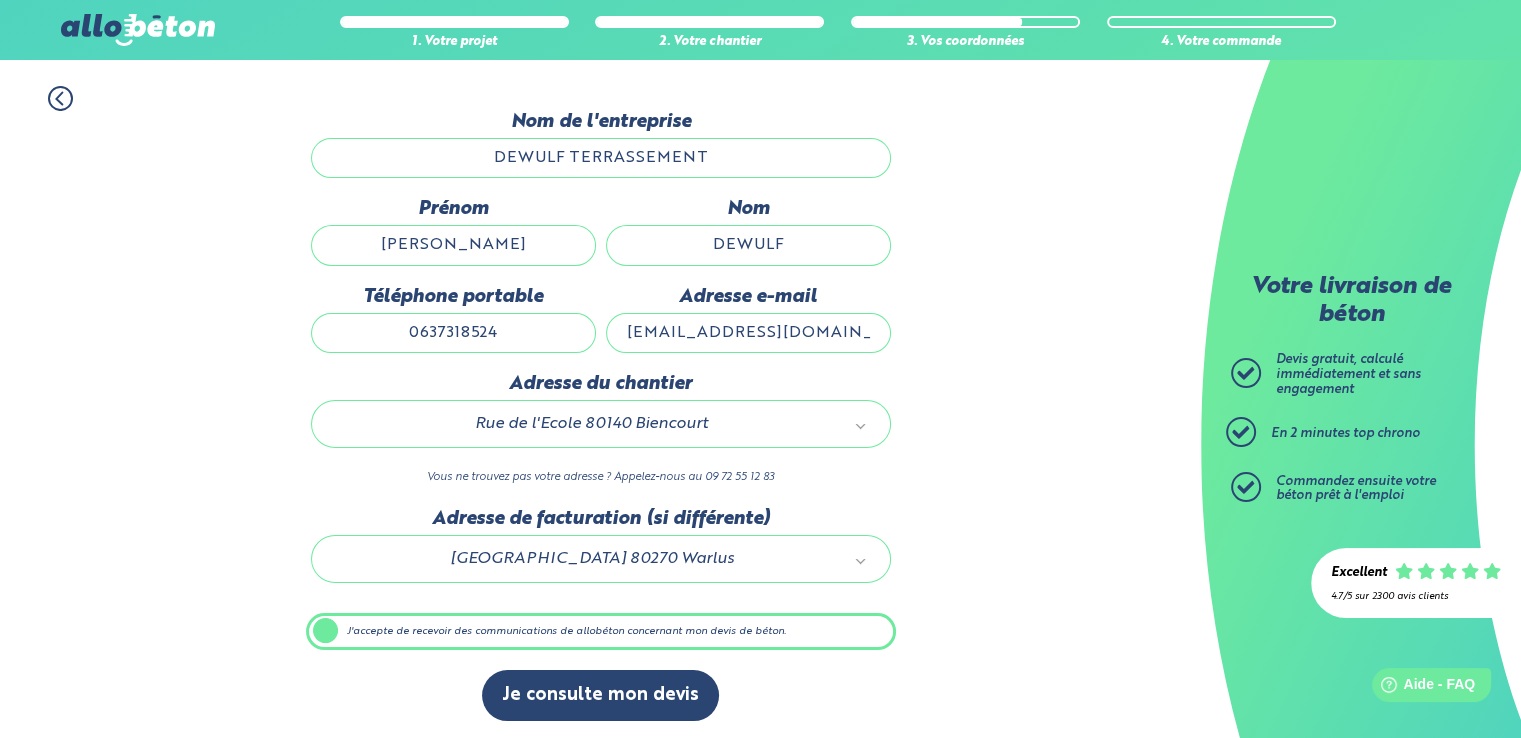 click on "J'accepte de recevoir des communications de allobéton concernant mon devis de béton." at bounding box center (0, 0) 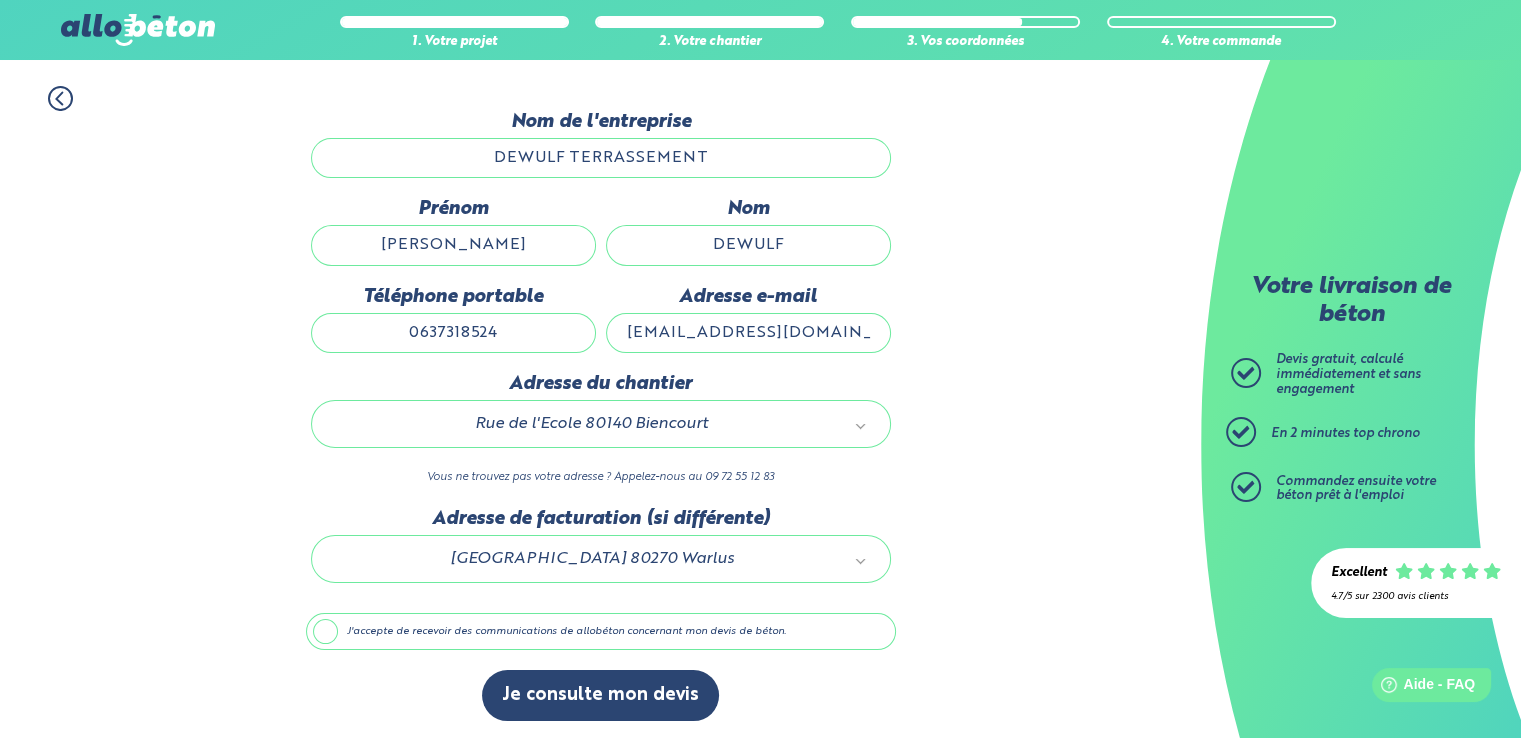 click on "J'accepte de recevoir des communications de allobéton concernant mon devis de béton." at bounding box center (601, 632) 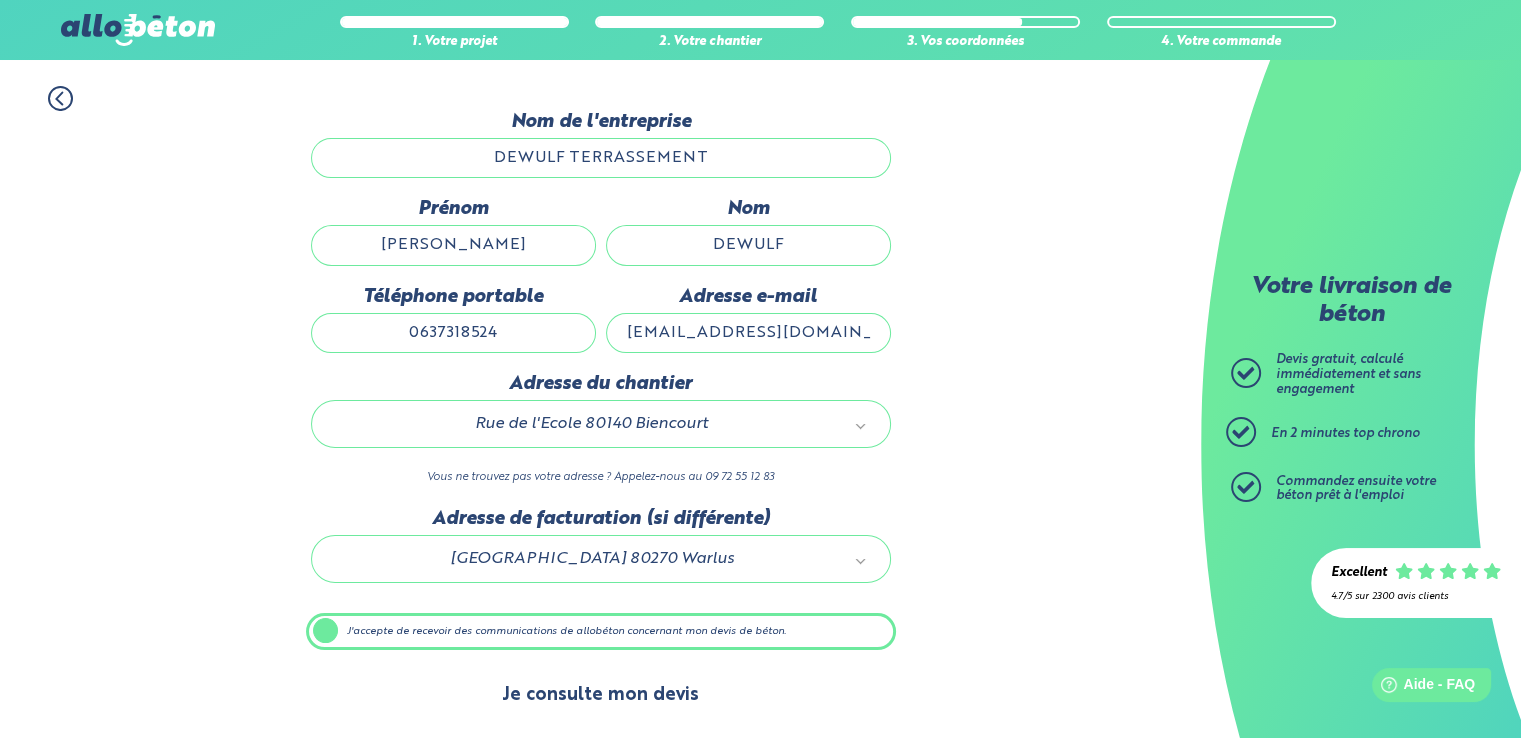 click on "Je consulte mon devis" at bounding box center (600, 695) 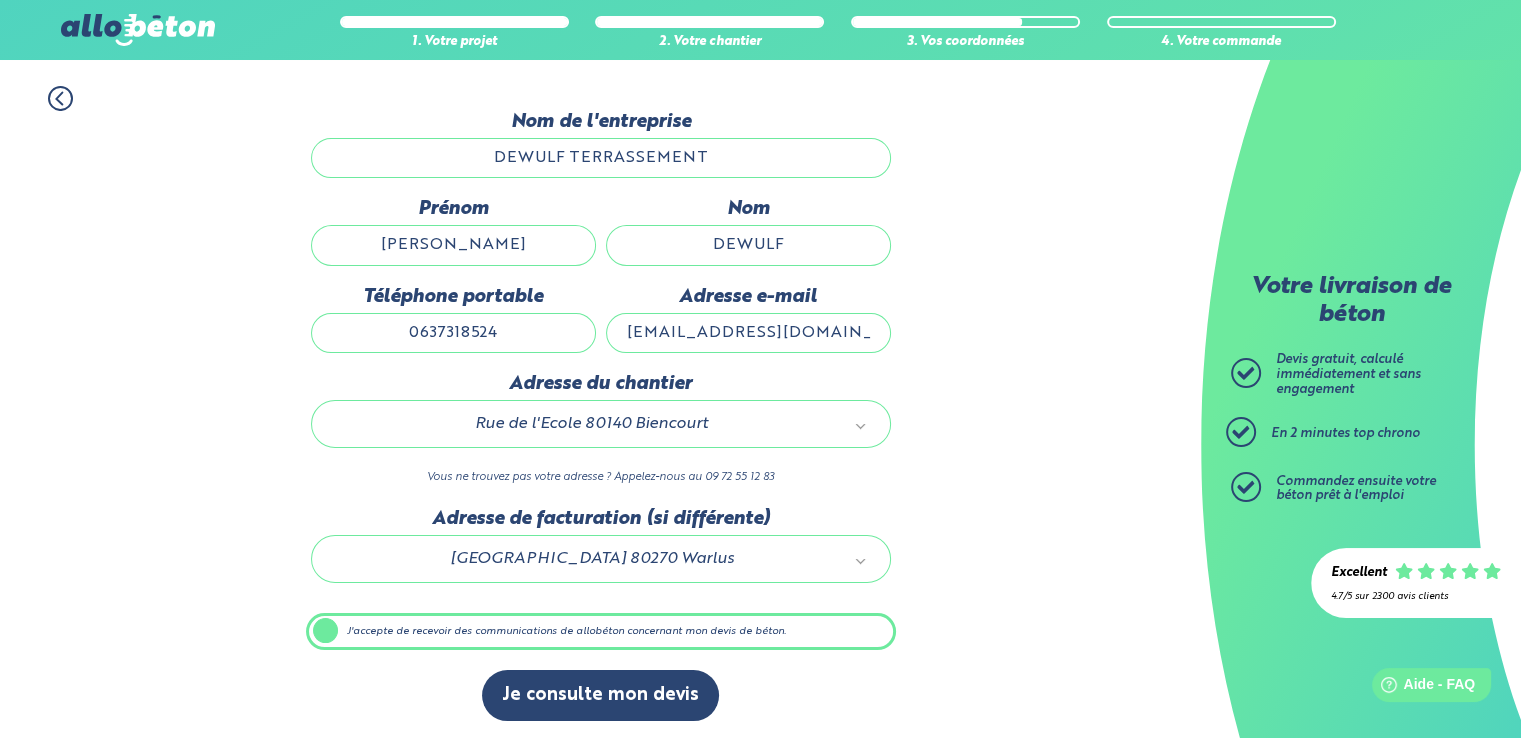 click 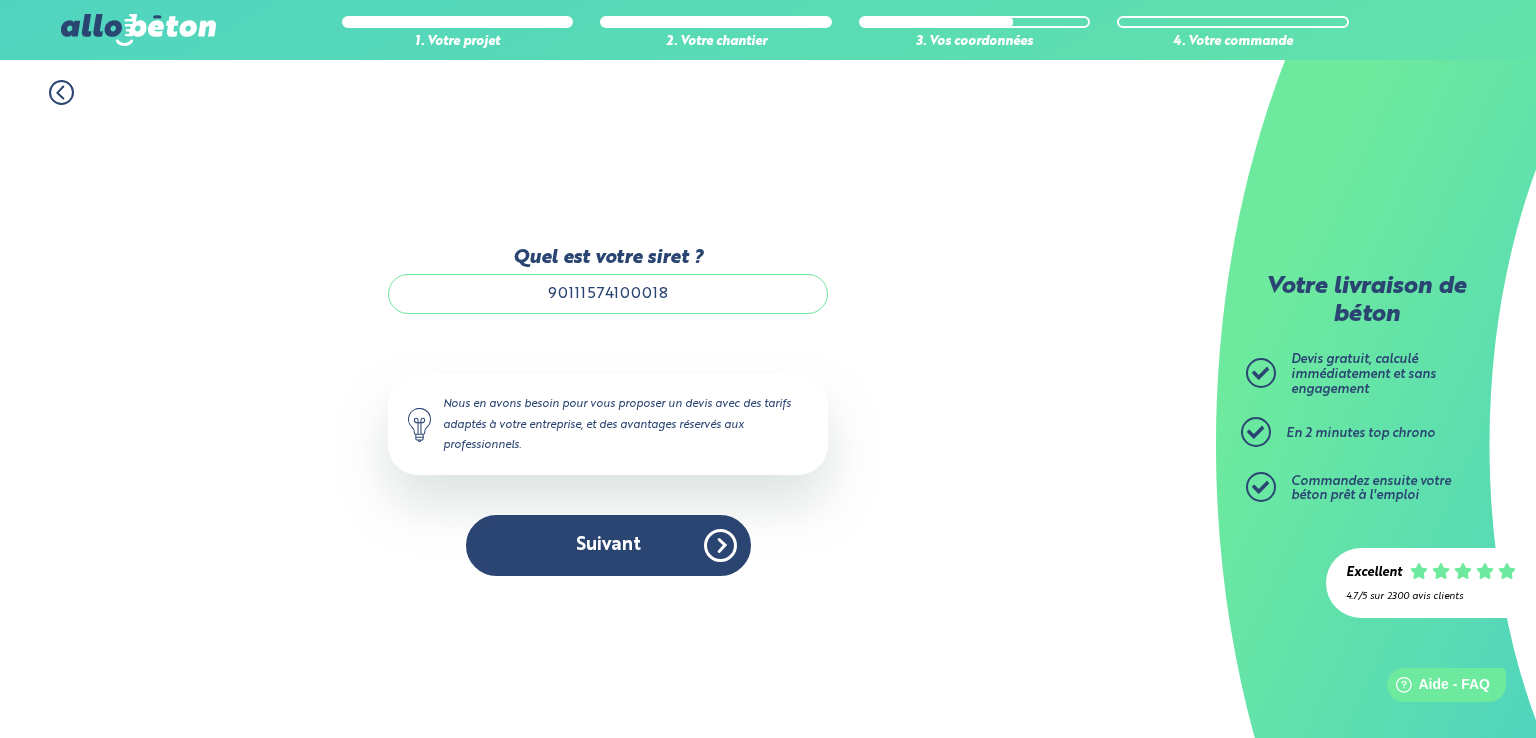 click 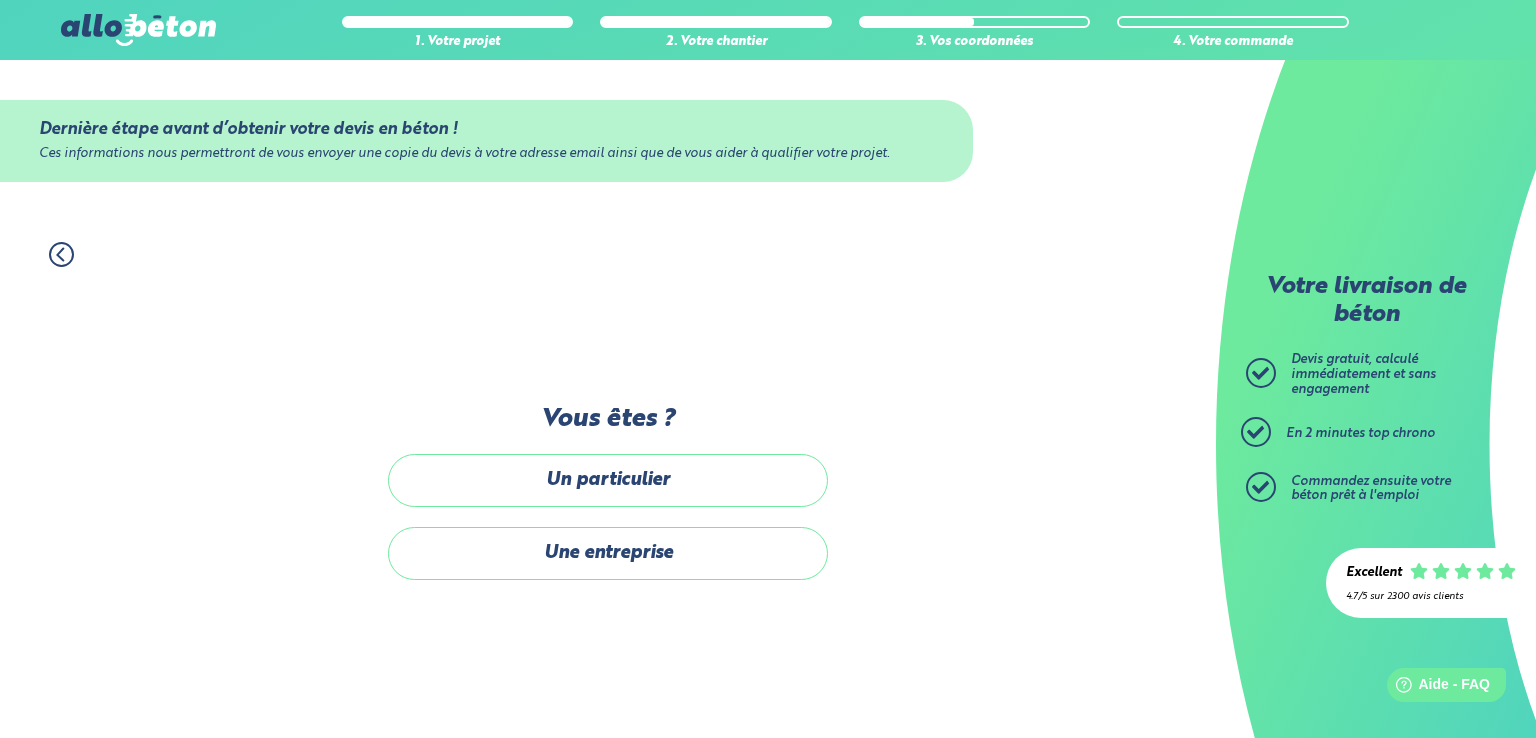 click on "Dernière étape avant d’obtenir votre devis en béton !
Ces informations nous permettront de vous envoyer une copie du devis à votre adresse email ainsi que de vous aider à qualifier votre projet." at bounding box center [486, 141] 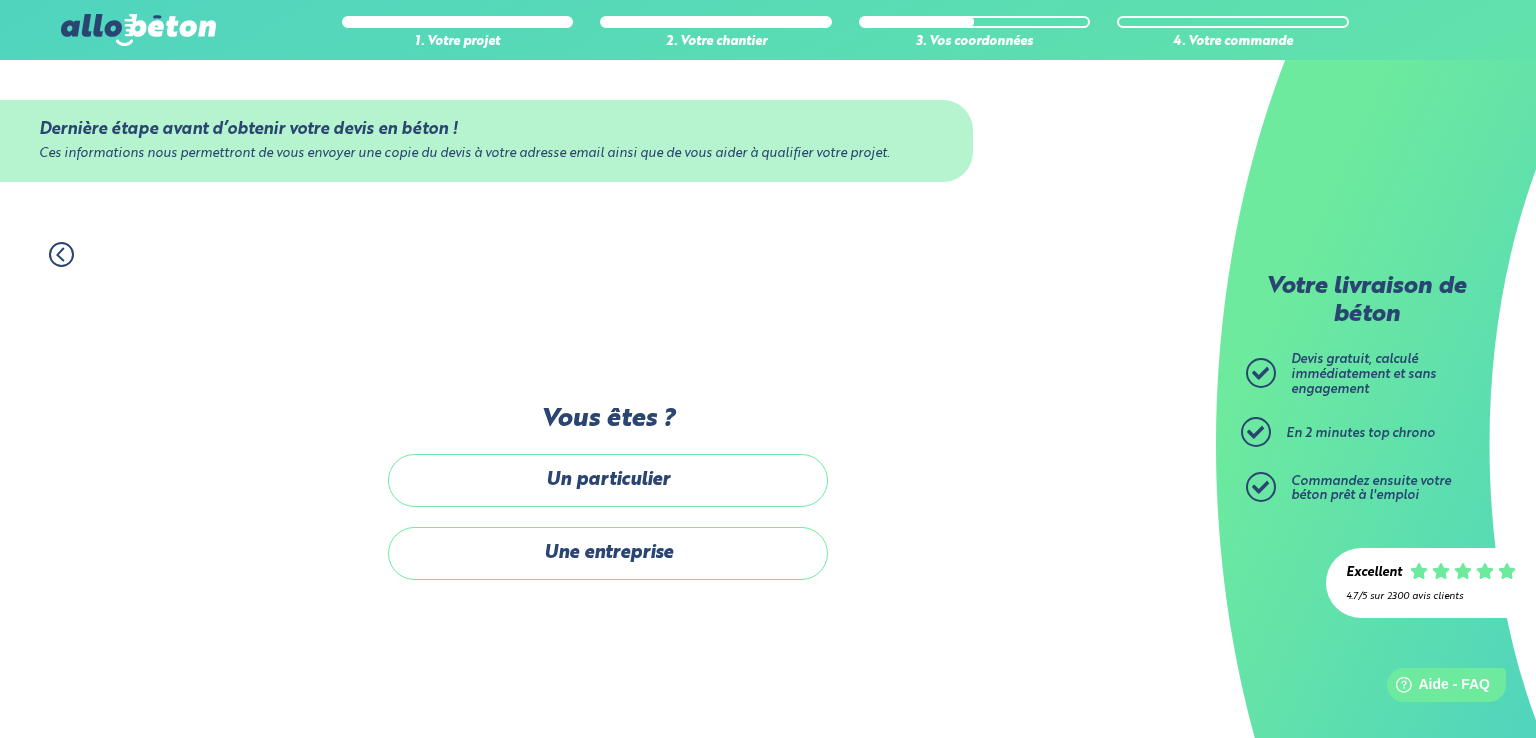click on "Un particulier" at bounding box center [608, 480] 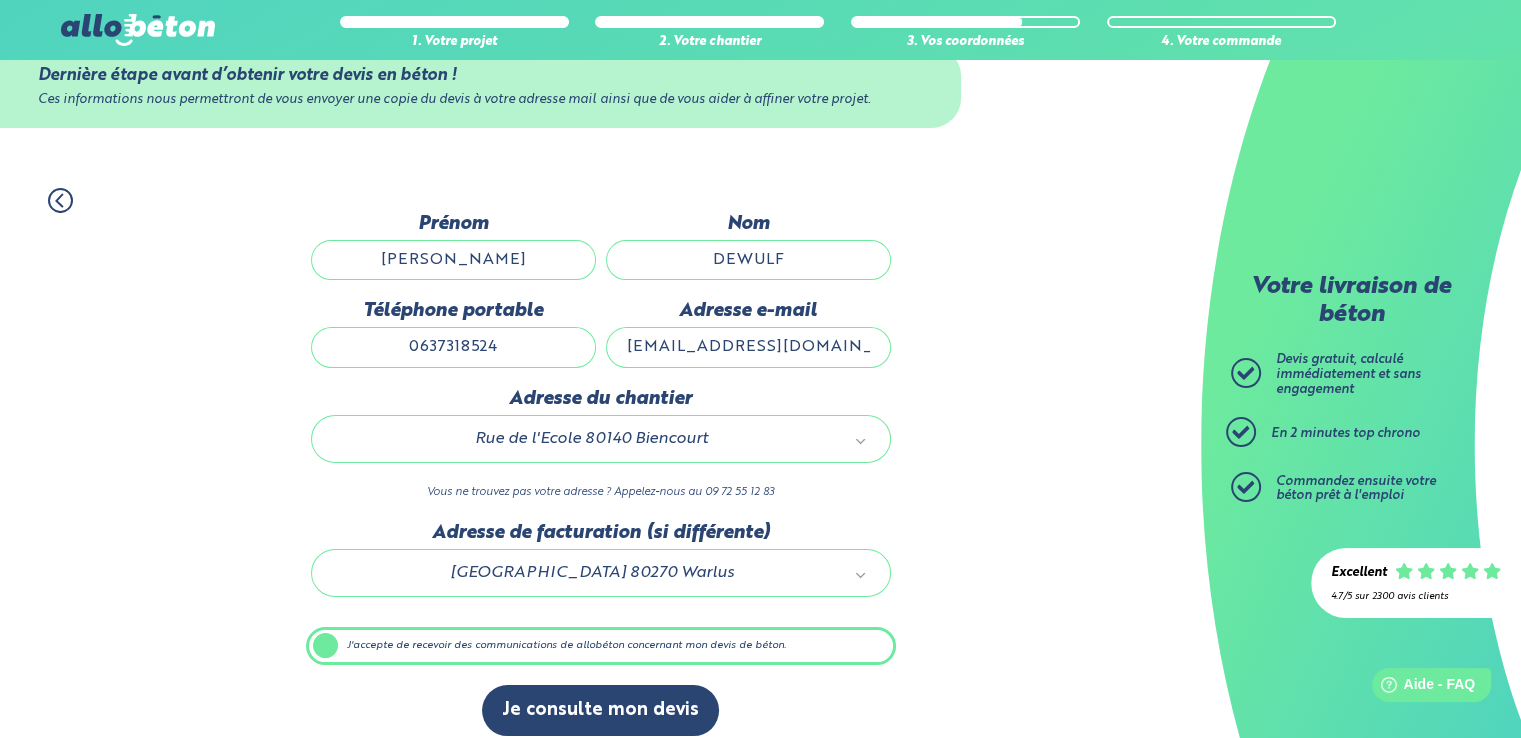 scroll, scrollTop: 69, scrollLeft: 0, axis: vertical 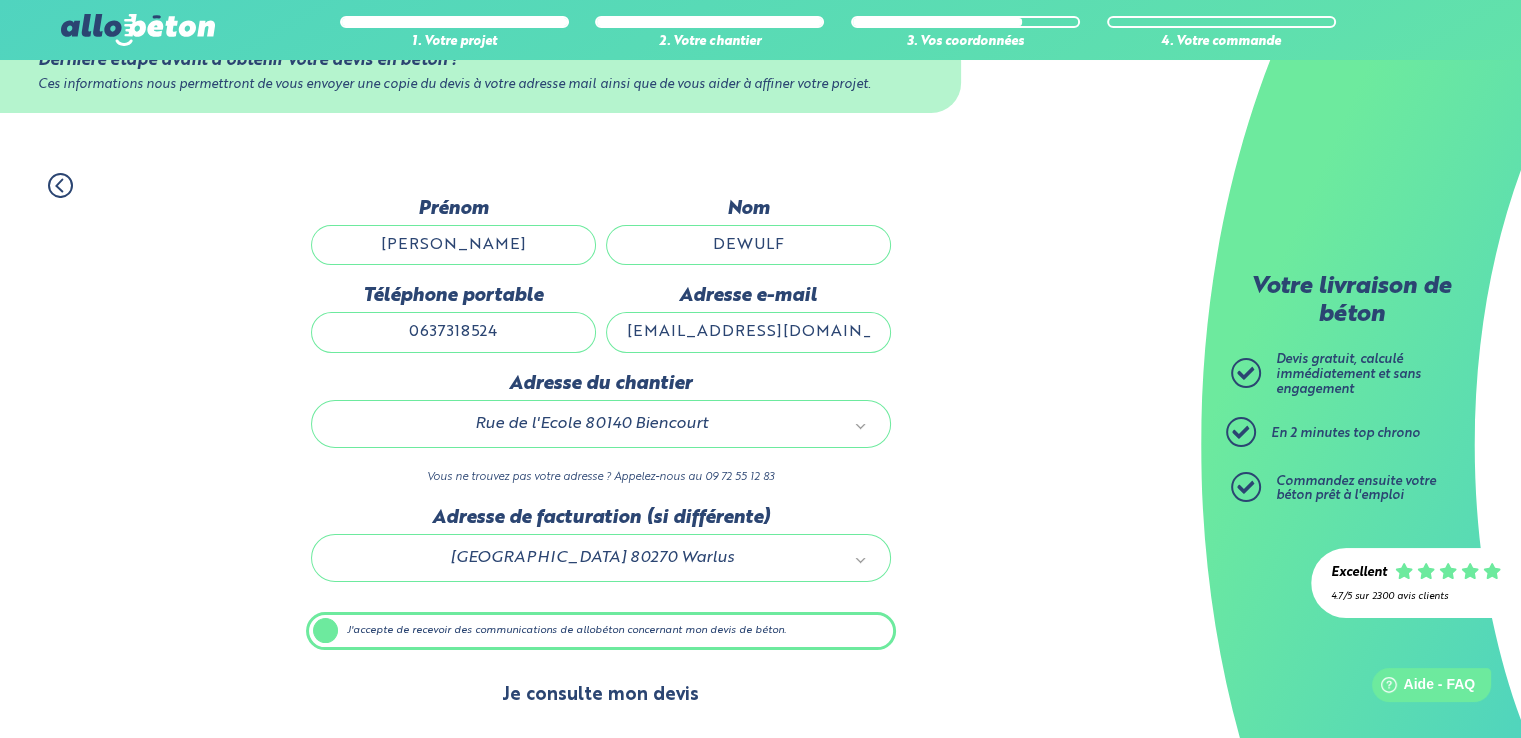 click on "Je consulte mon devis" at bounding box center (600, 695) 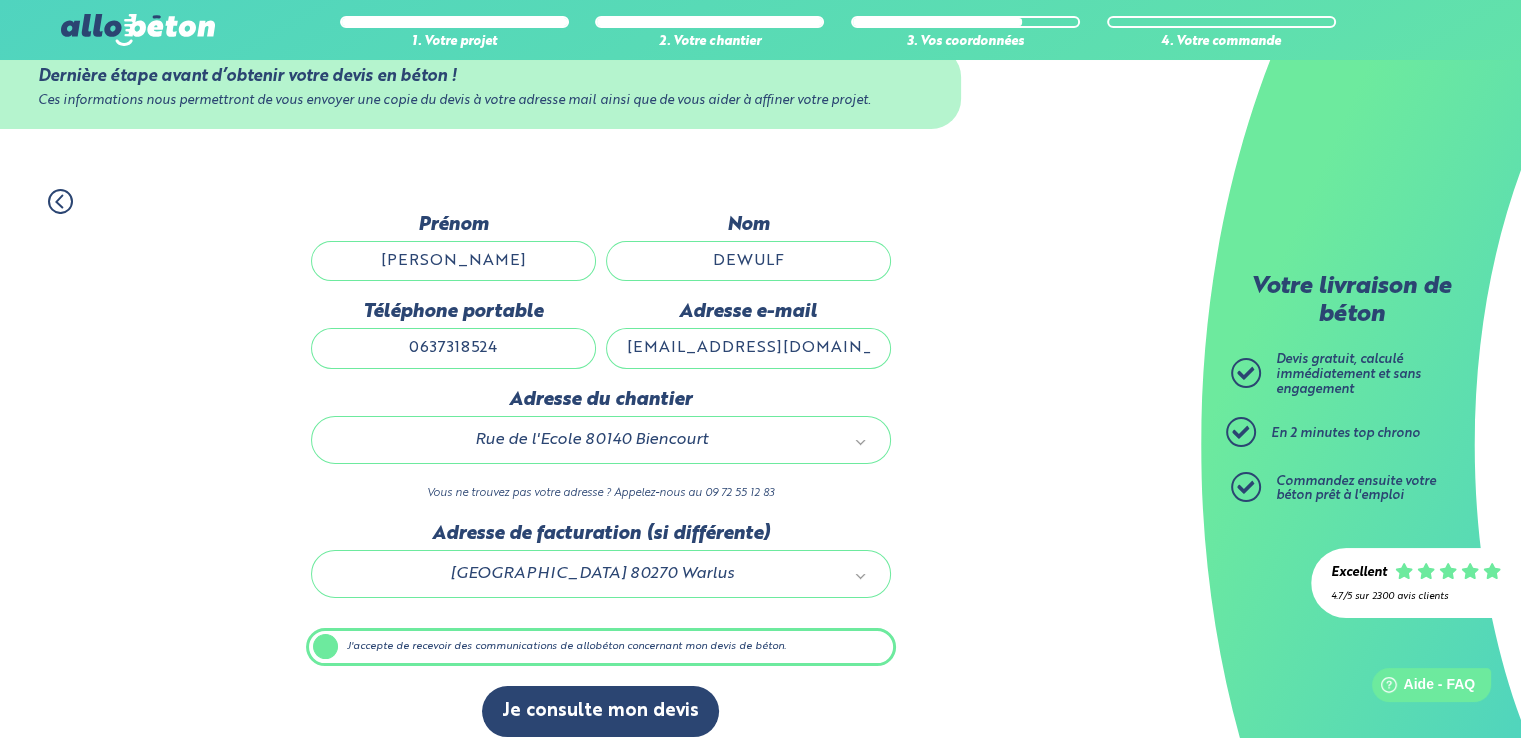 scroll, scrollTop: 69, scrollLeft: 0, axis: vertical 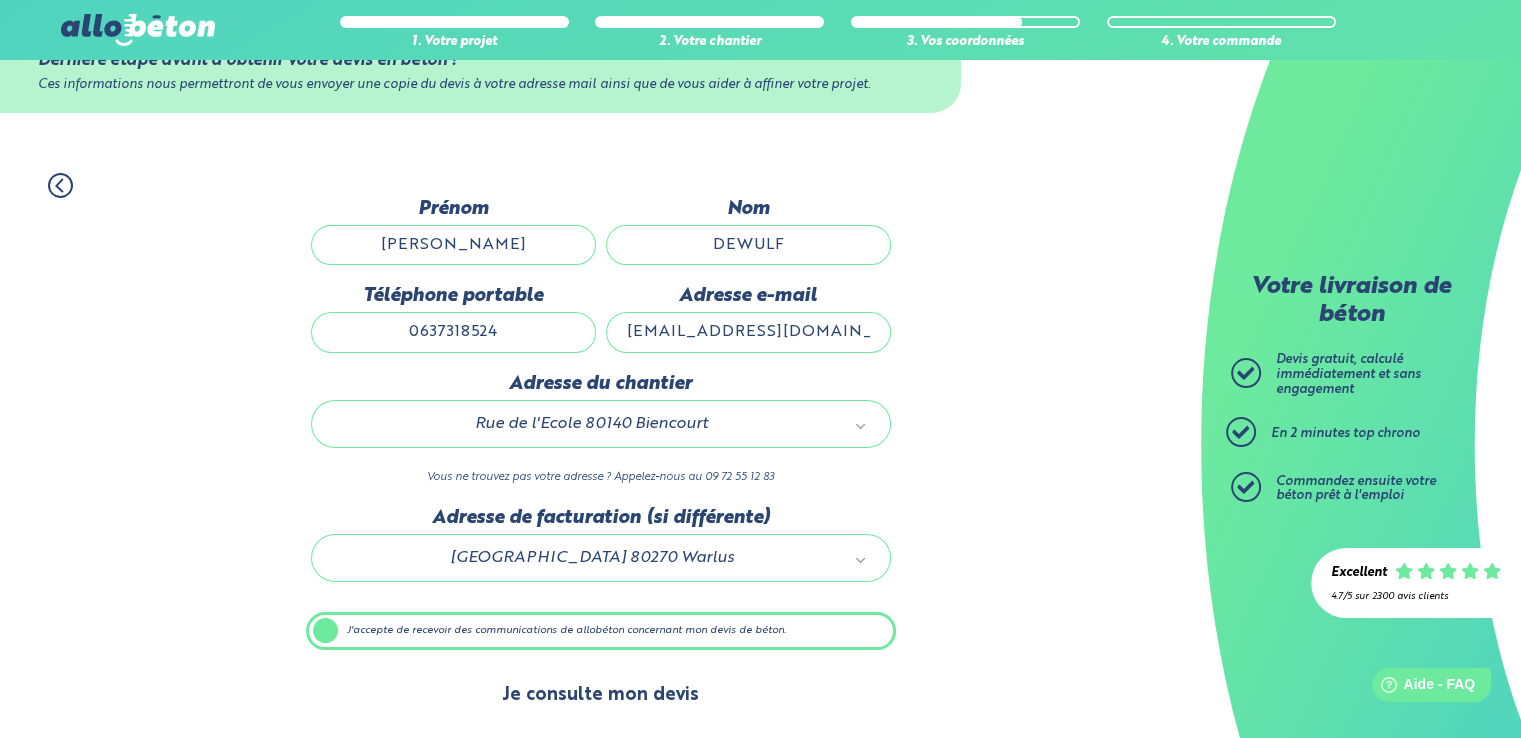 click on "Je consulte mon devis" at bounding box center [600, 695] 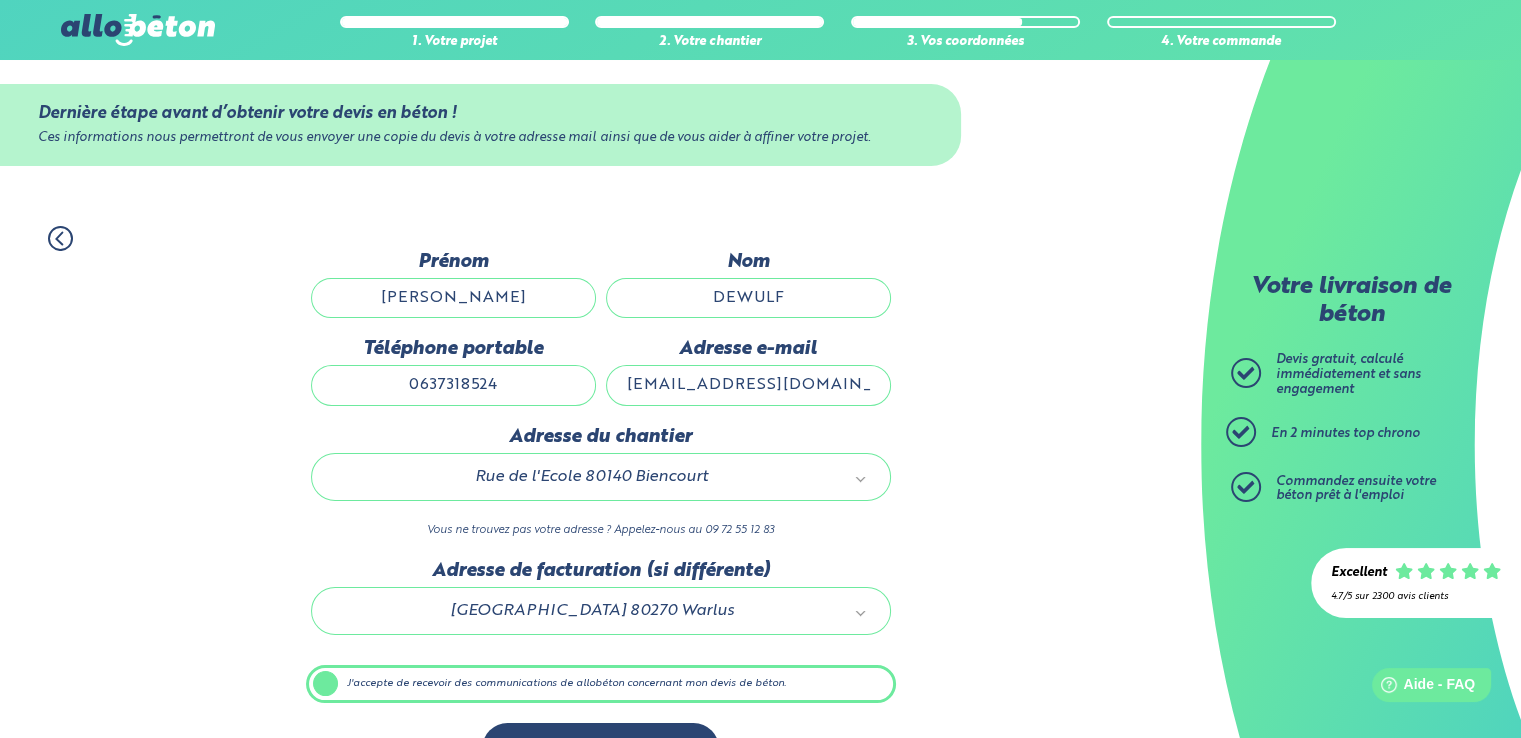 scroll, scrollTop: 0, scrollLeft: 0, axis: both 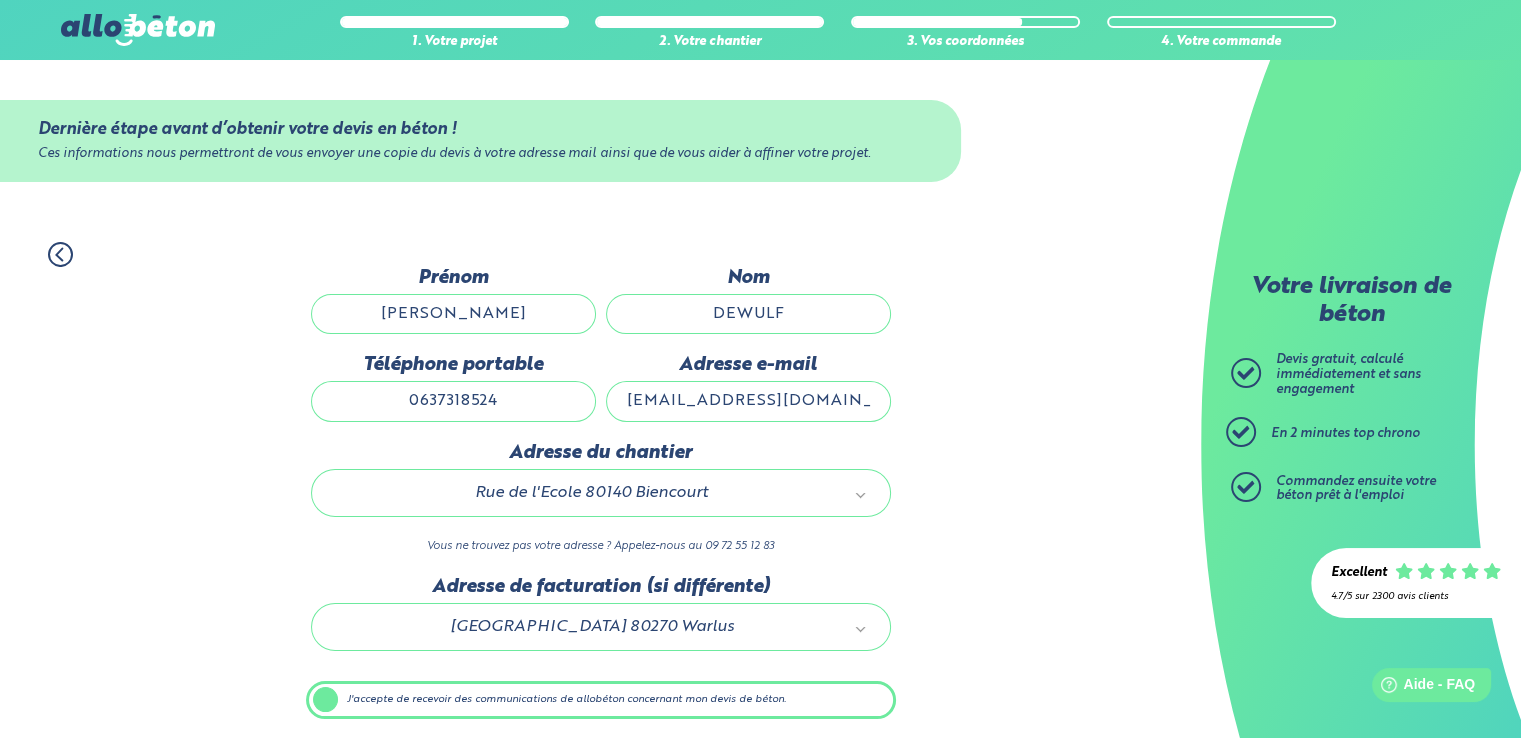 click at bounding box center (138, 30) 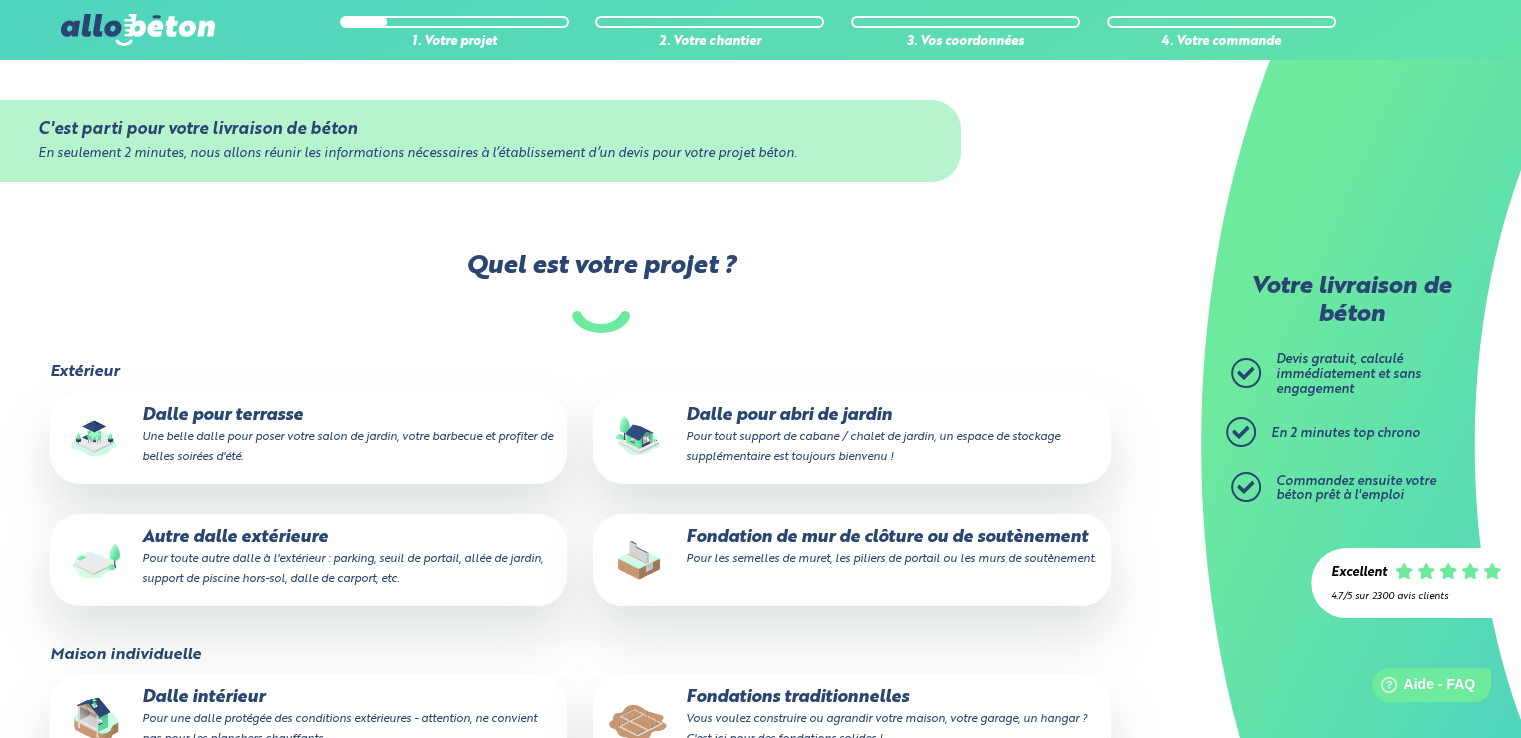 scroll, scrollTop: 0, scrollLeft: 0, axis: both 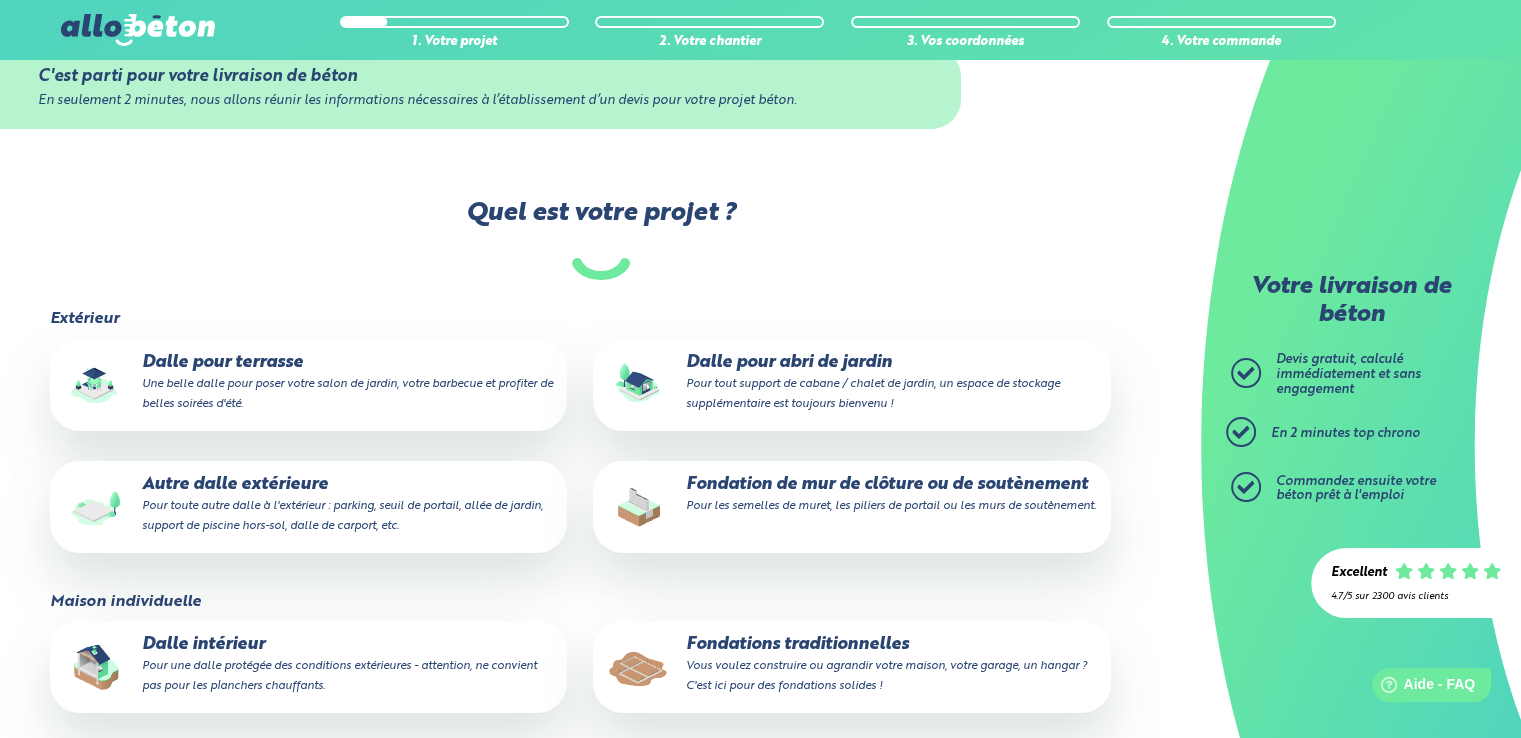 click on "Autre dalle extérieure
Pour toute autre dalle à l'extérieur : parking, seuil de portail, allée de jardin, support de piscine hors-sol, dalle de carport, etc." at bounding box center [308, 505] 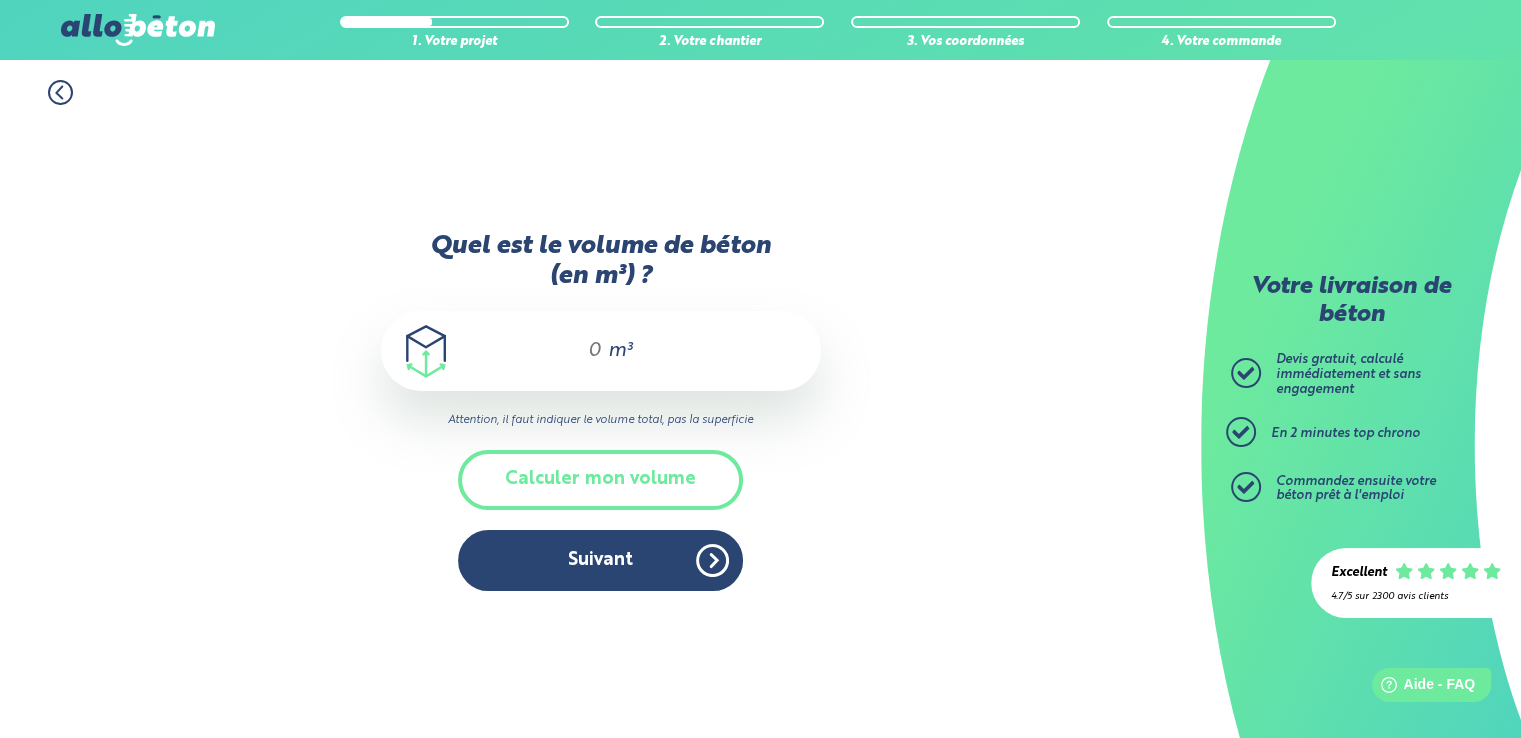 scroll, scrollTop: 0, scrollLeft: 0, axis: both 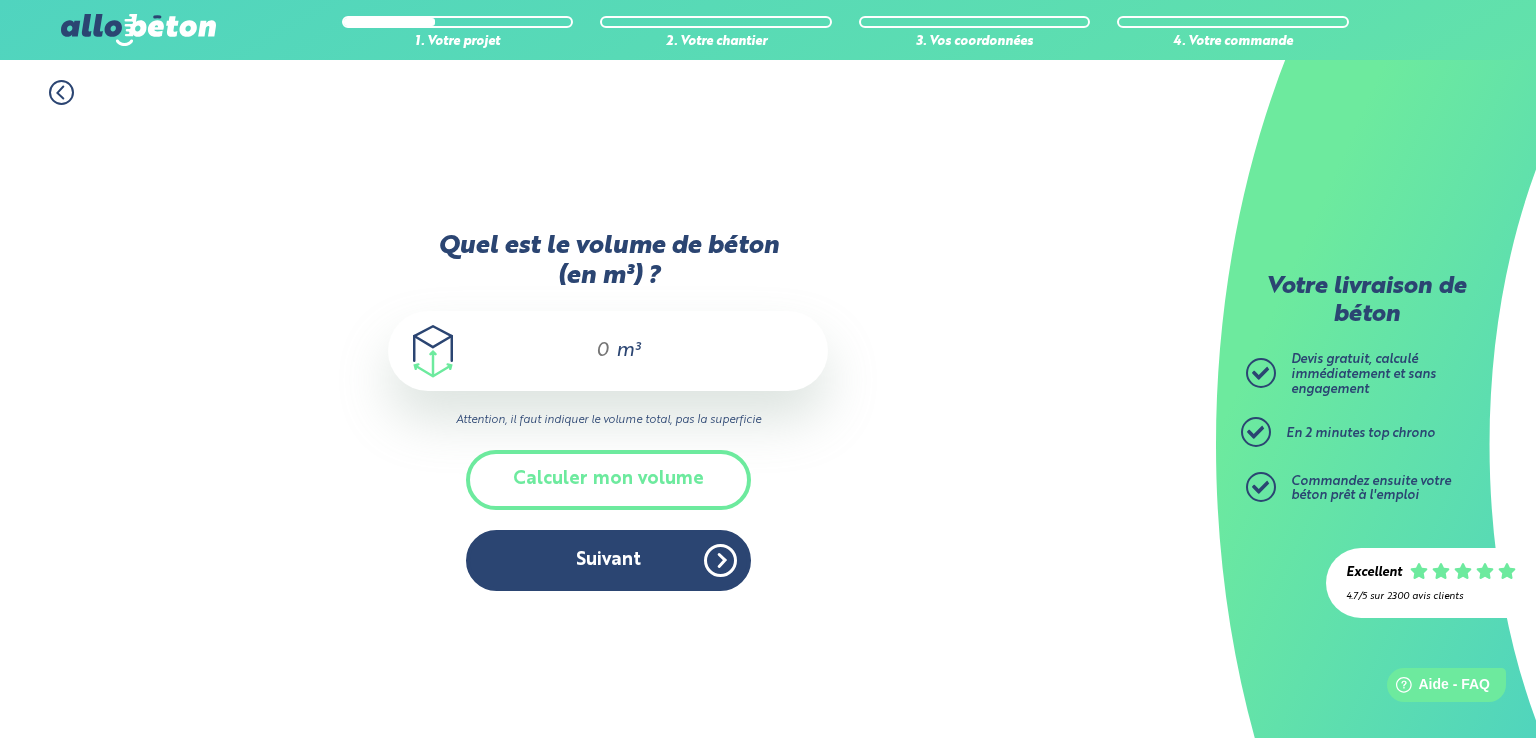 click on "Quel est le volume de béton (en m³) ?" at bounding box center (594, 351) 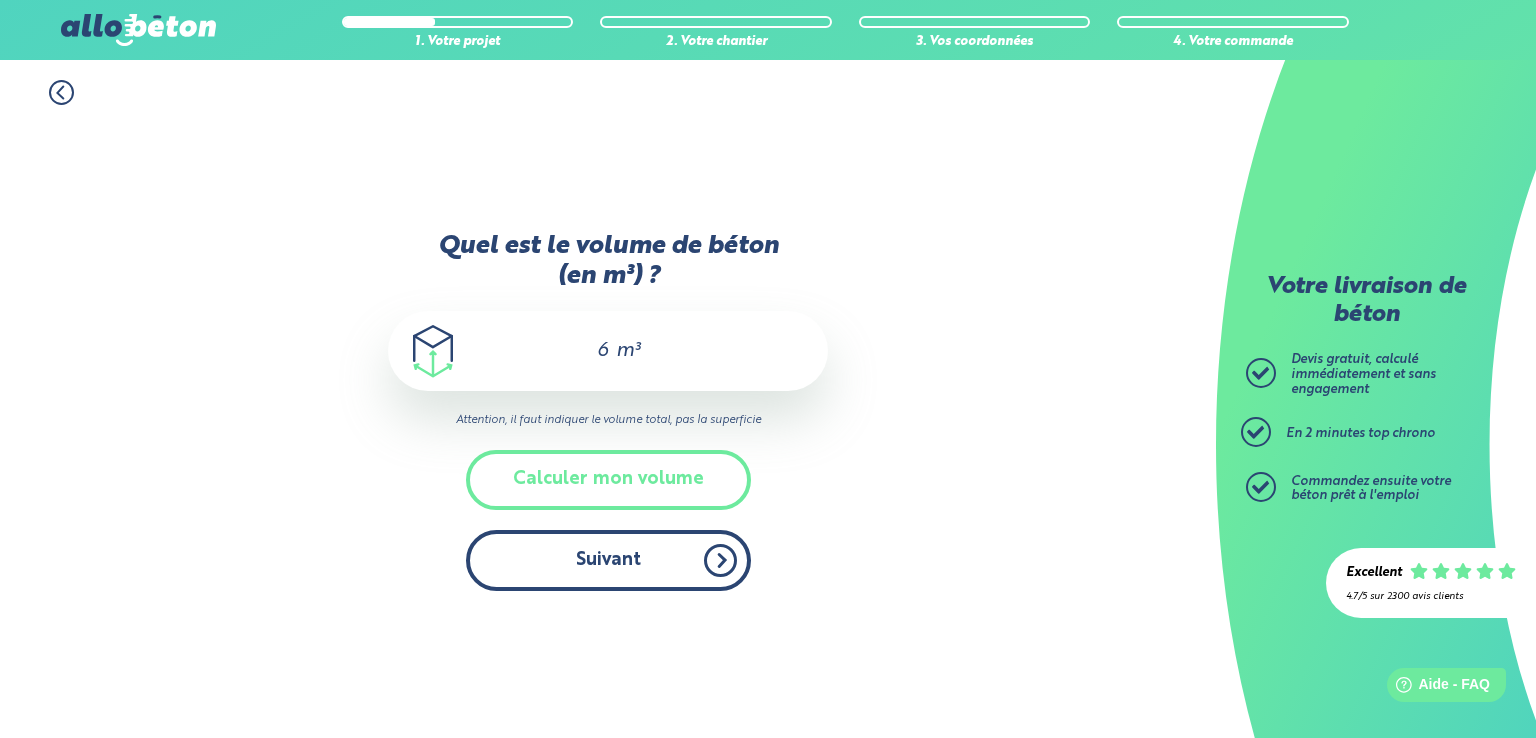 type on "6" 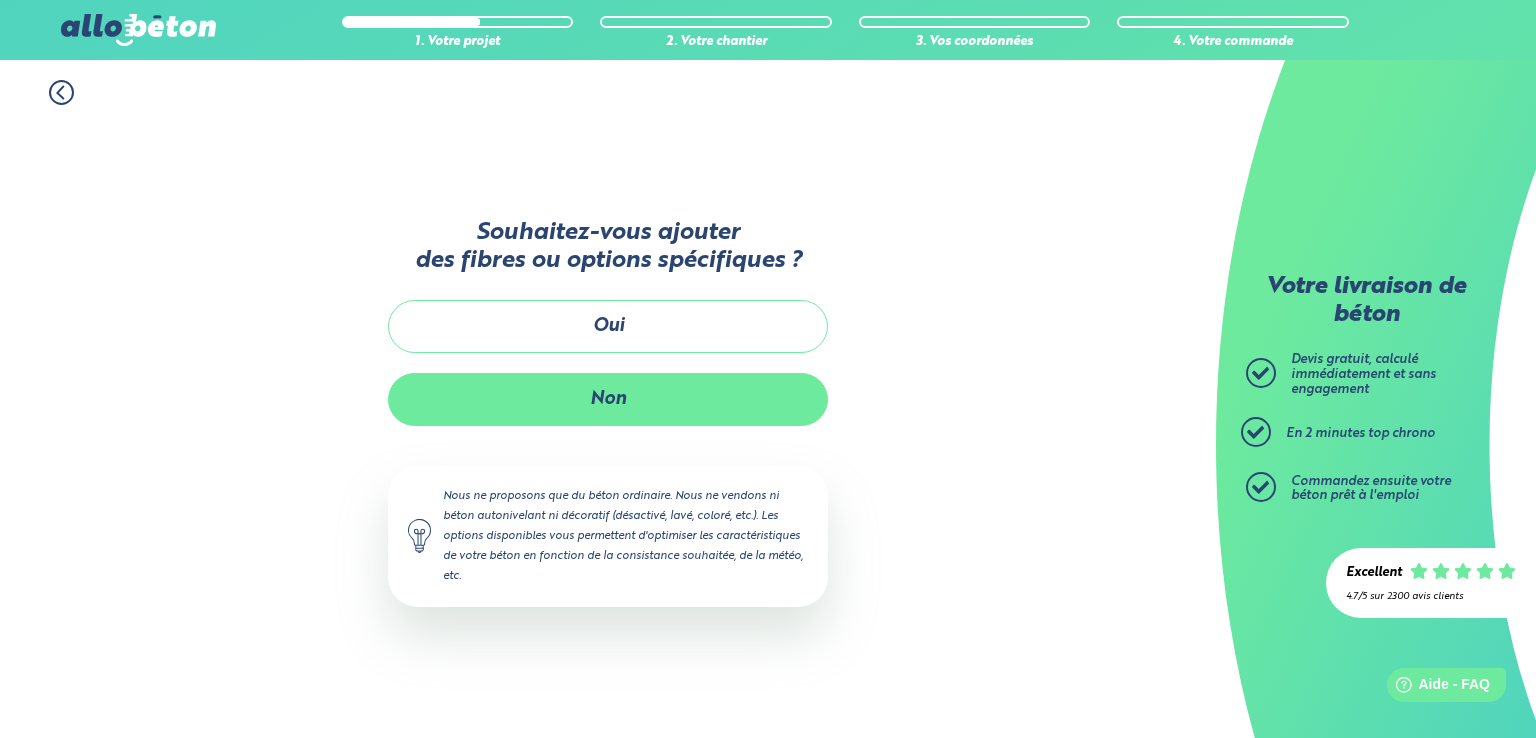 click on "Non" at bounding box center [608, 399] 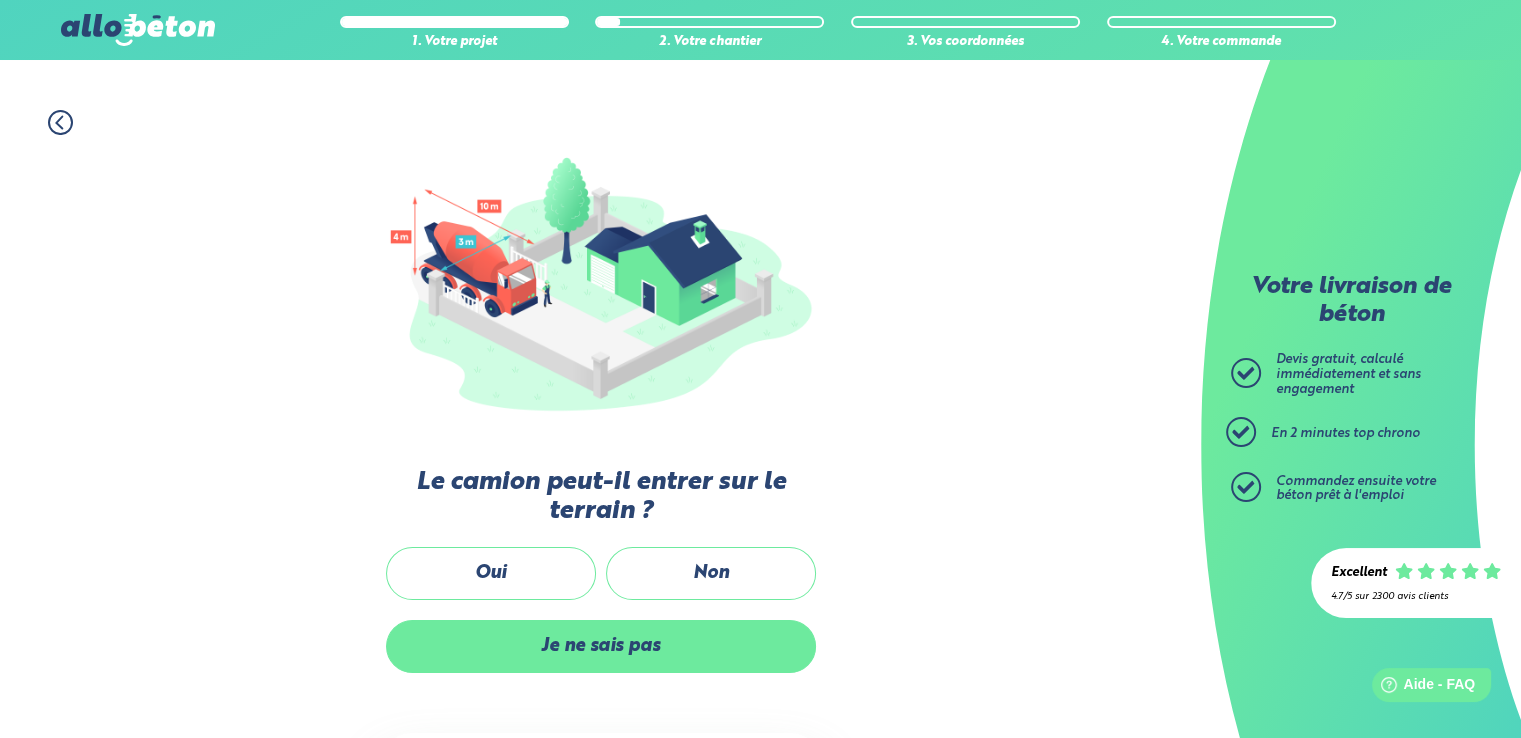 scroll, scrollTop: 300, scrollLeft: 0, axis: vertical 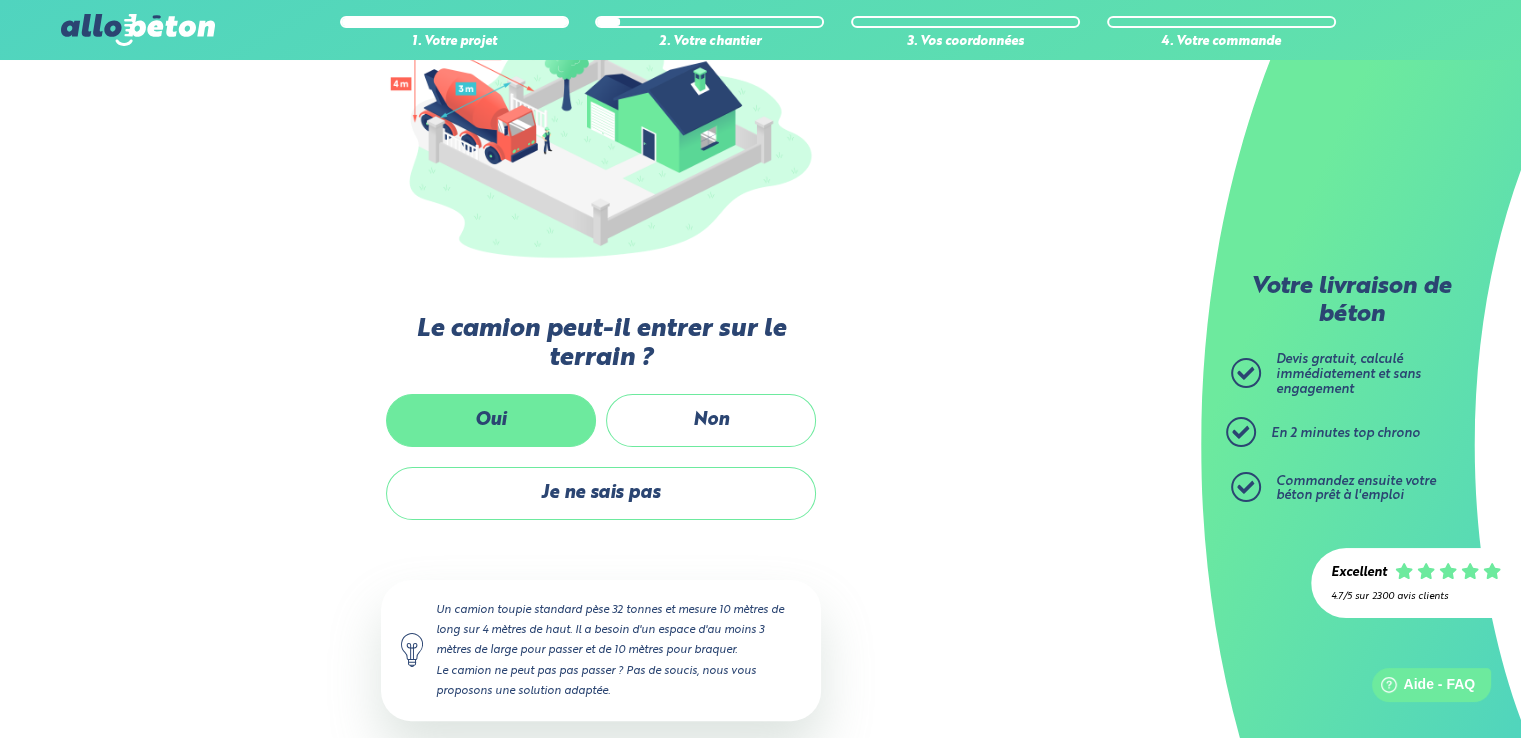 click on "Oui" at bounding box center (491, 420) 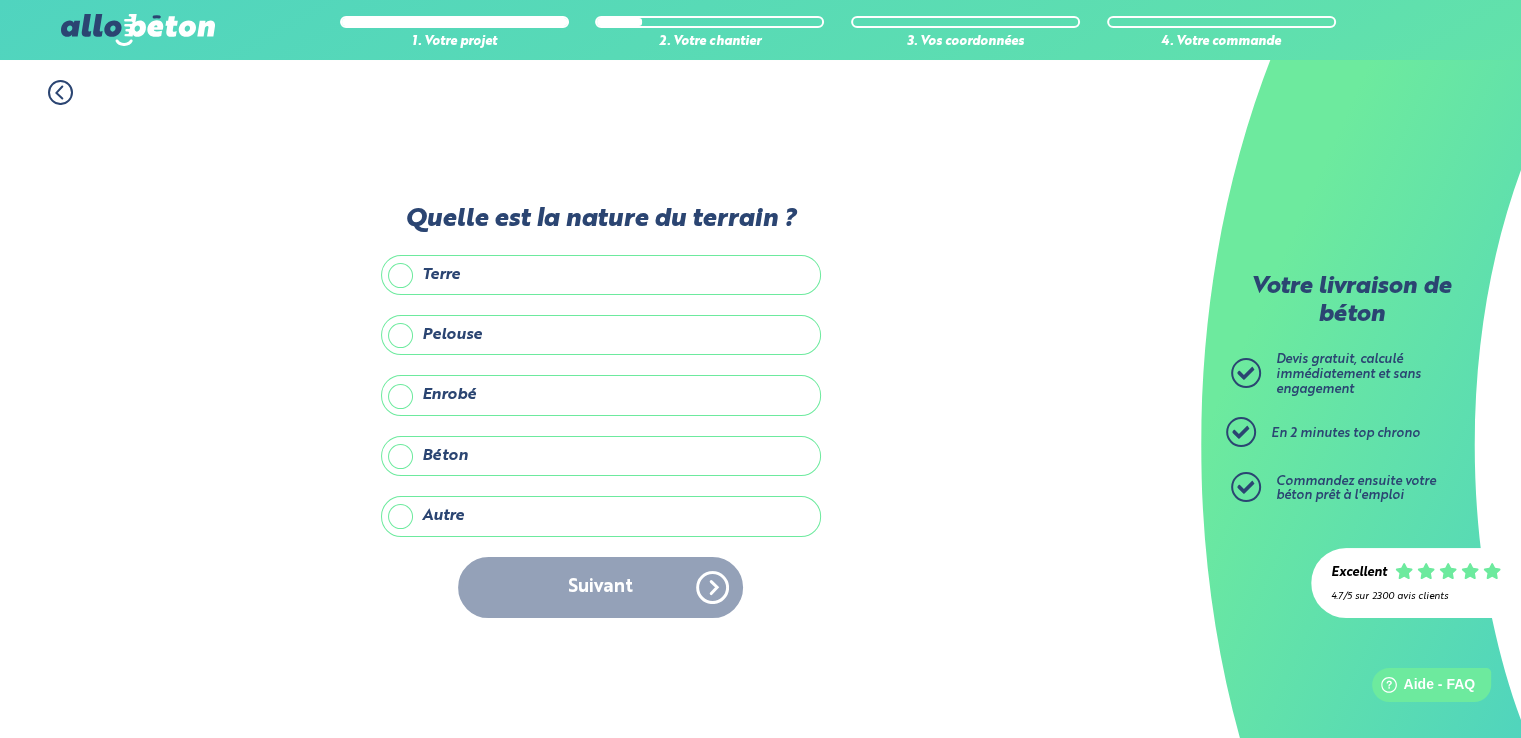 scroll, scrollTop: 0, scrollLeft: 0, axis: both 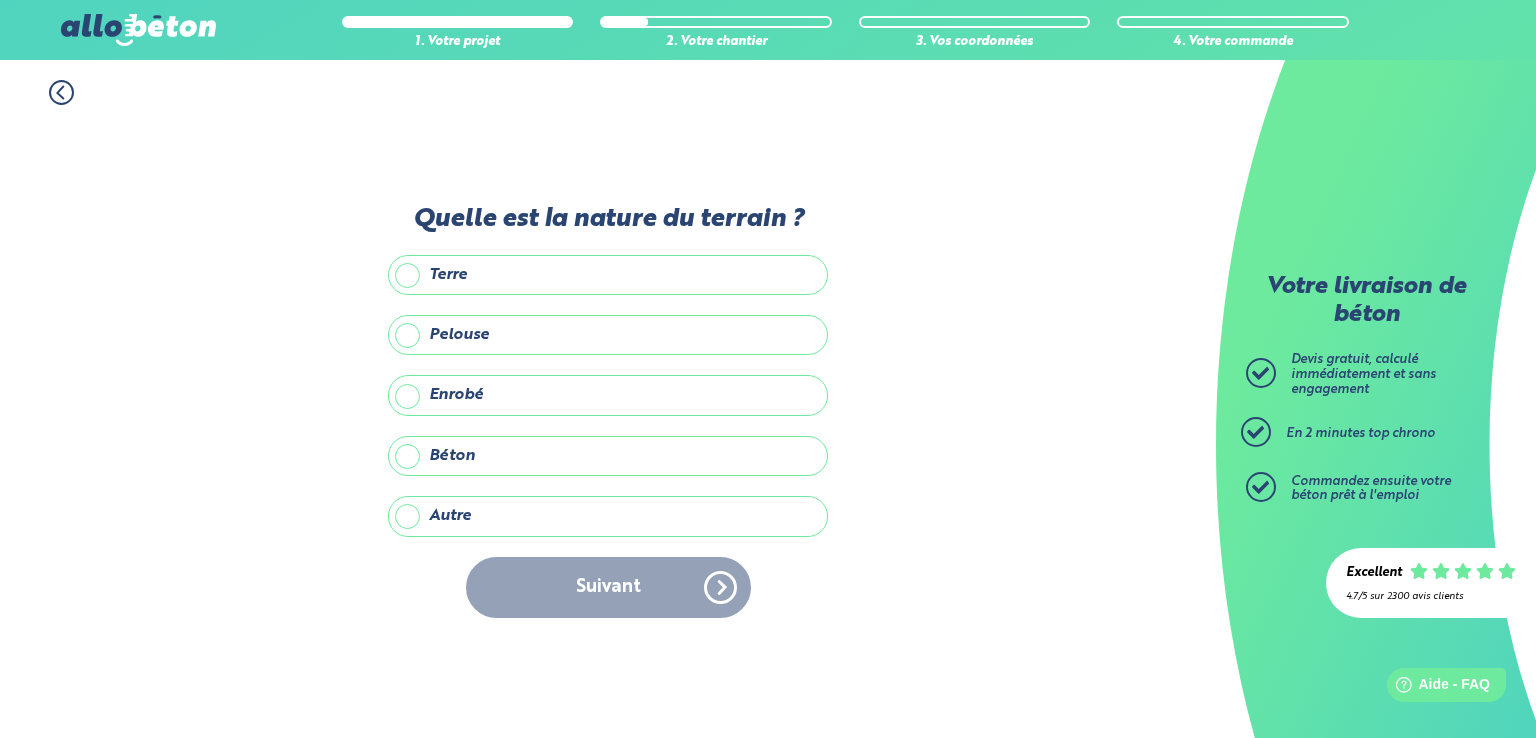 click on "Autre" at bounding box center [608, 516] 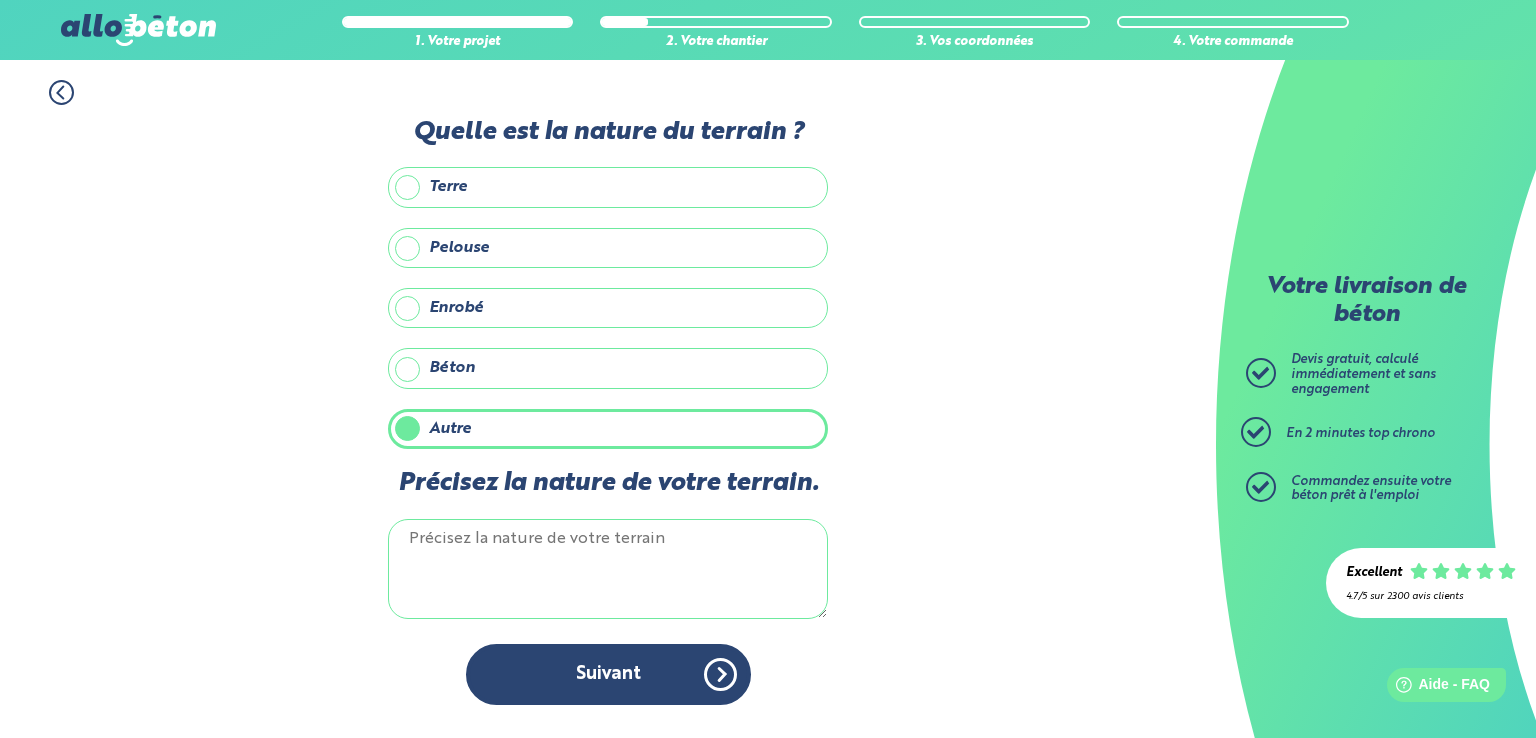 click on "Précisez la nature de votre terrain." at bounding box center (608, 569) 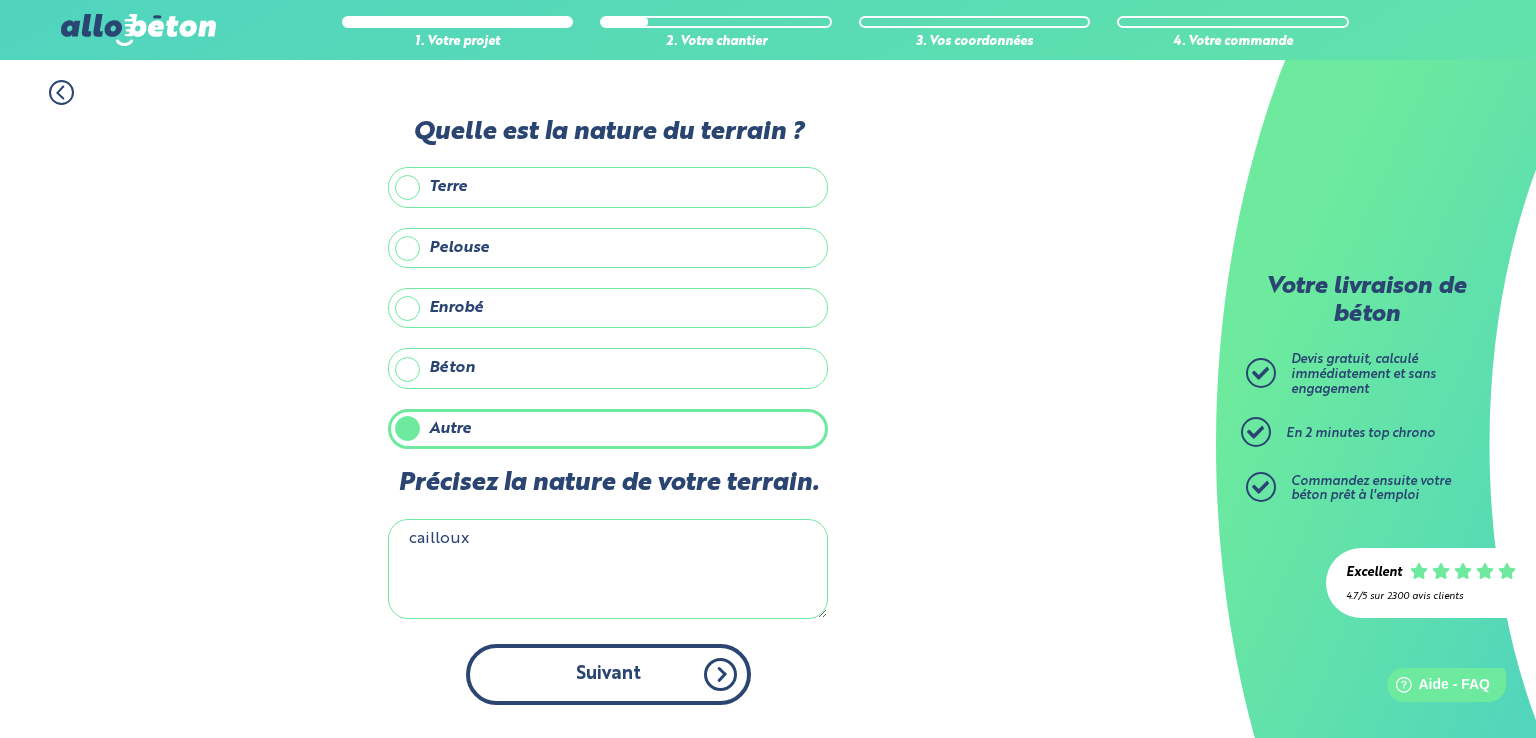 type on "cailloux" 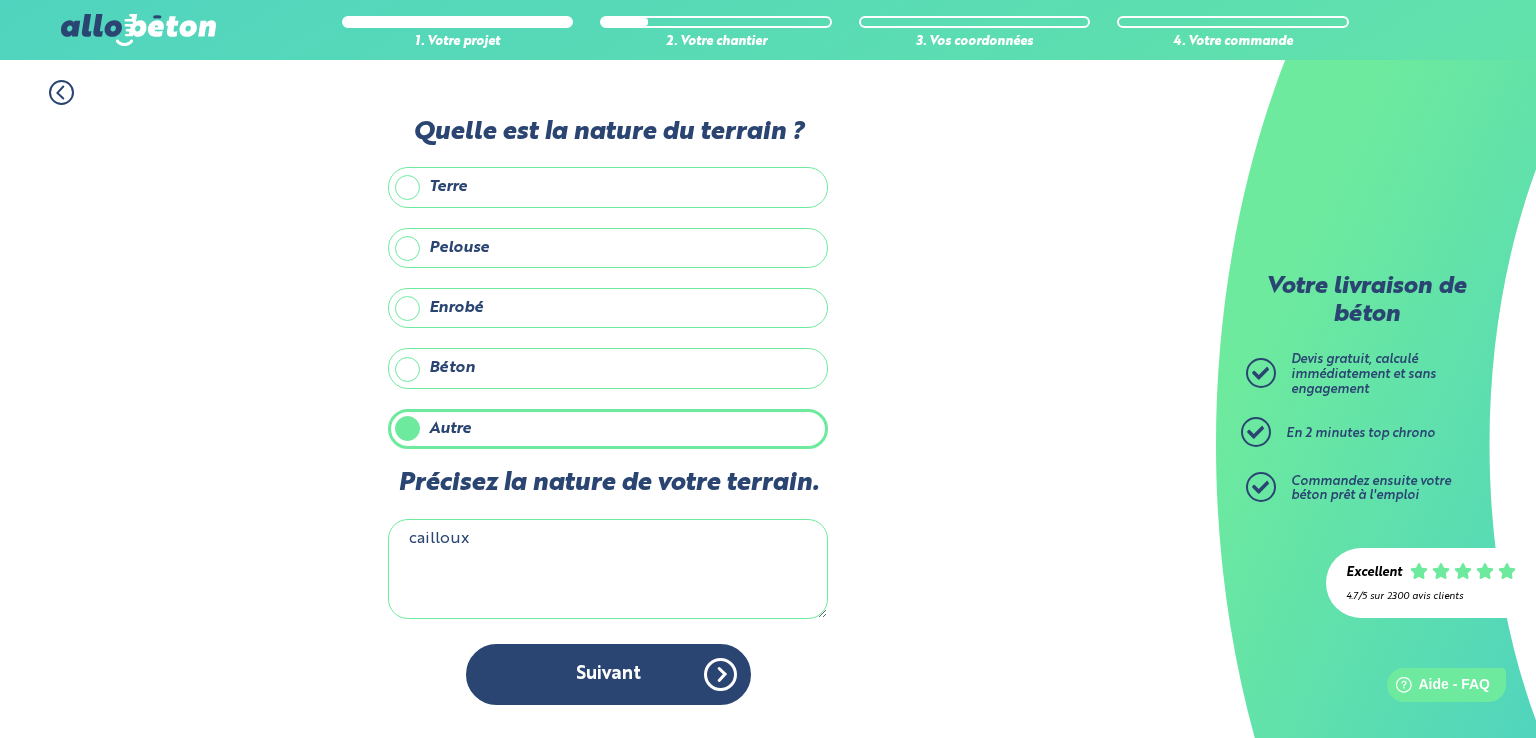 click on "Suivant" at bounding box center (608, 674) 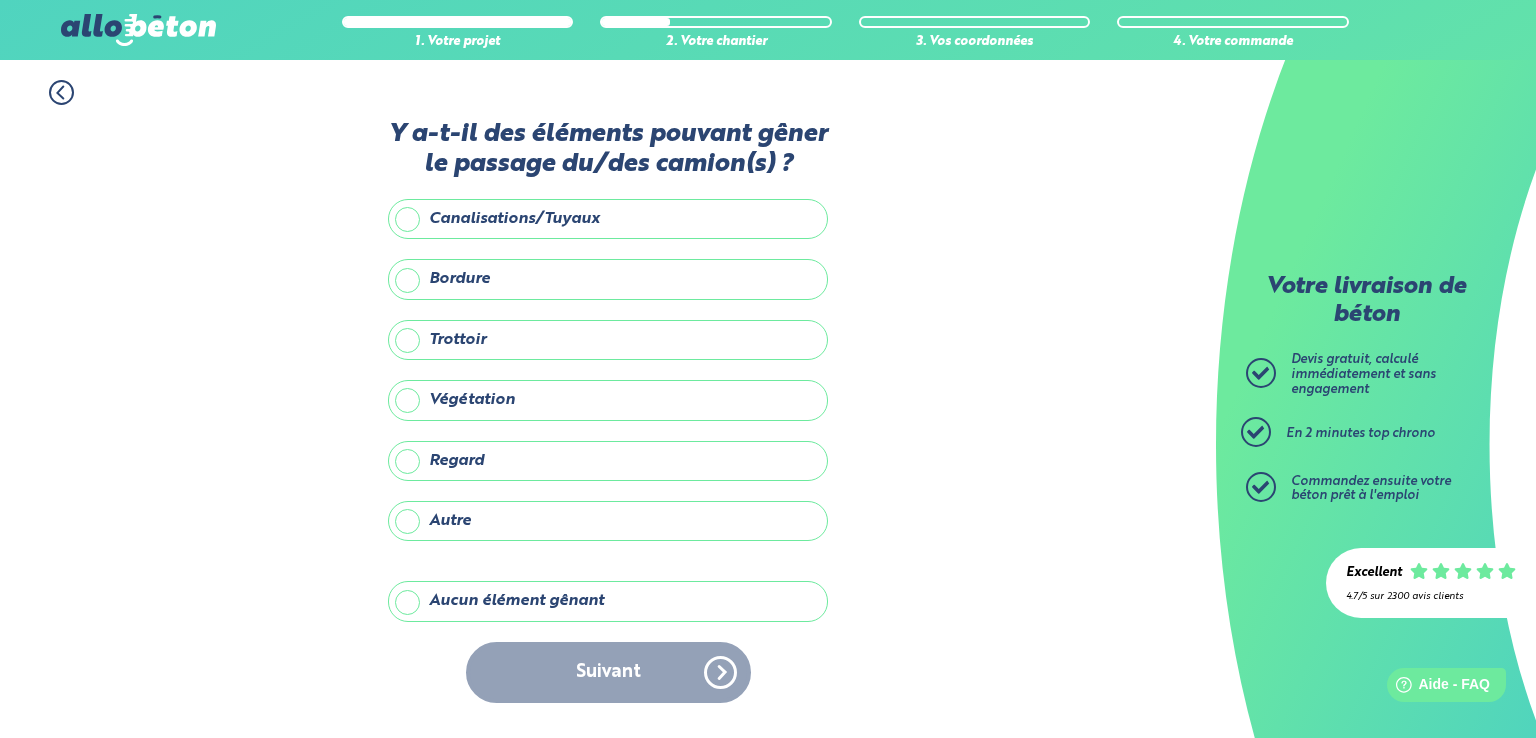 click on "Aucun élément gênant" at bounding box center [608, 601] 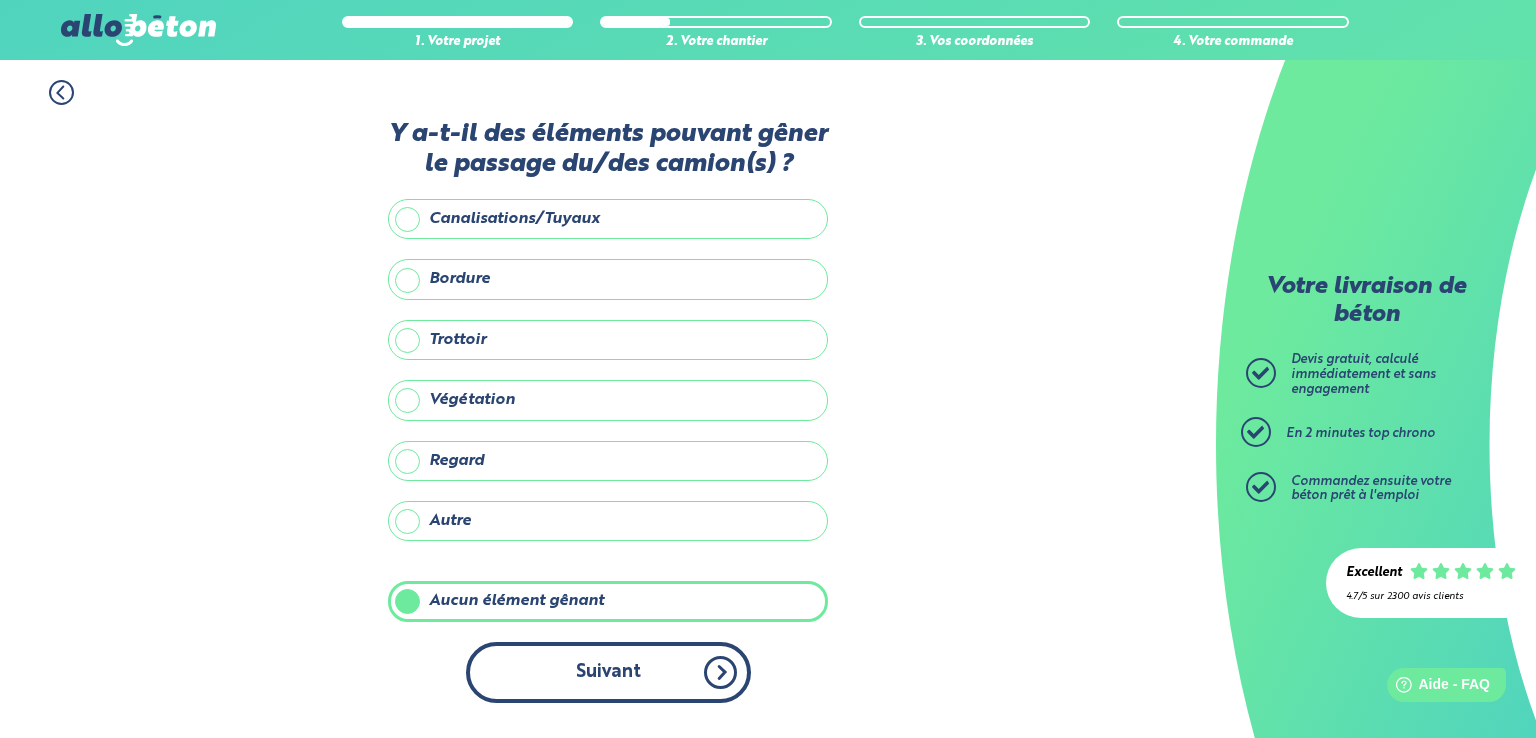 click on "Suivant" at bounding box center [608, 672] 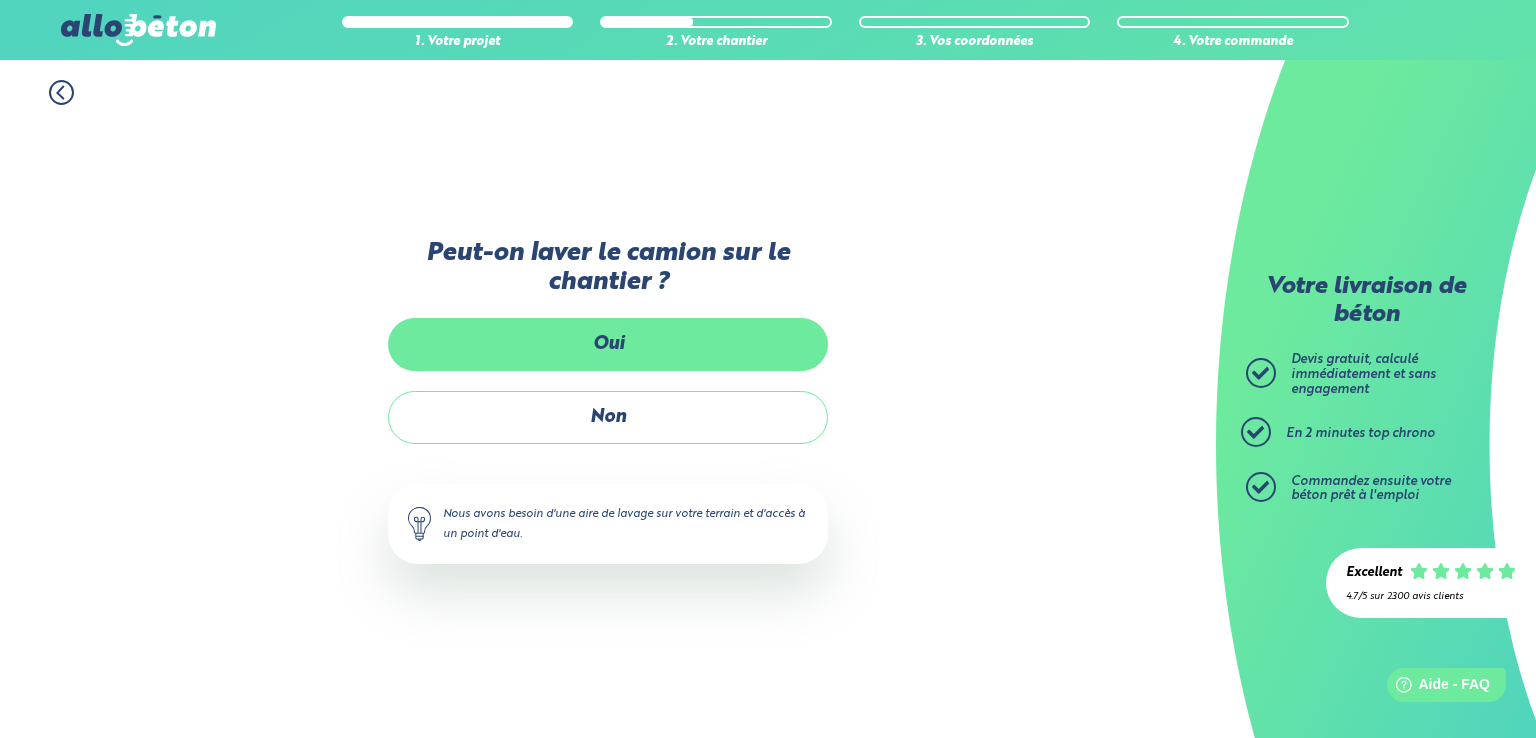 click on "Oui" at bounding box center (608, 344) 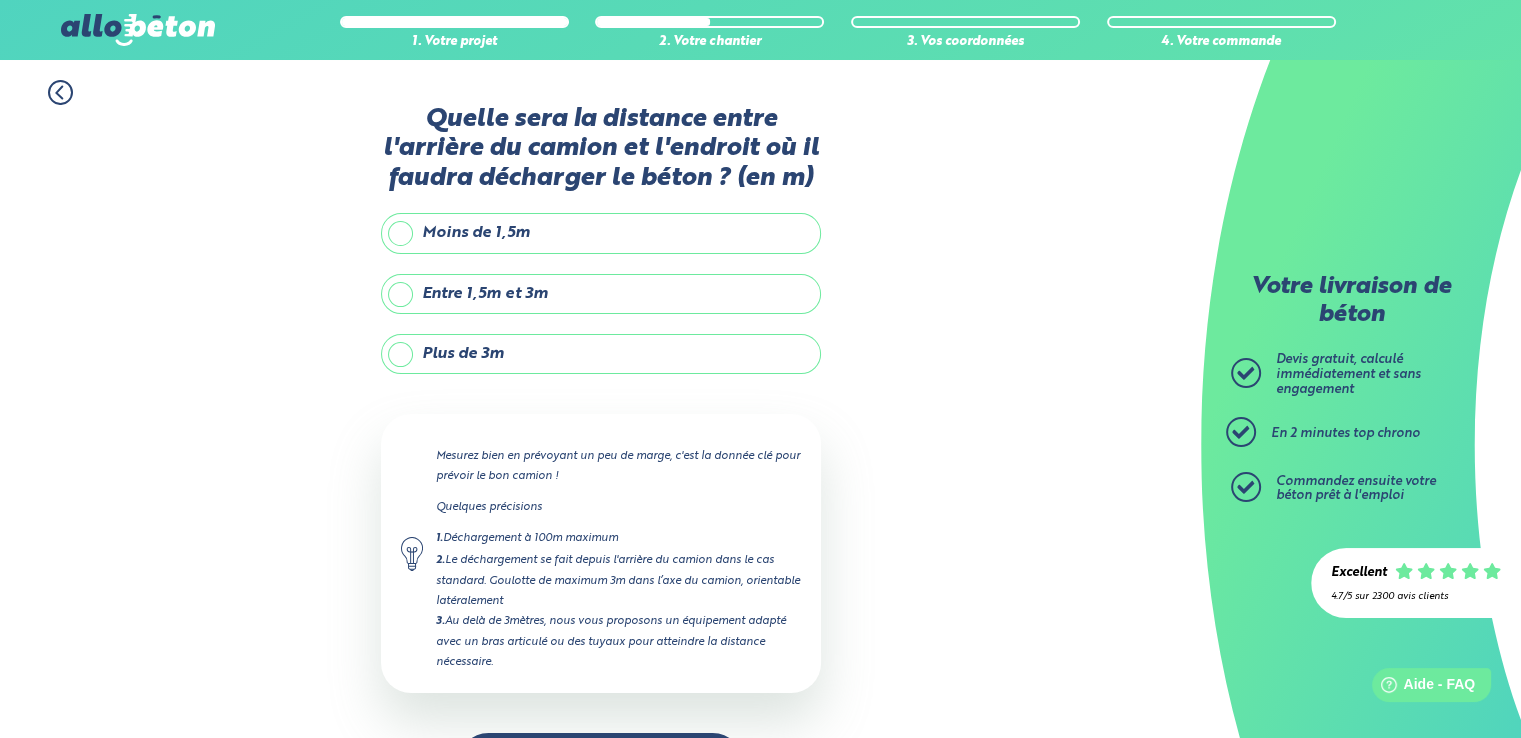 click on "Entre 1,5m et 3m" at bounding box center (601, 294) 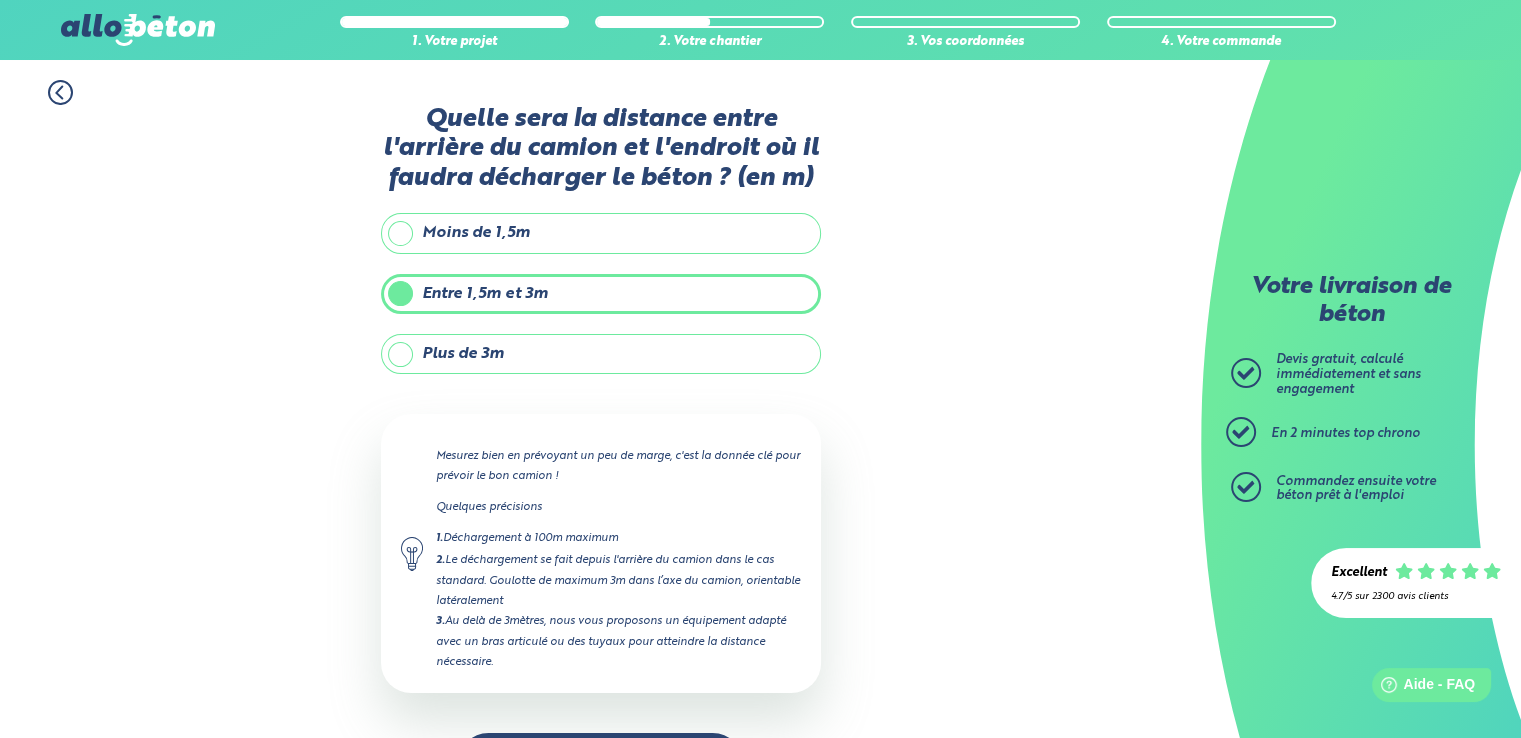scroll, scrollTop: 71, scrollLeft: 0, axis: vertical 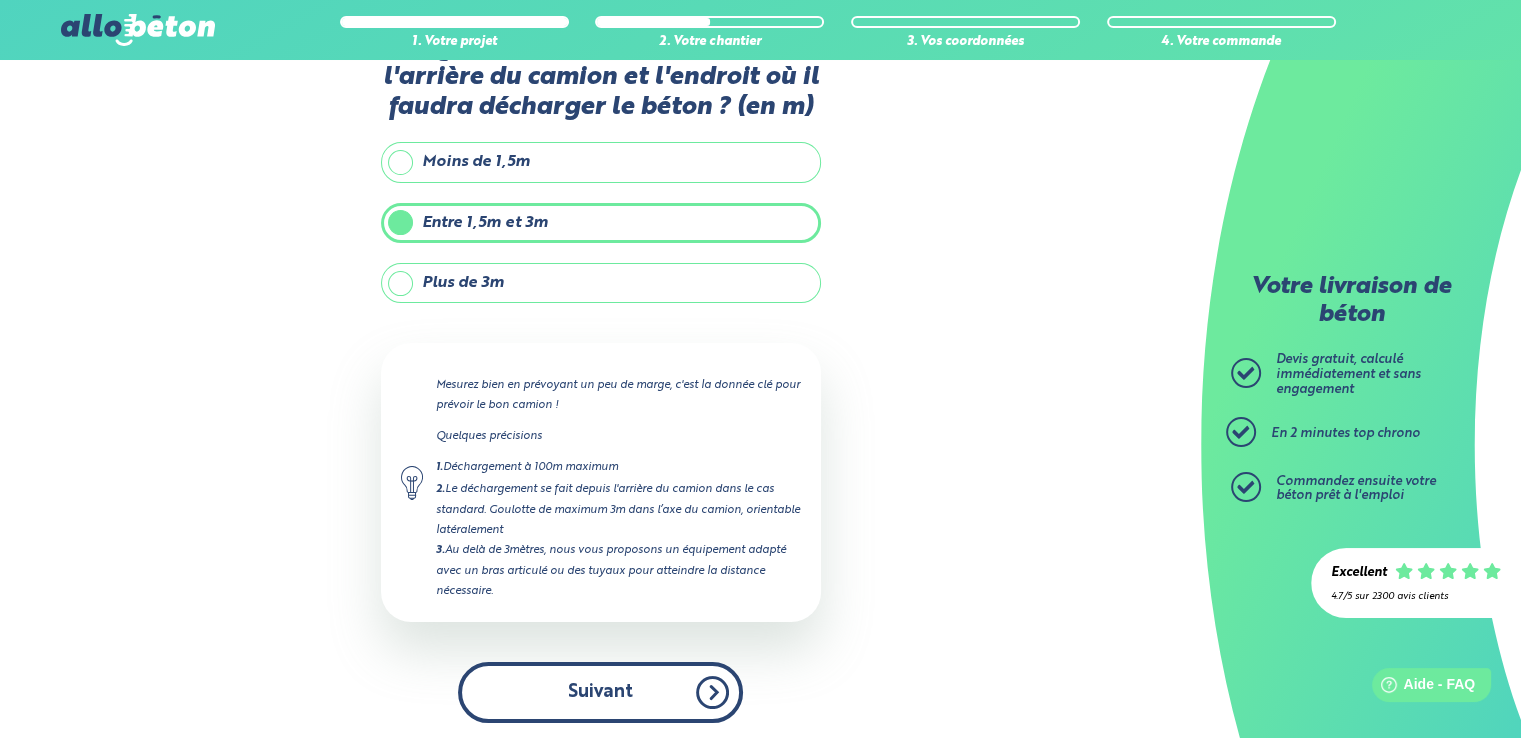 click on "Suivant" at bounding box center (600, 692) 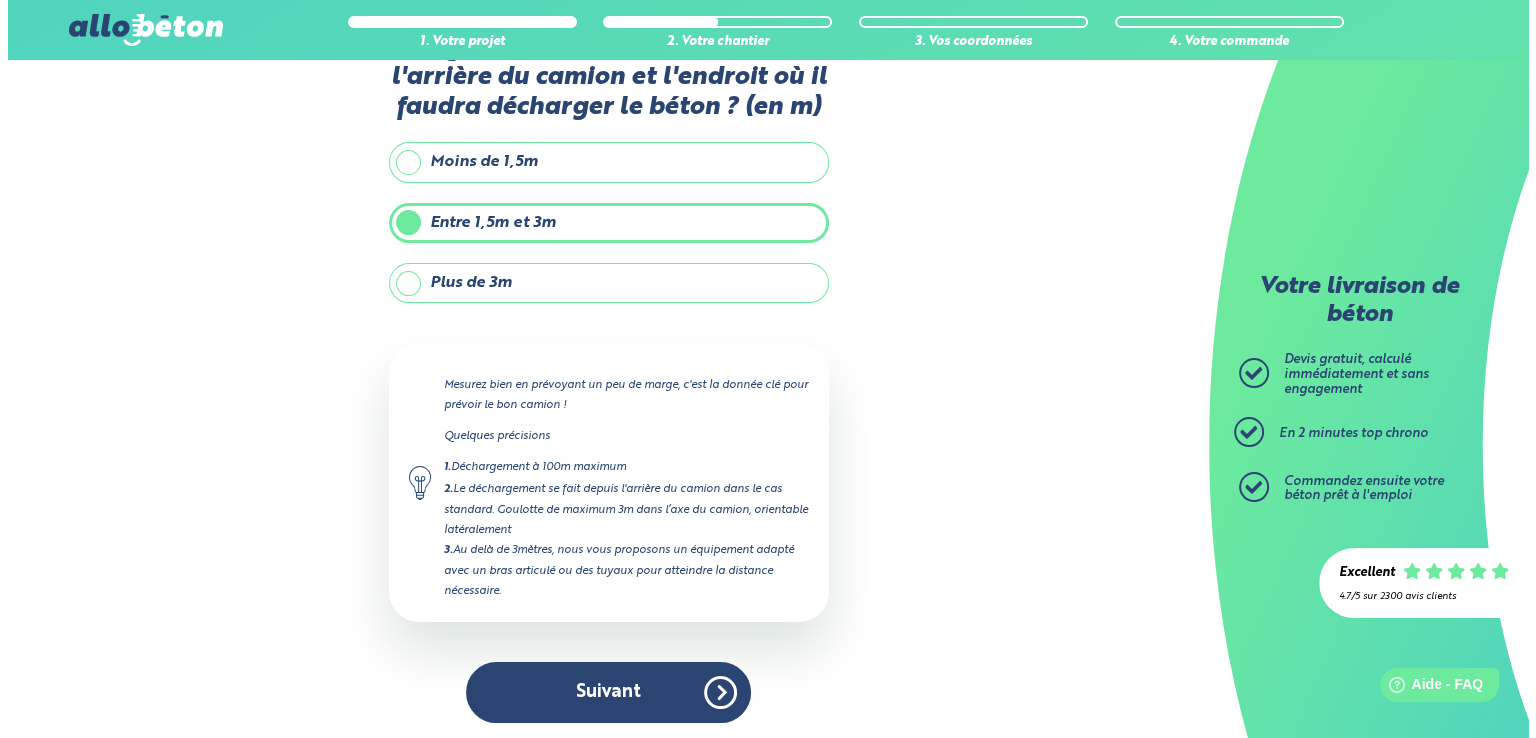 scroll, scrollTop: 0, scrollLeft: 0, axis: both 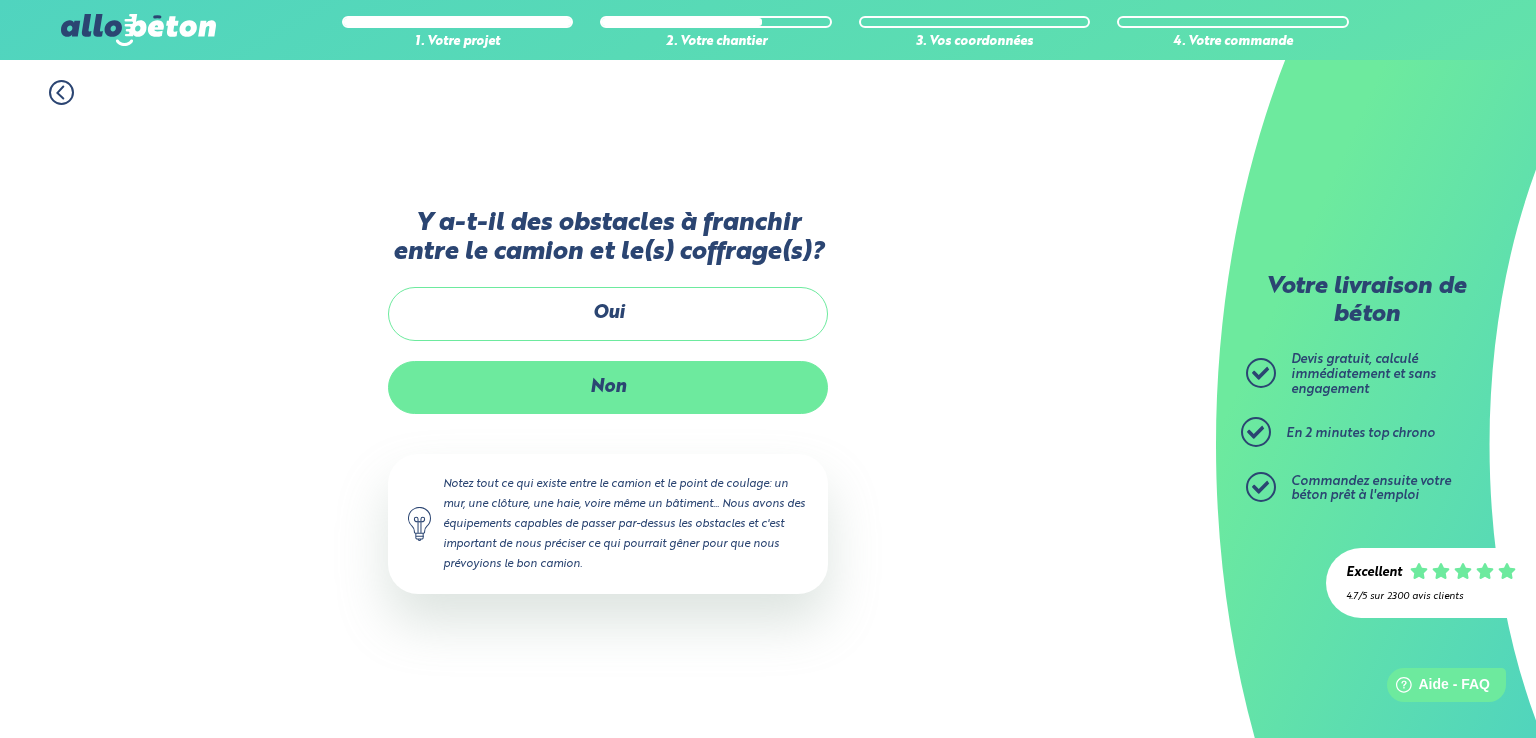 click on "Non" at bounding box center (608, 387) 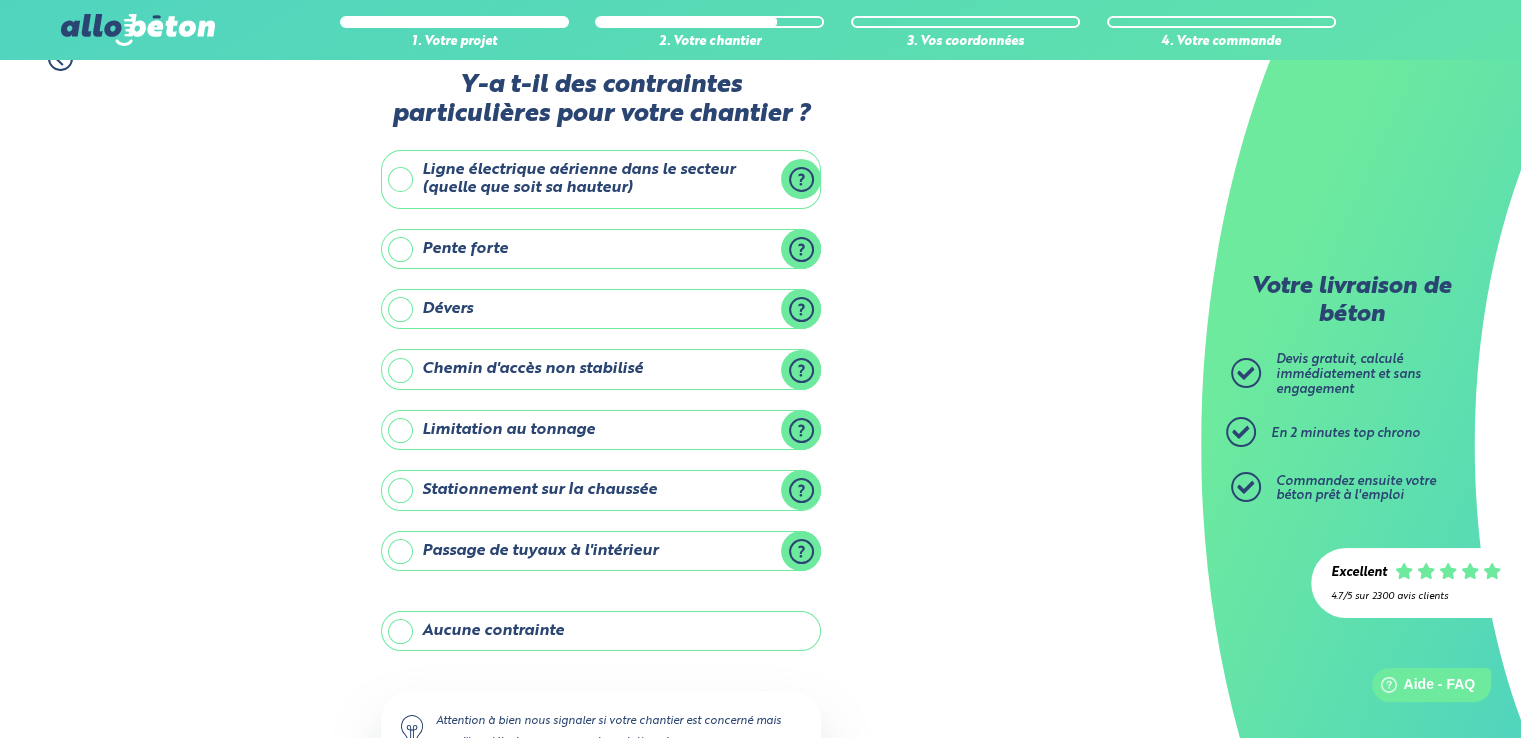scroll, scrollTop: 0, scrollLeft: 0, axis: both 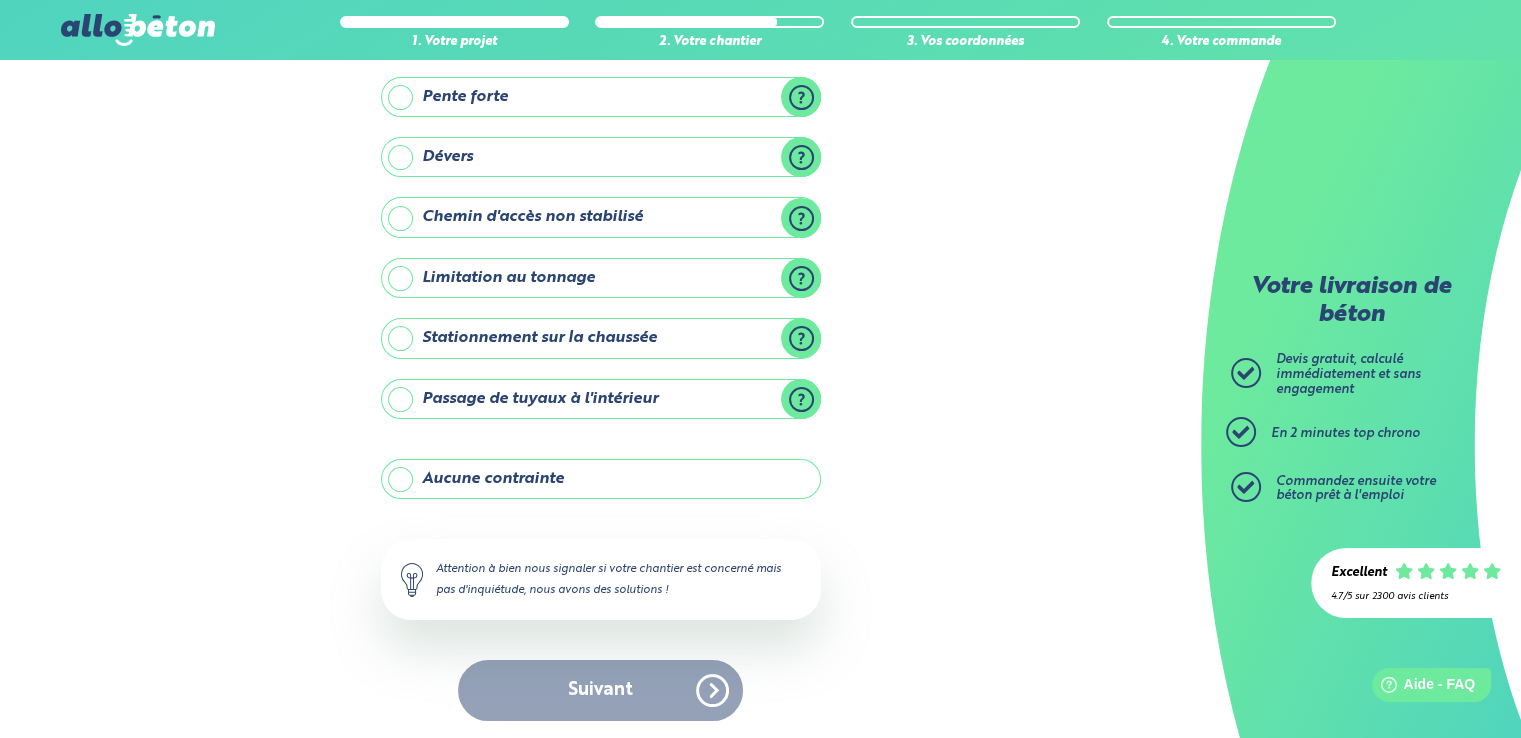 click on "Aucune contrainte" at bounding box center [601, 479] 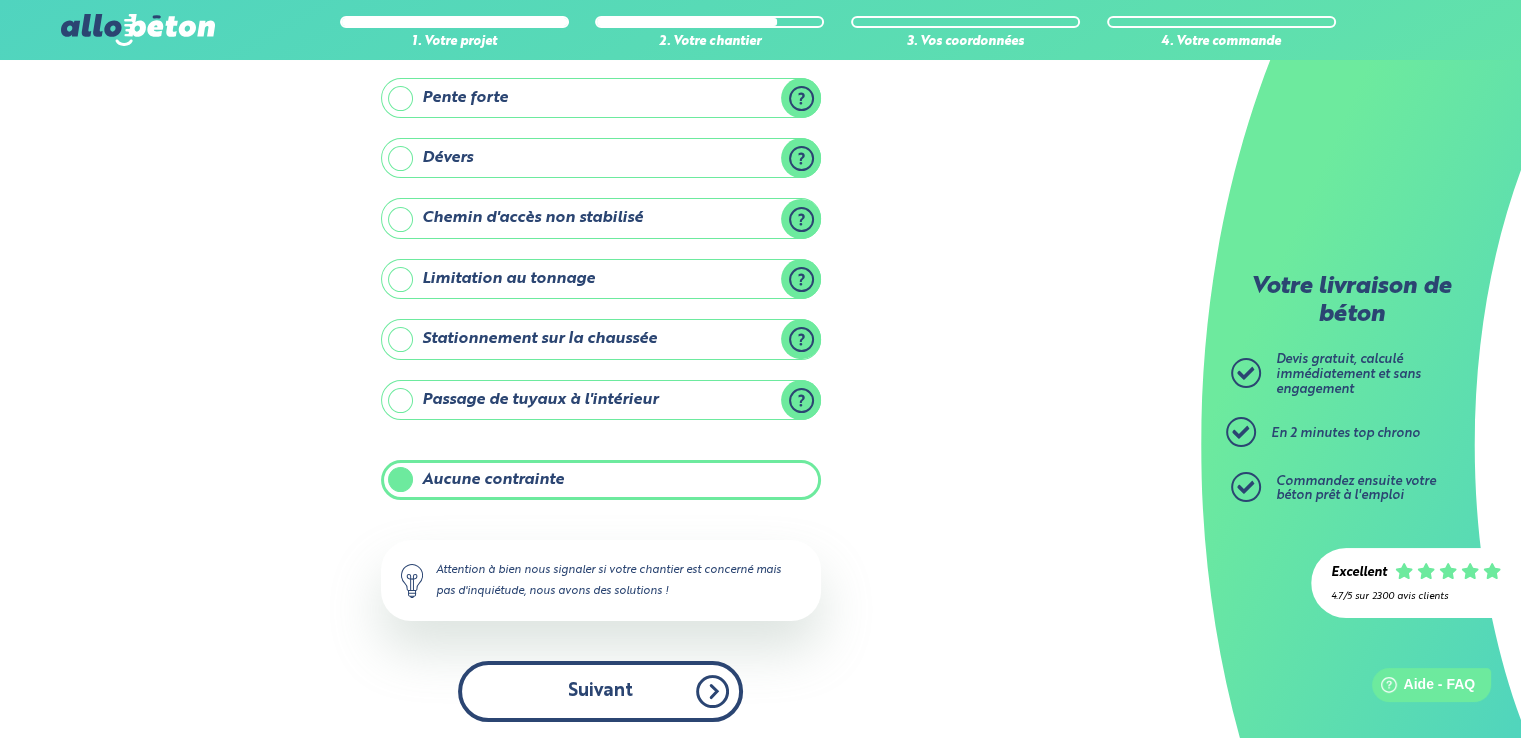 click on "Suivant" at bounding box center [600, 691] 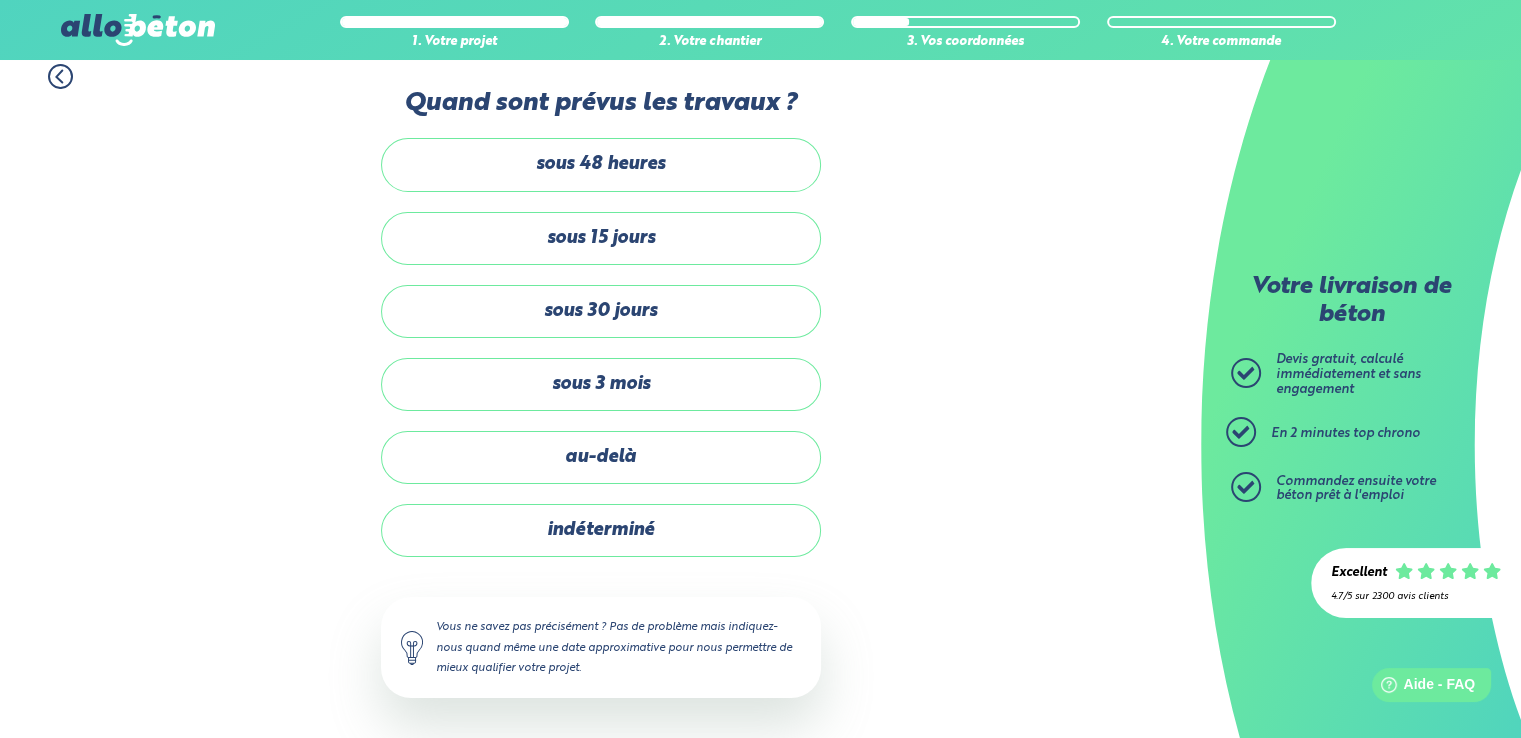 scroll, scrollTop: 13, scrollLeft: 0, axis: vertical 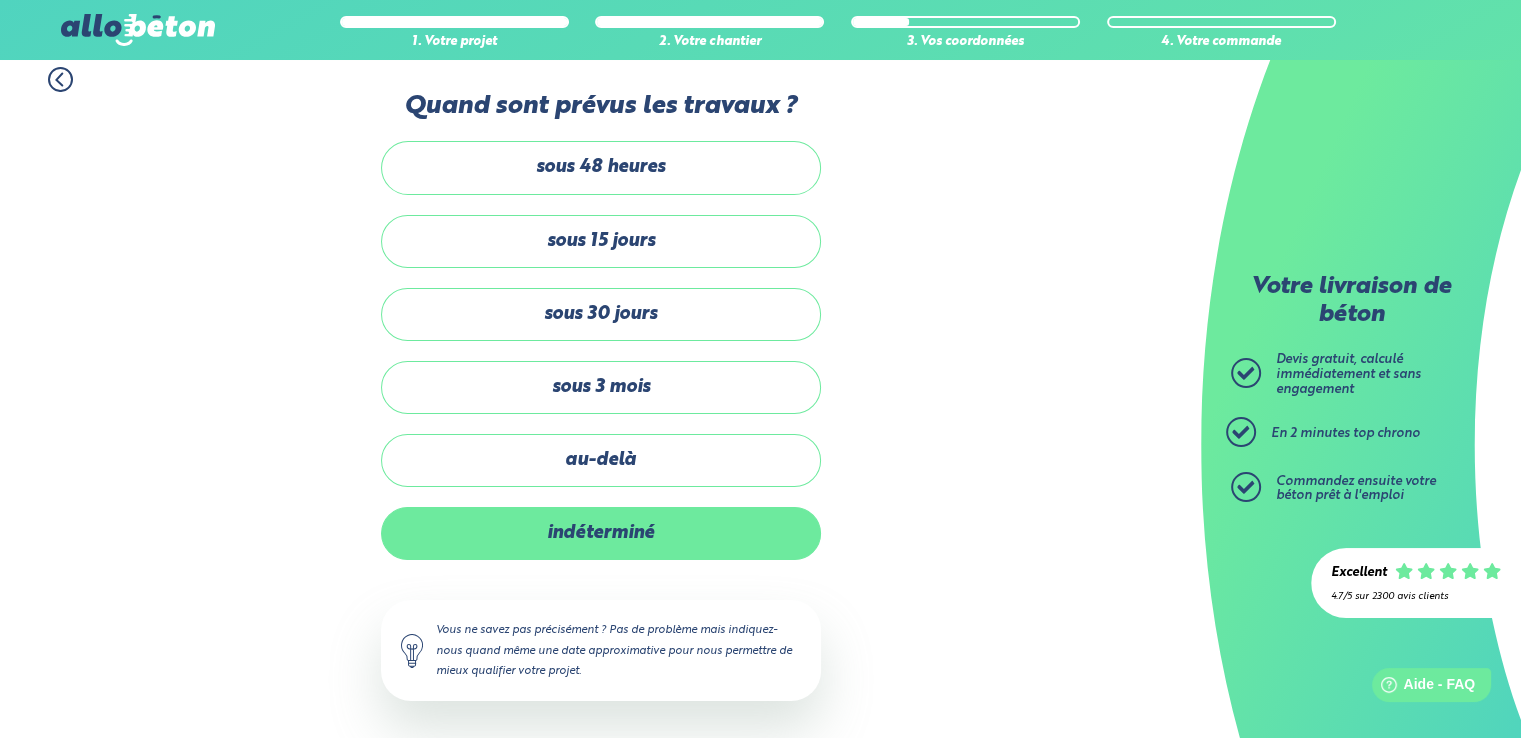 click on "indéterminé" at bounding box center (601, 533) 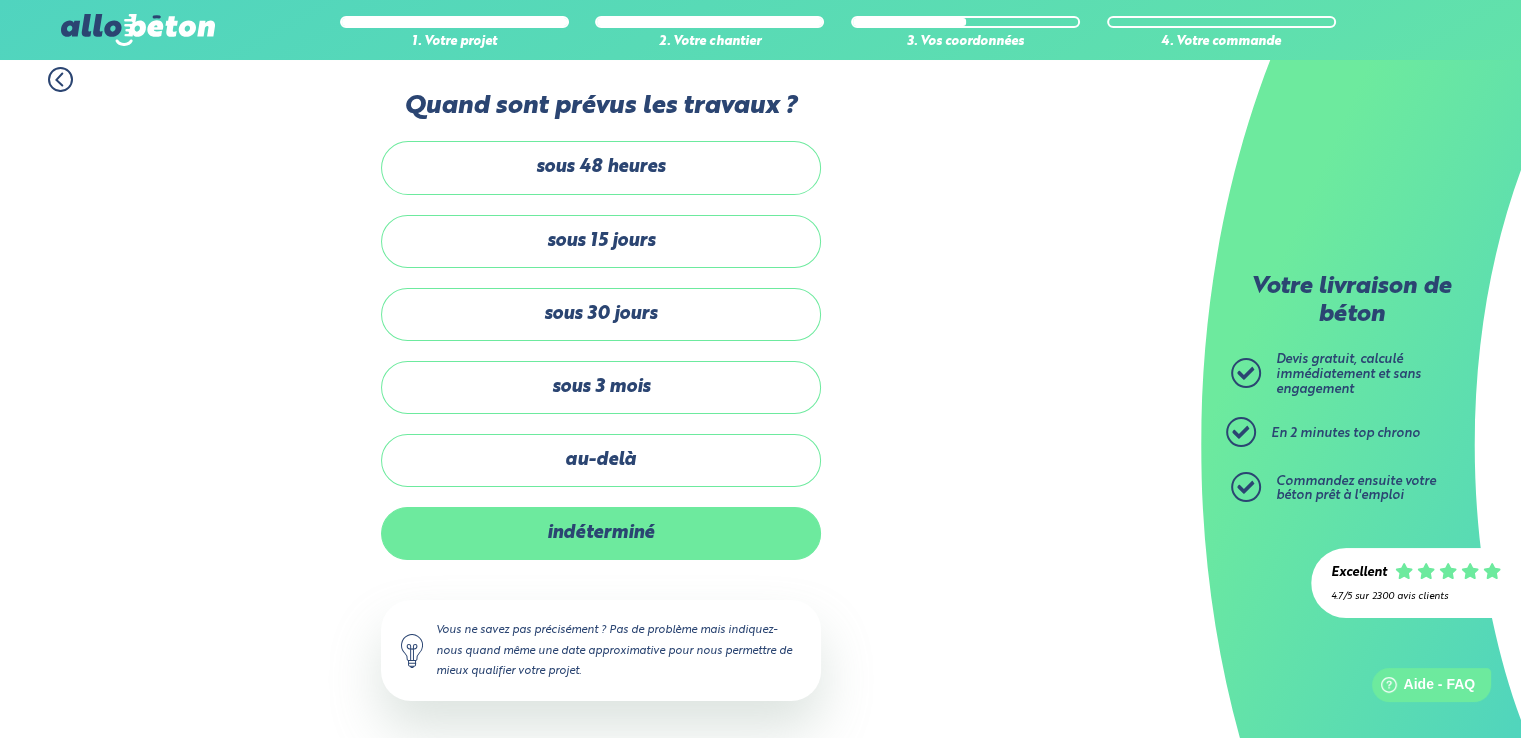 scroll, scrollTop: 0, scrollLeft: 0, axis: both 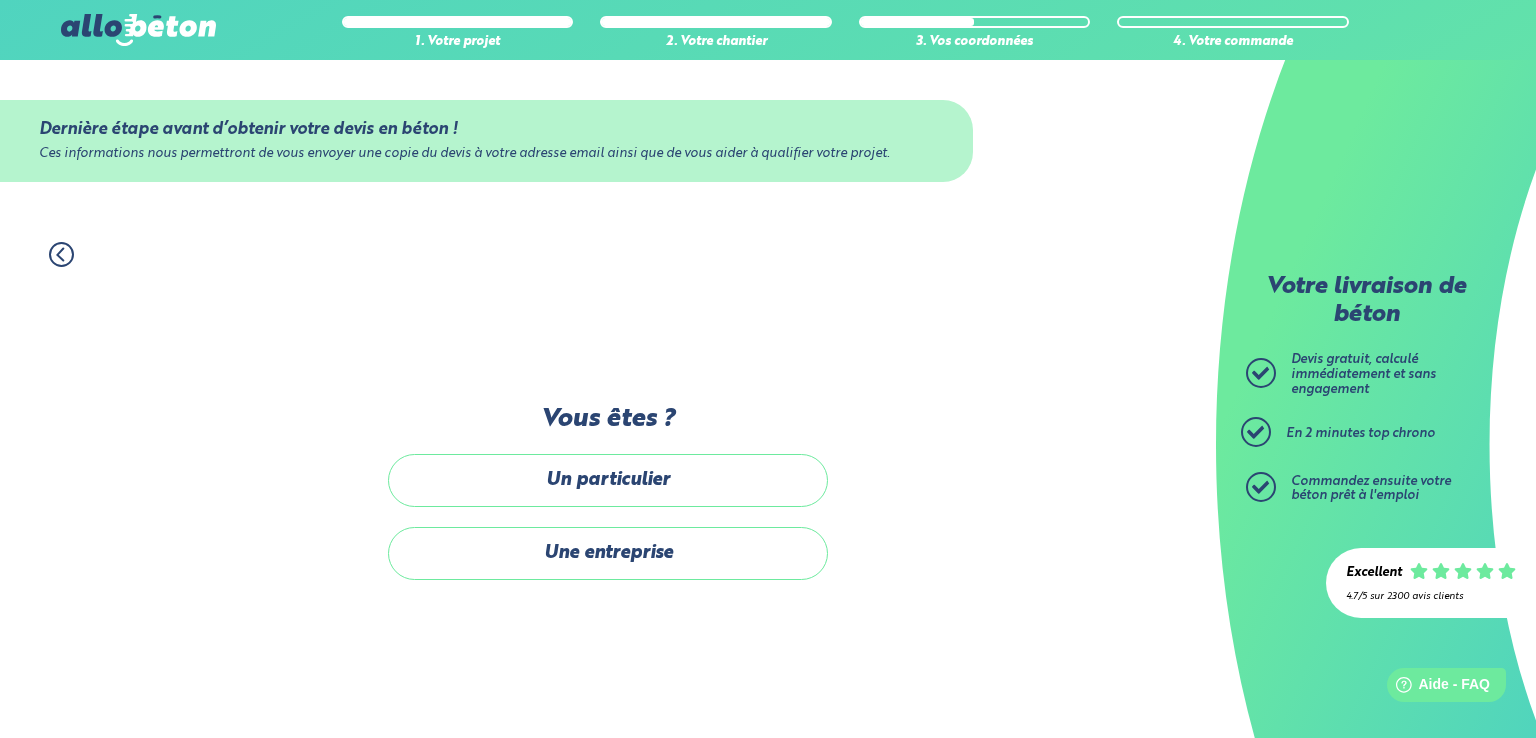 click on "Une entreprise" at bounding box center [608, 553] 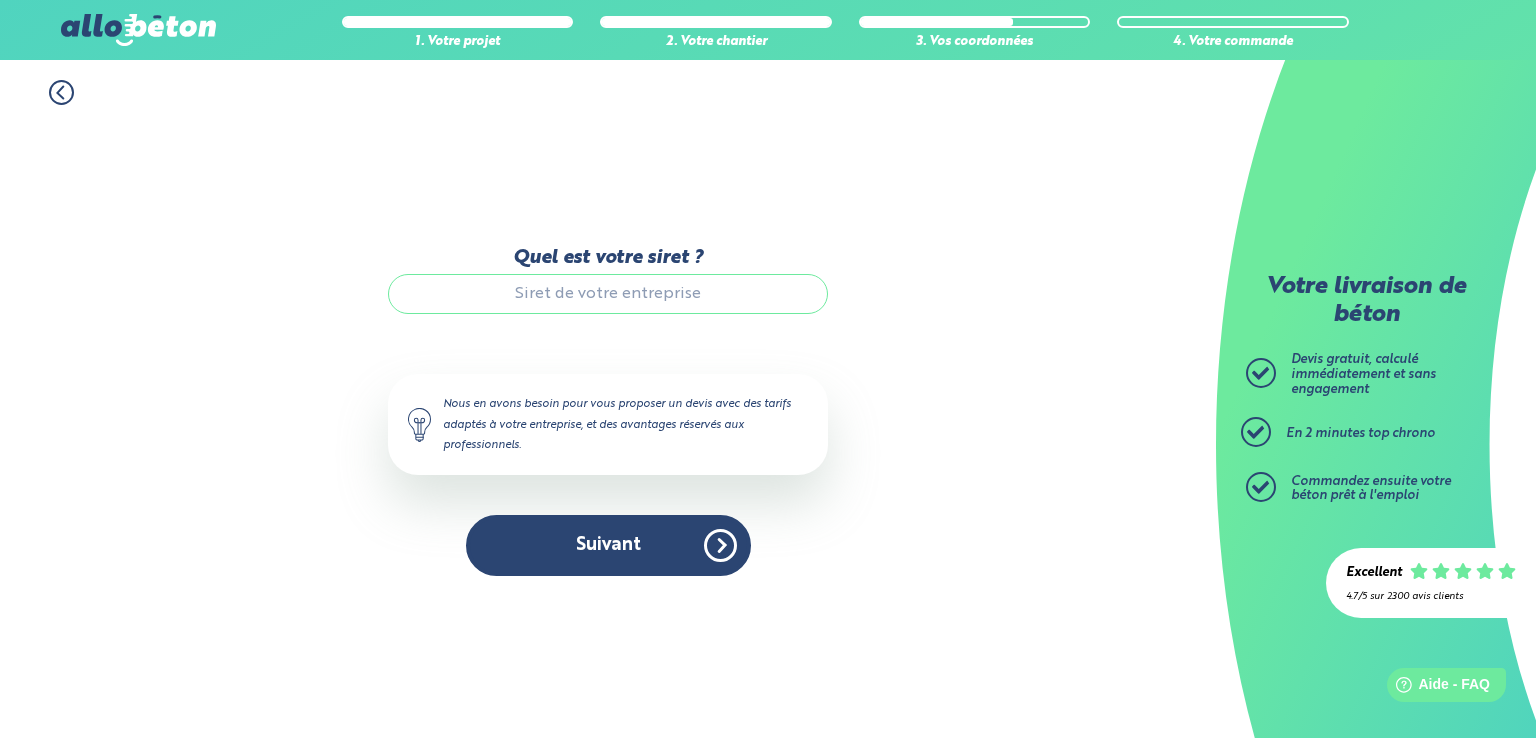 click on "Quel est votre siret ?" at bounding box center (608, 294) 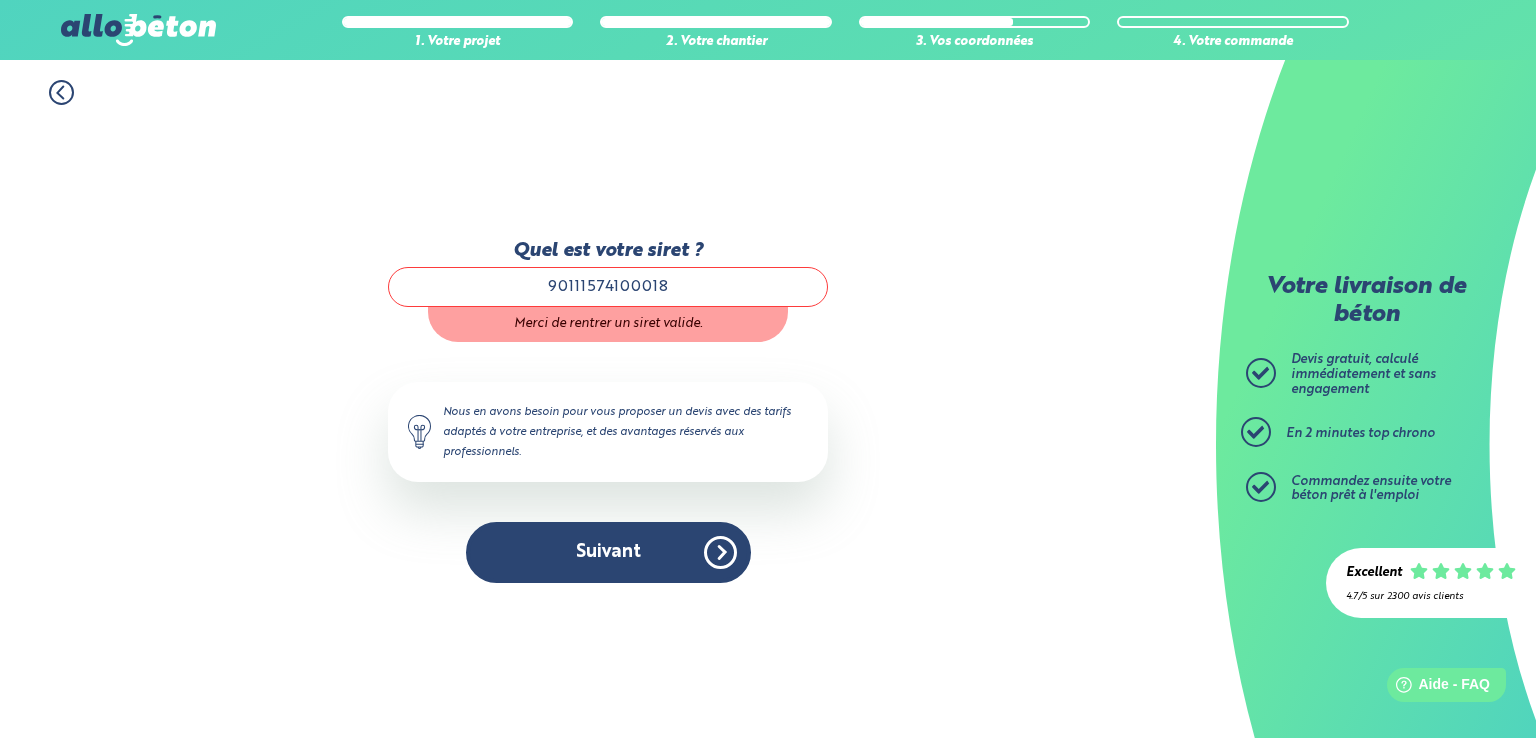 type on "90111574100018" 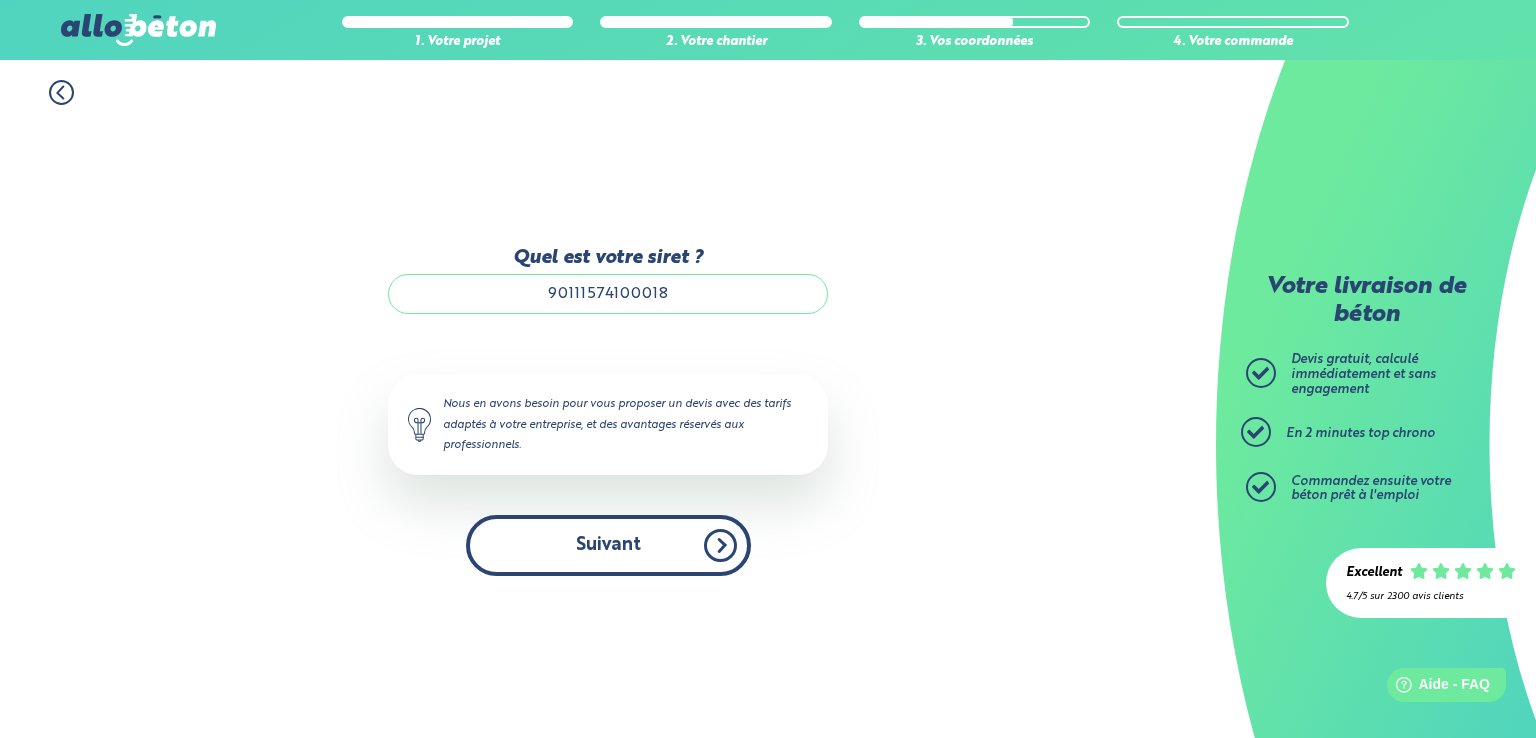 click on "Suivant" at bounding box center [608, 545] 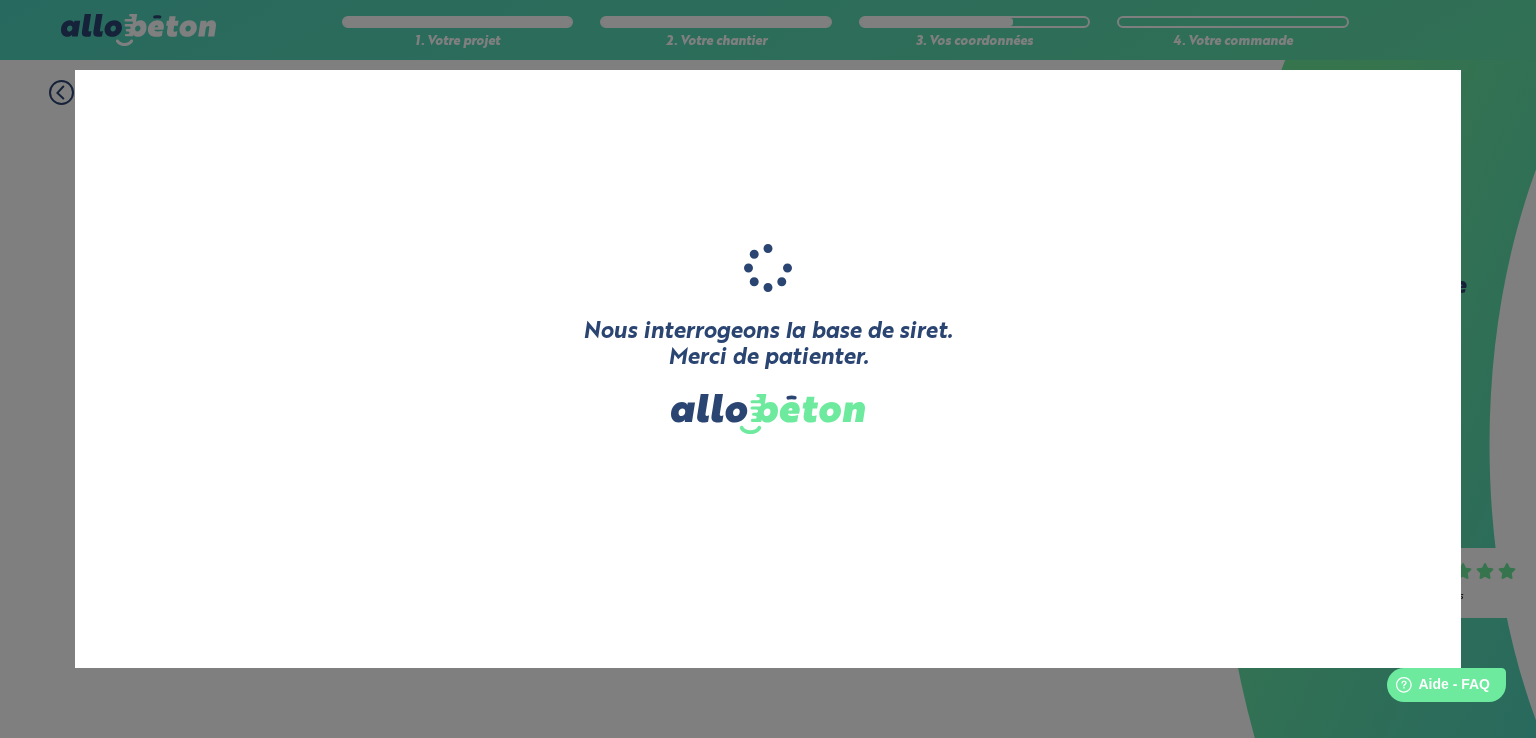 type on "DEWULF TERRASSEMENT" 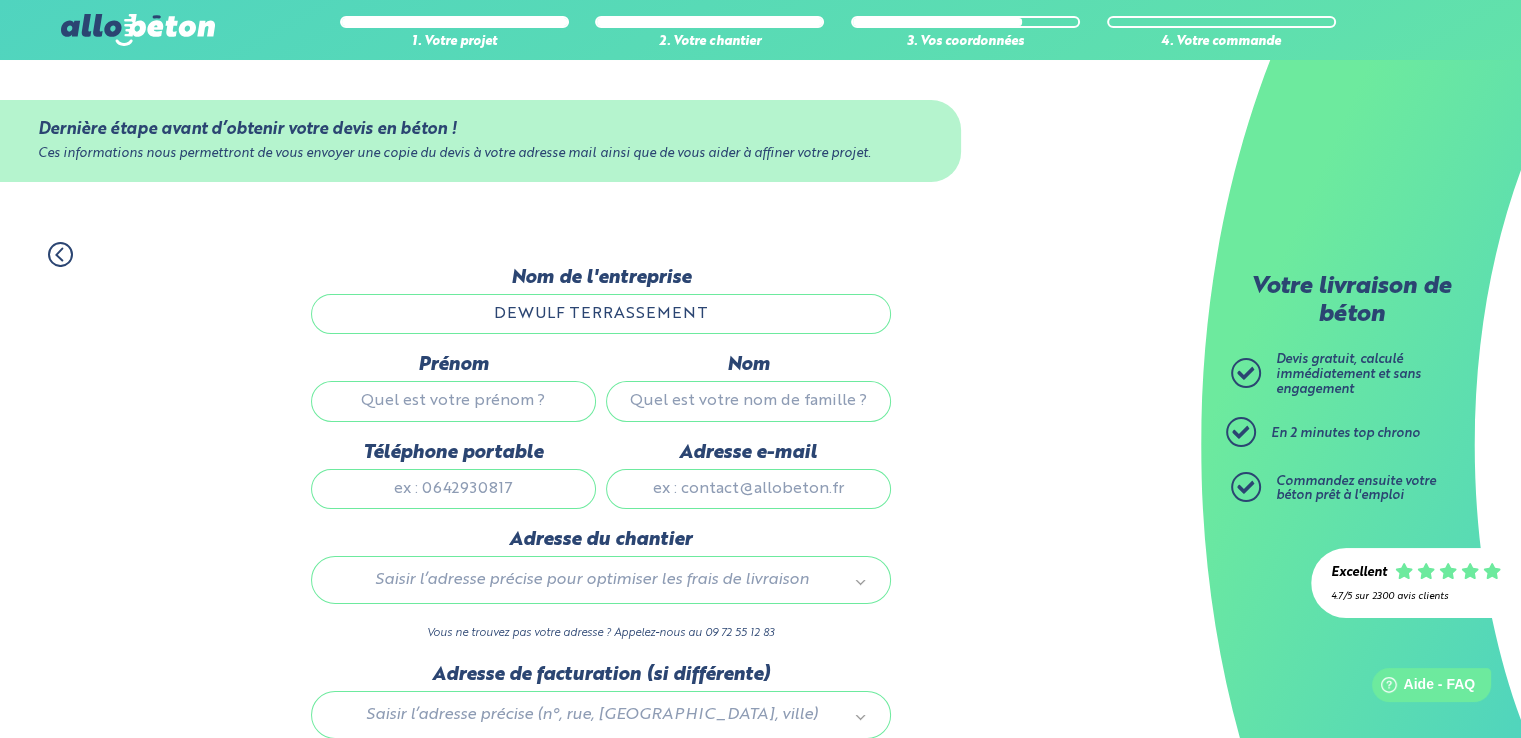 click on "Prénom" at bounding box center [453, 401] 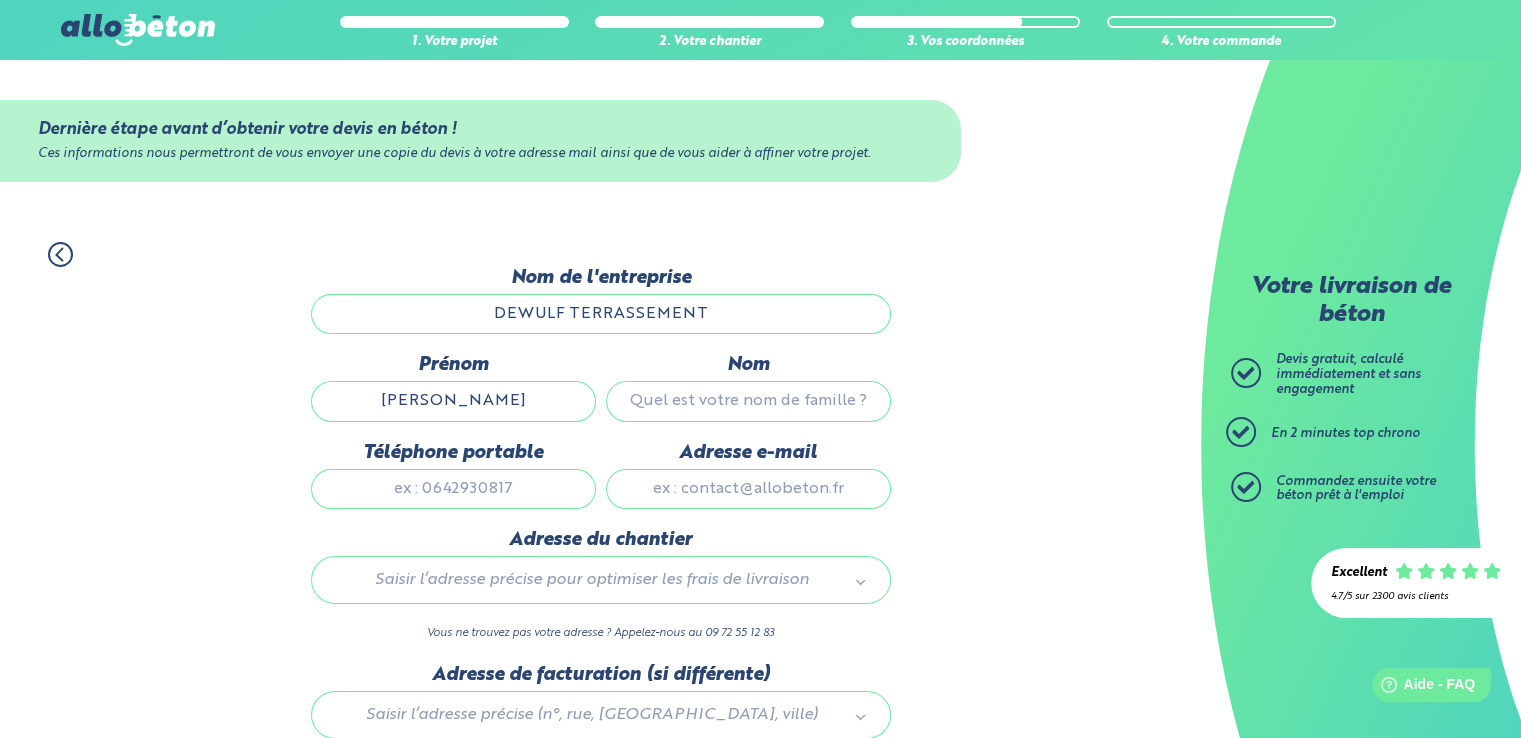 type on "DEWULF" 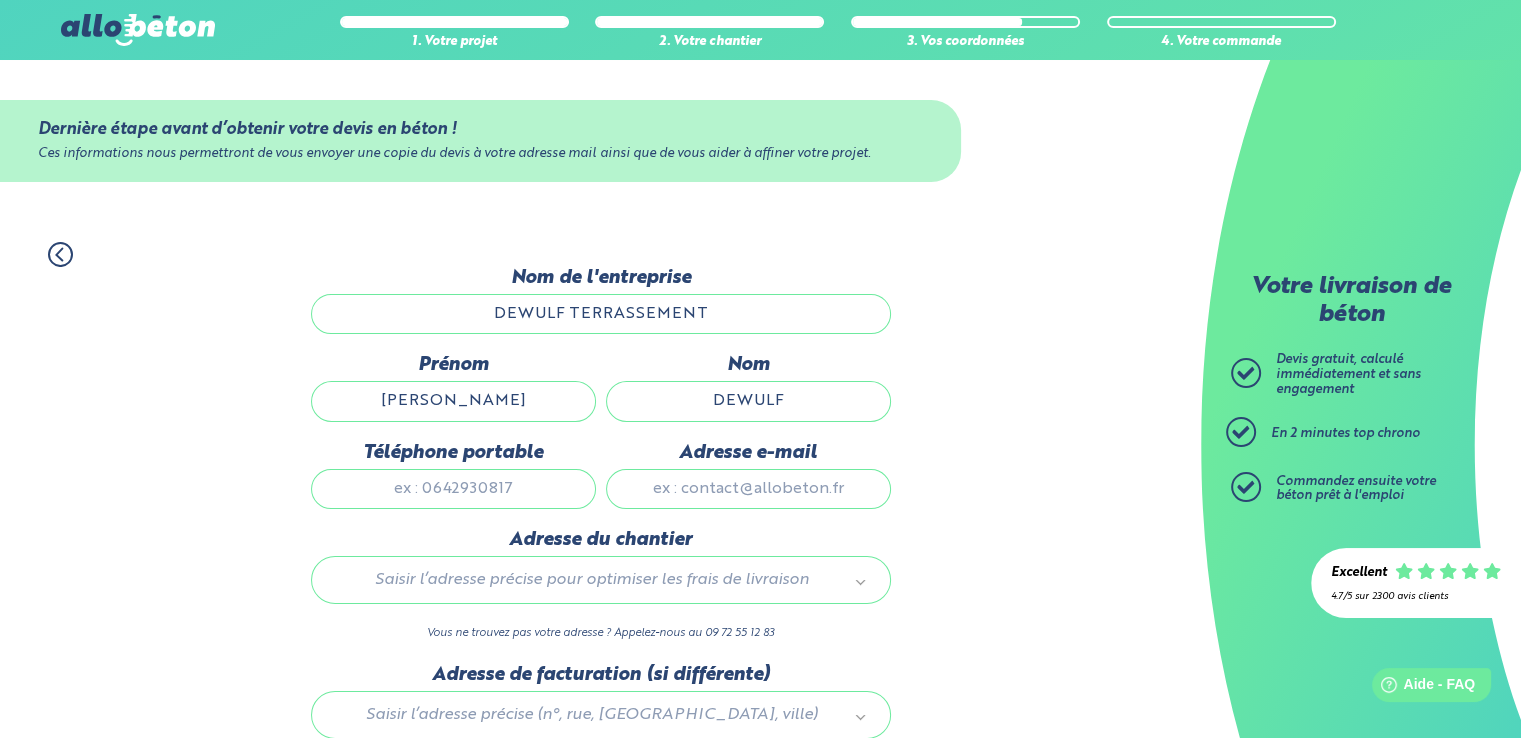 type on "0637318524" 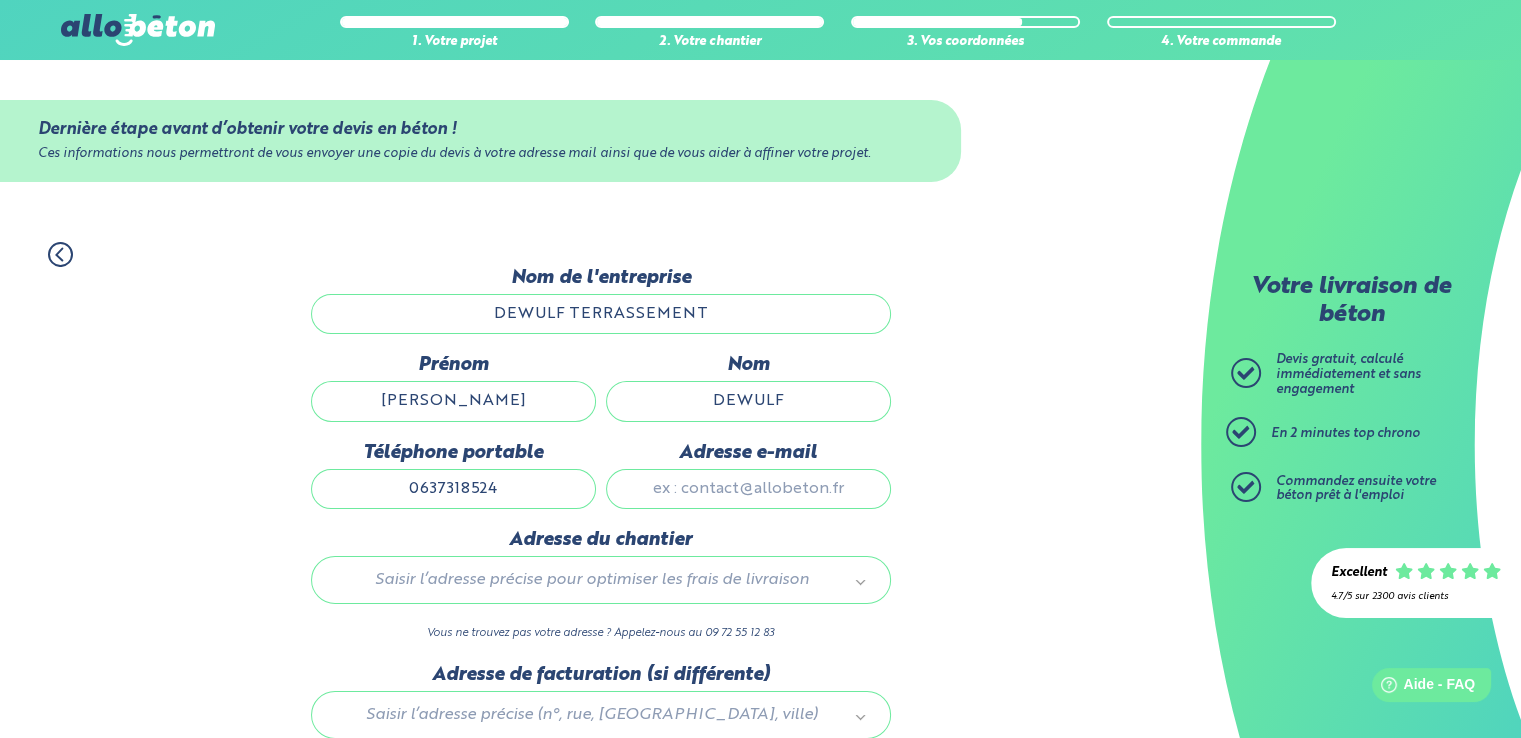 type on "[EMAIL_ADDRESS][DOMAIN_NAME]" 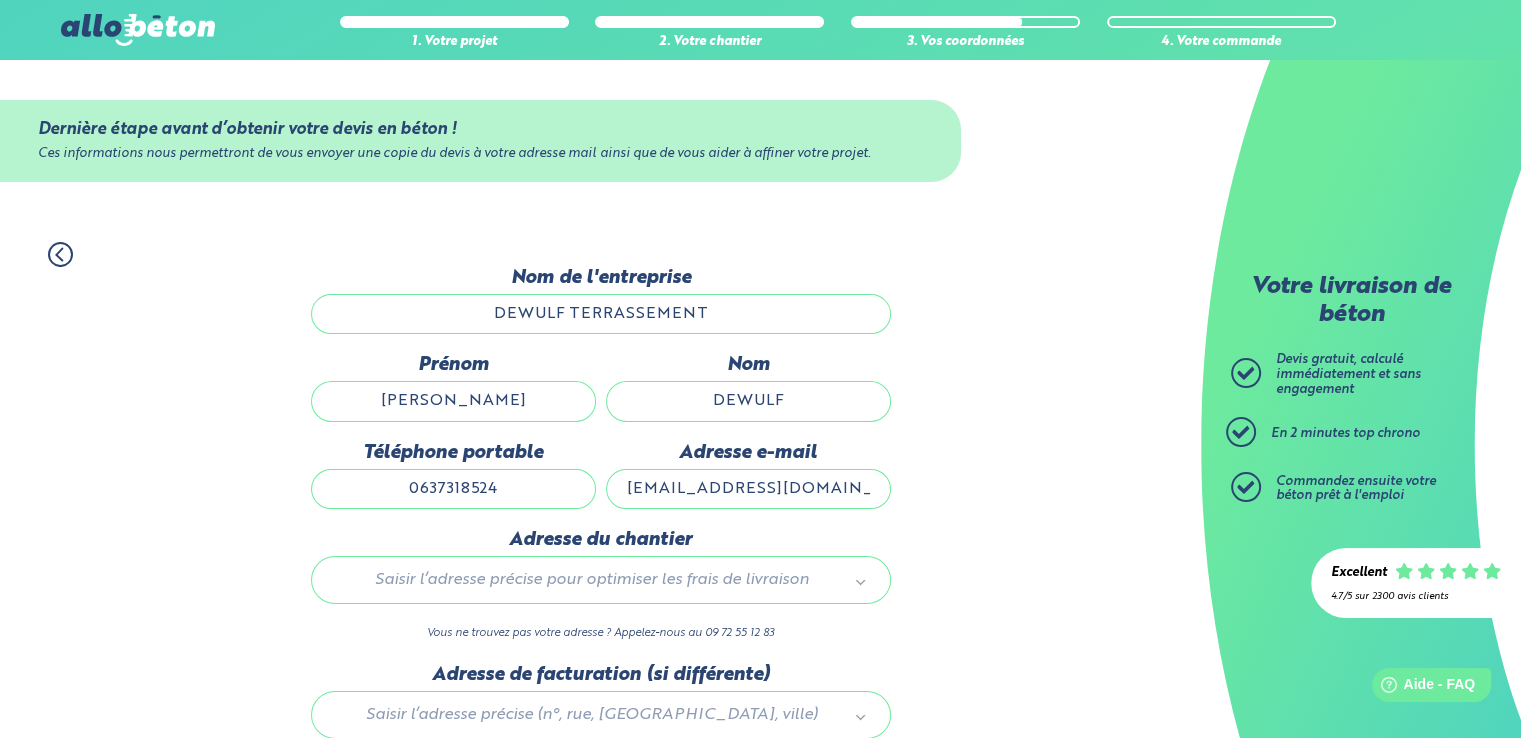 type 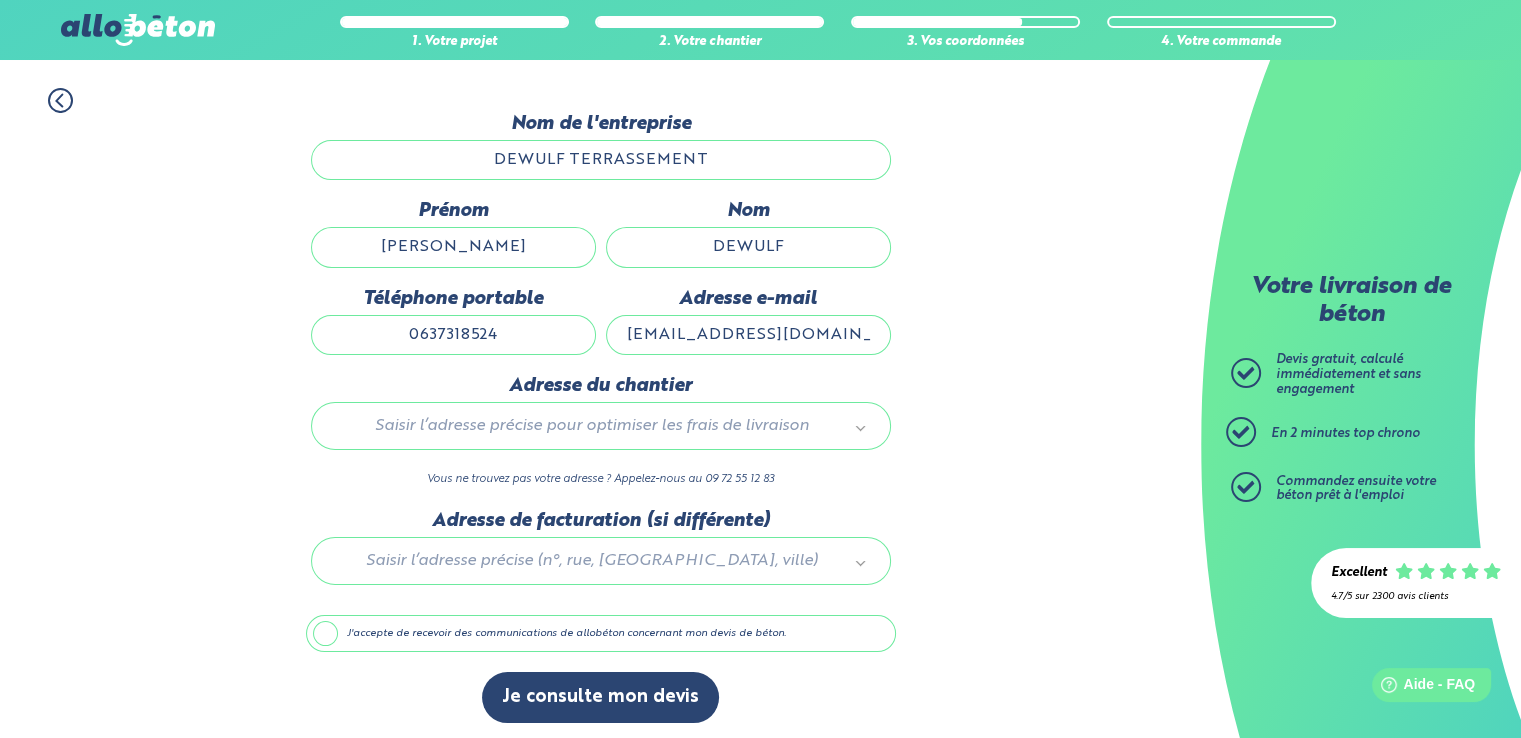 scroll, scrollTop: 157, scrollLeft: 0, axis: vertical 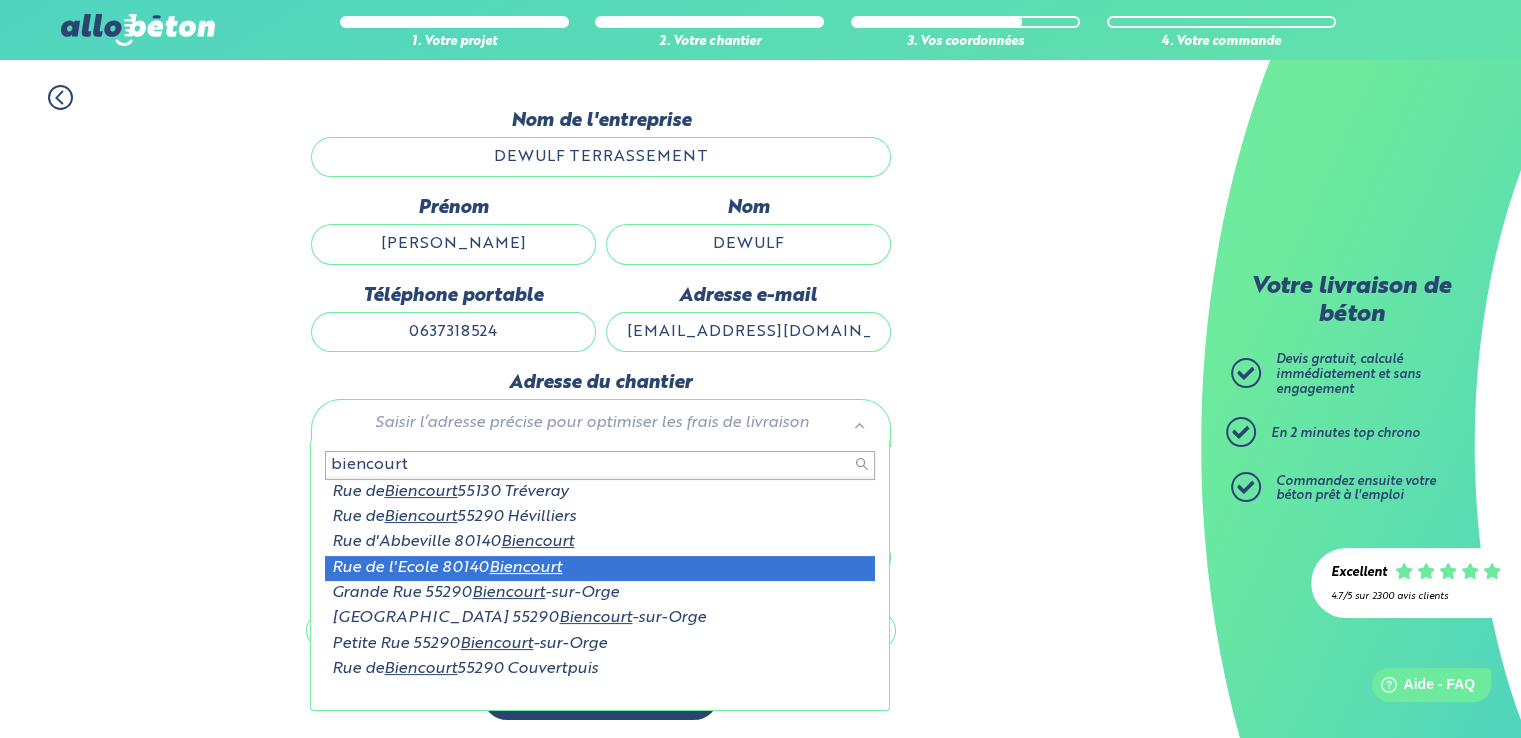 type on "biencourt" 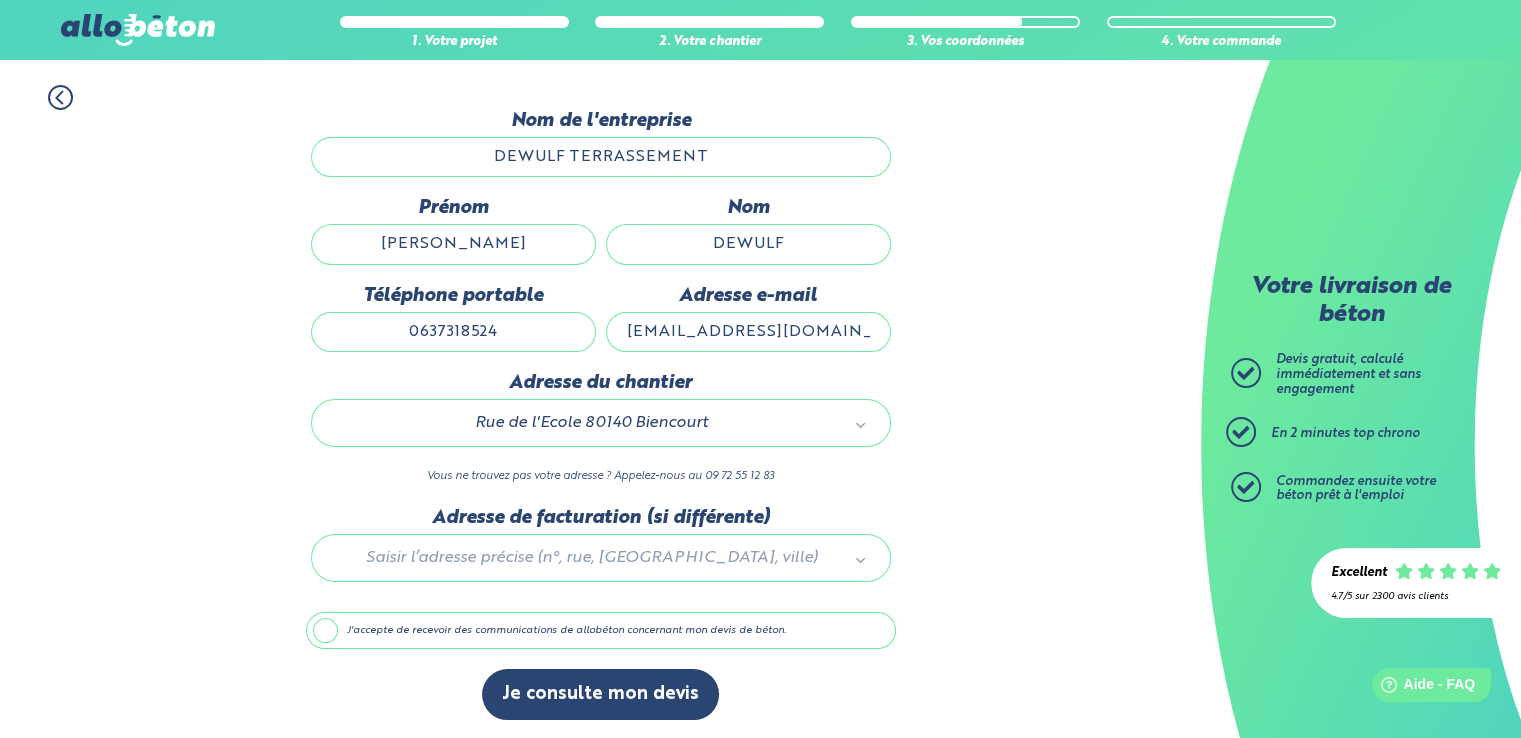 click on "J'accepte de recevoir des communications de allobéton concernant mon devis de béton." at bounding box center [601, 631] 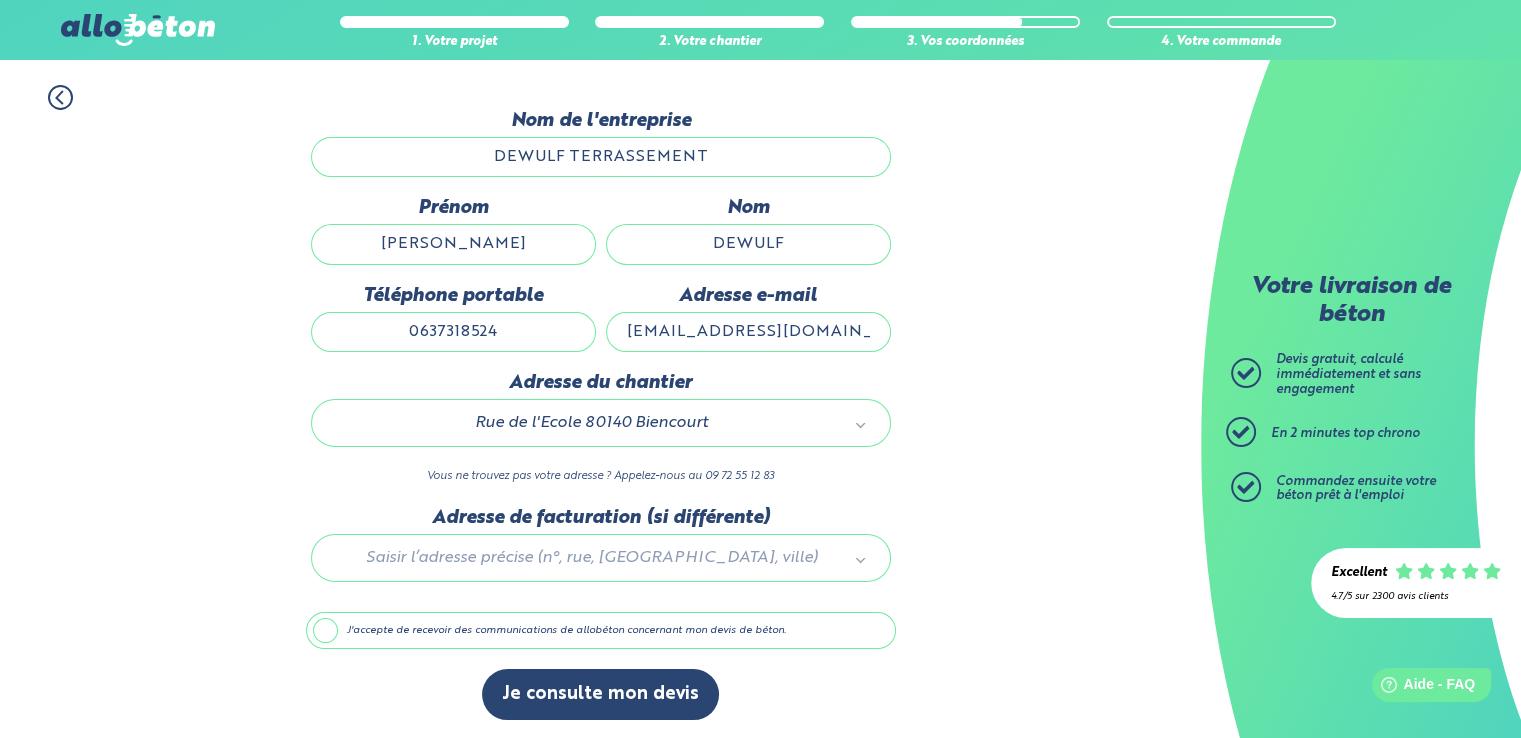 click on "J'accepte de recevoir des communications de allobéton concernant mon devis de béton." at bounding box center (0, 0) 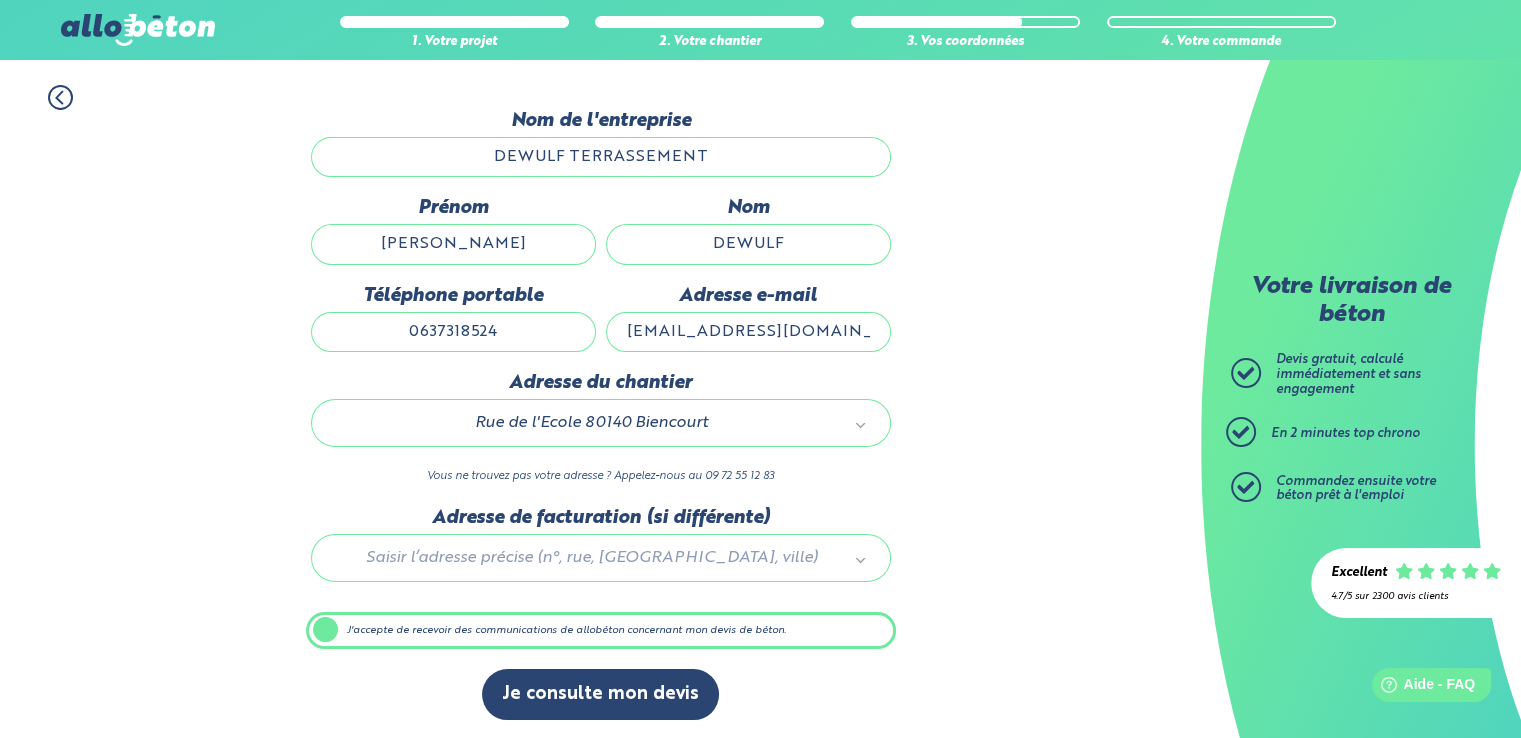 scroll, scrollTop: 156, scrollLeft: 0, axis: vertical 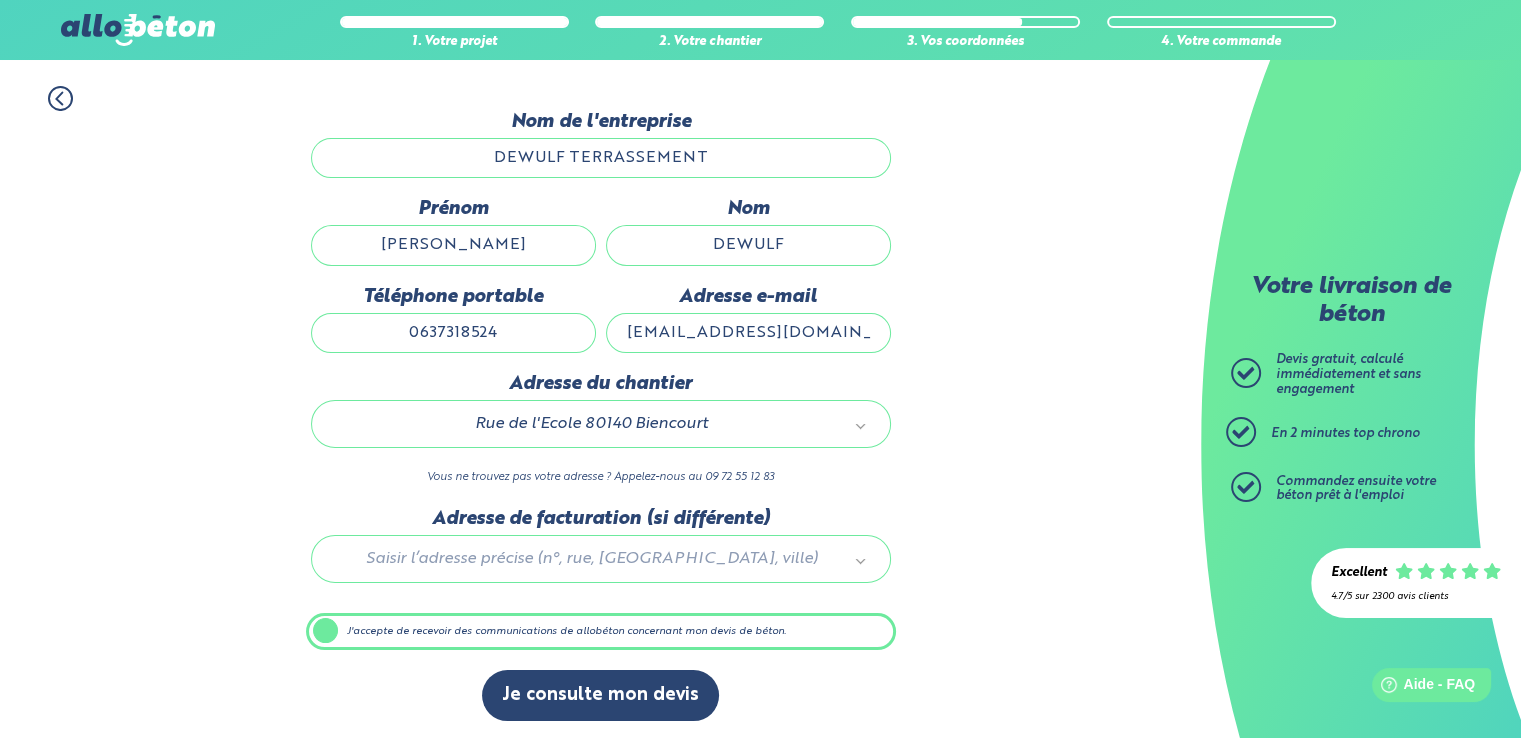 click at bounding box center (601, 555) 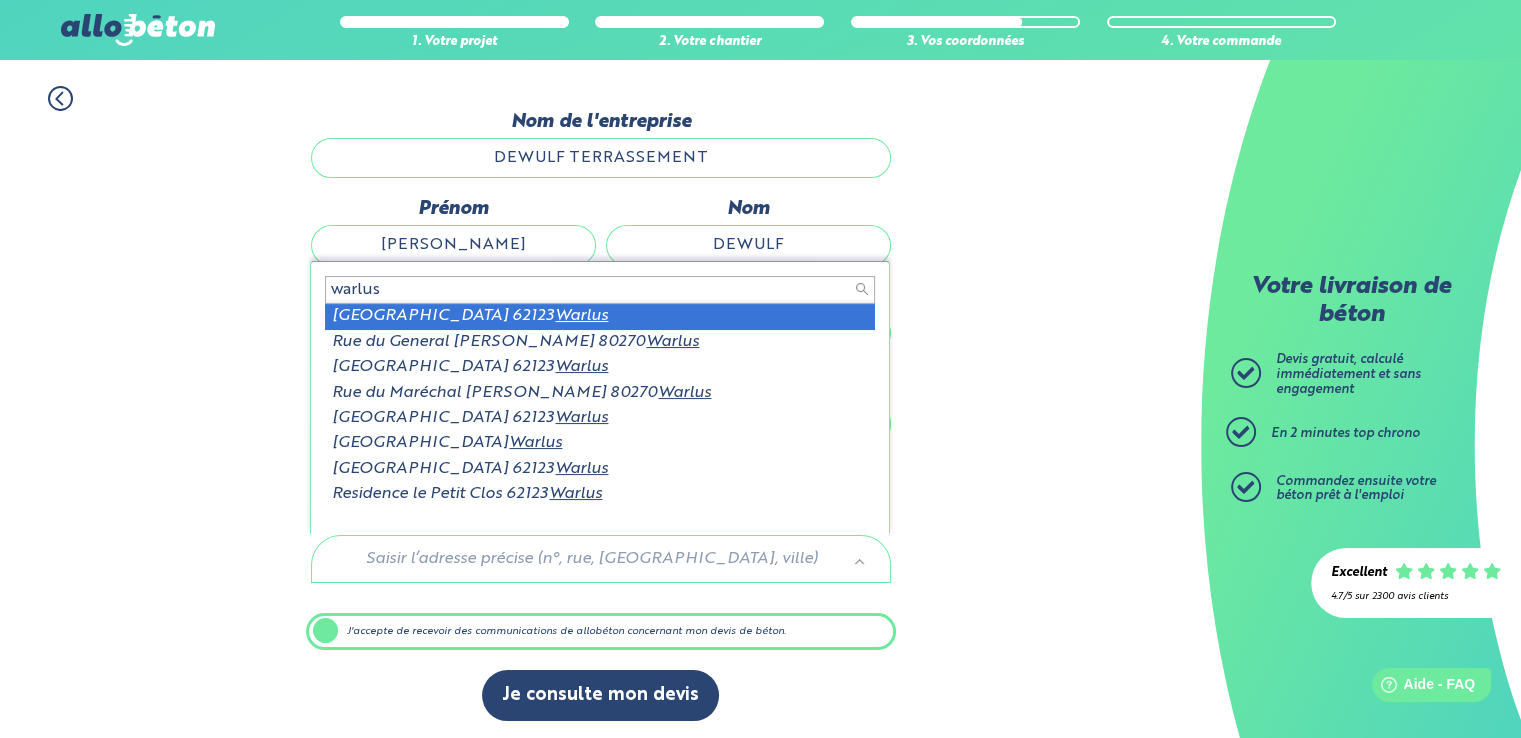 scroll, scrollTop: 2, scrollLeft: 0, axis: vertical 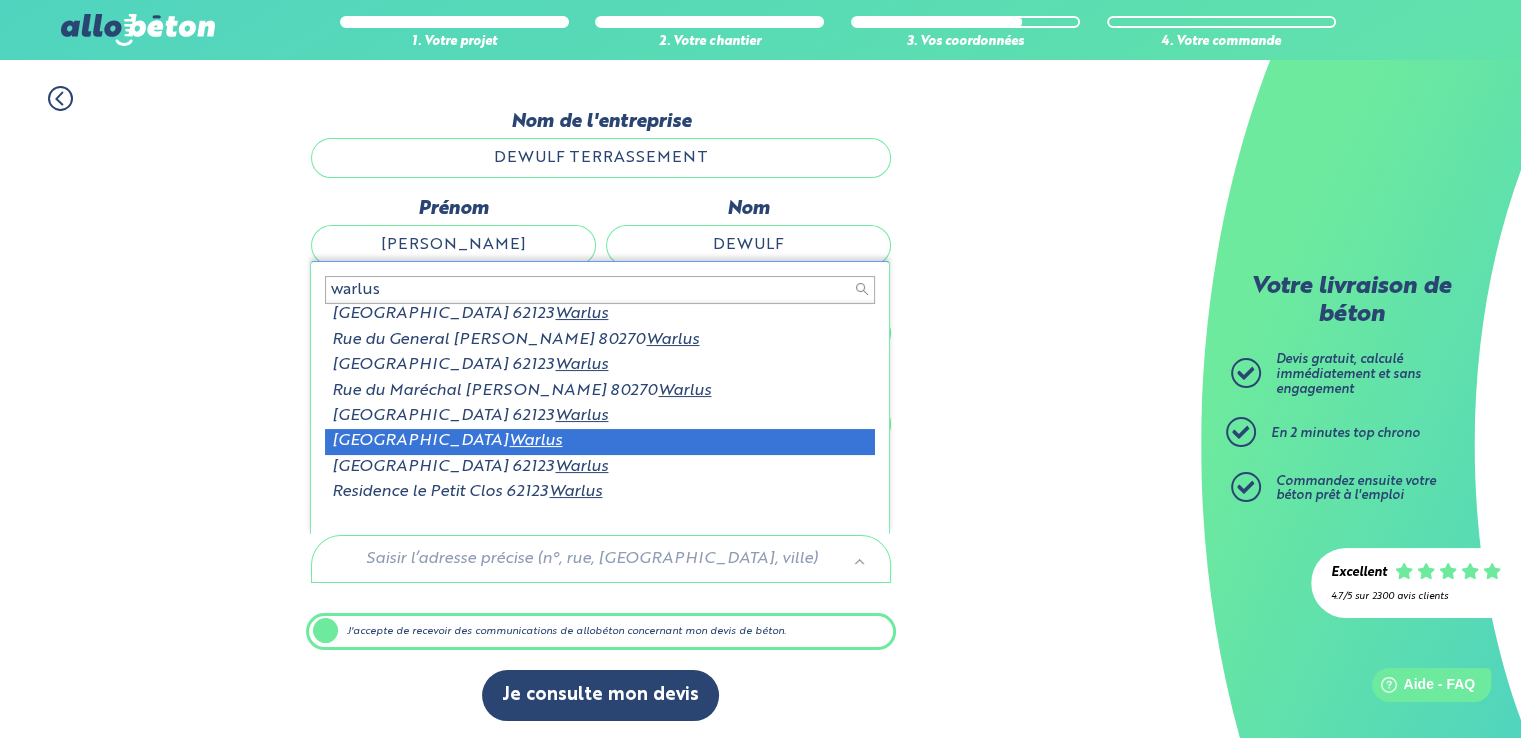 type on "warlus" 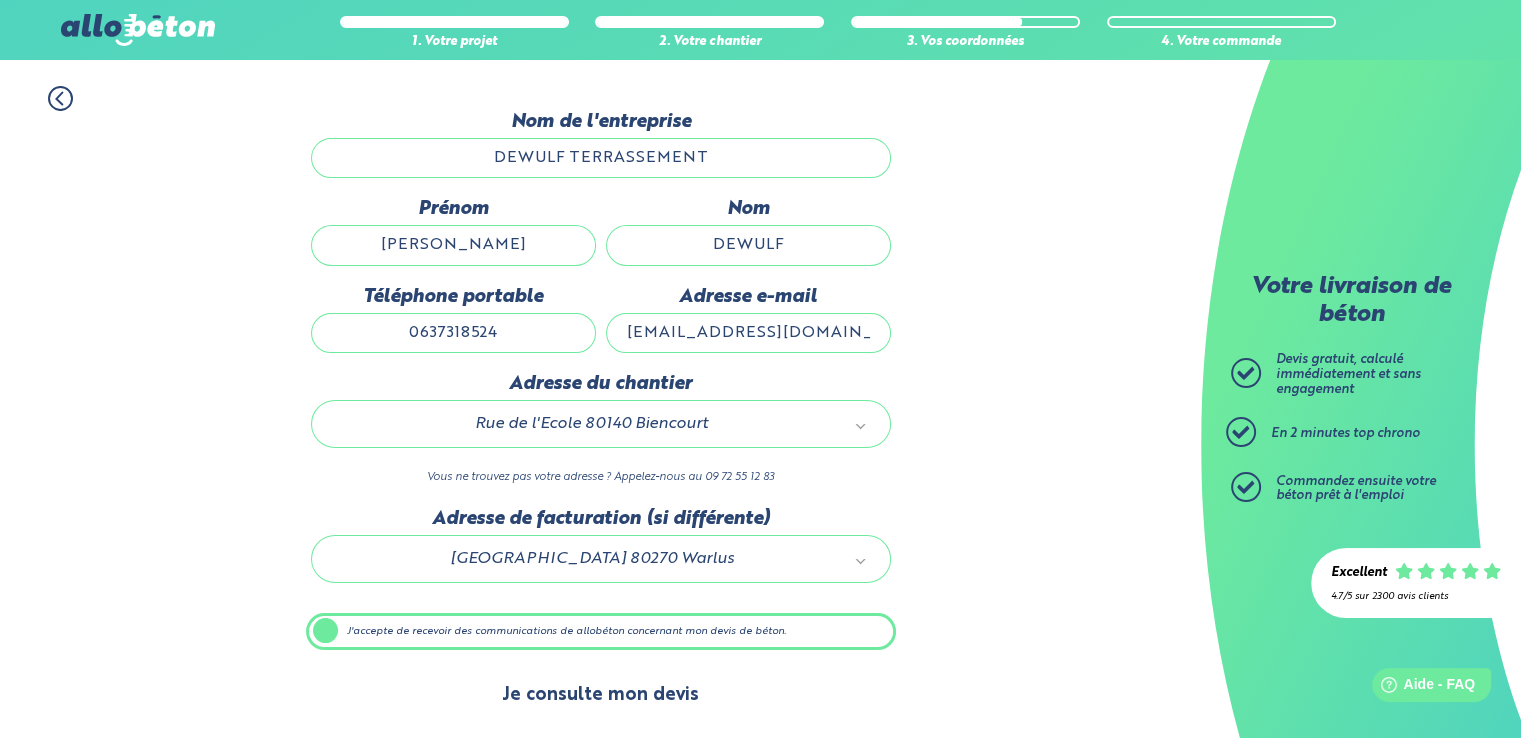 click on "Je consulte mon devis" at bounding box center [600, 695] 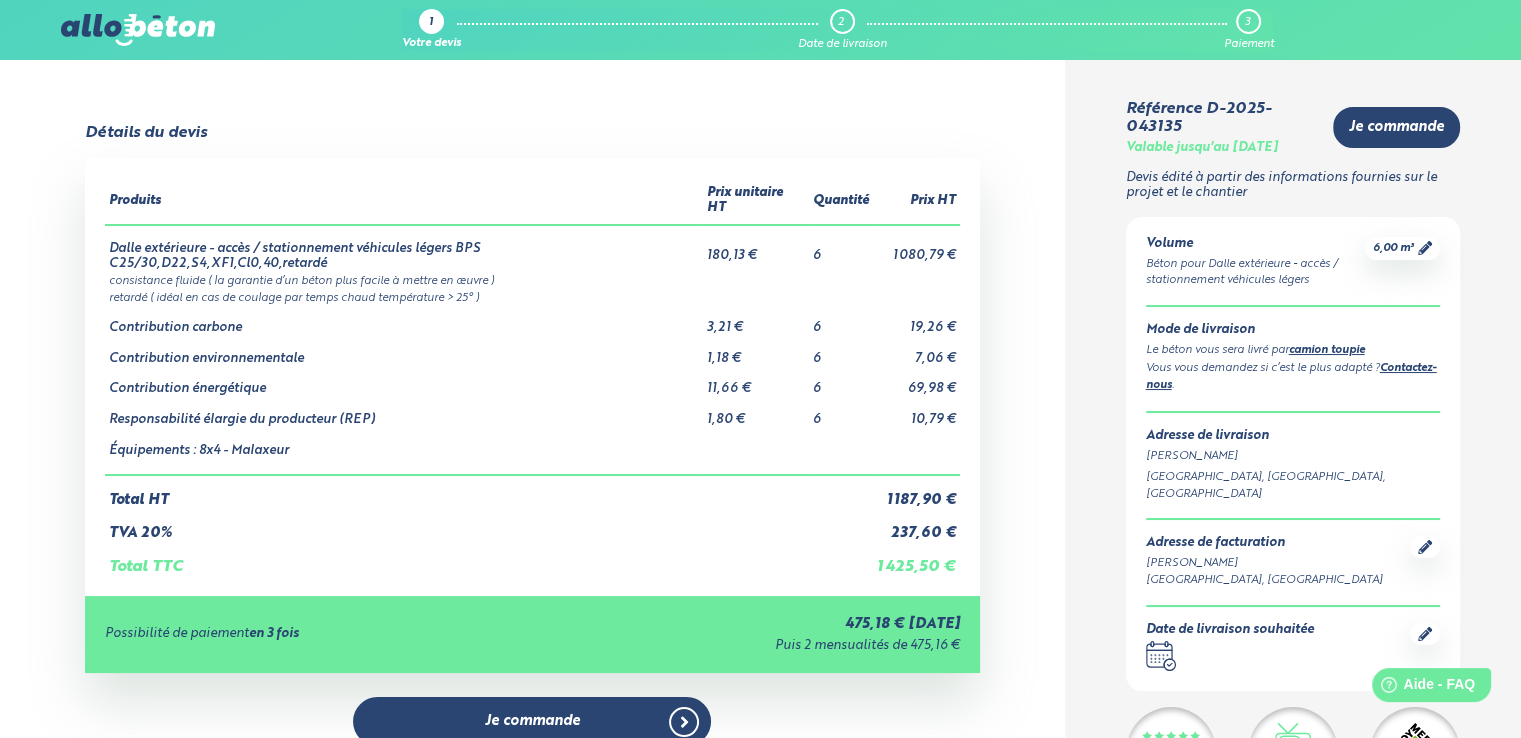 scroll, scrollTop: 0, scrollLeft: 0, axis: both 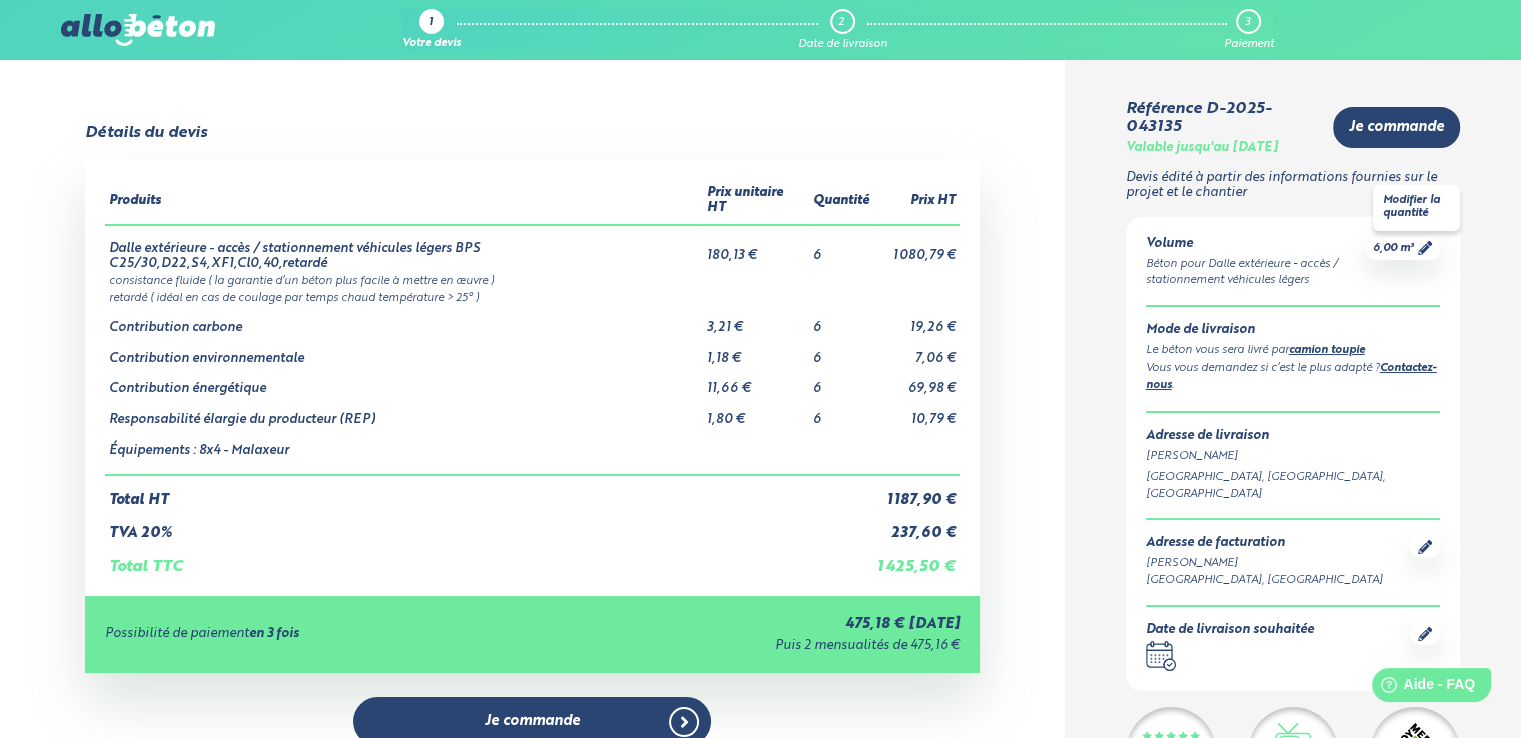 click on "6,00 m³" at bounding box center [1393, 248] 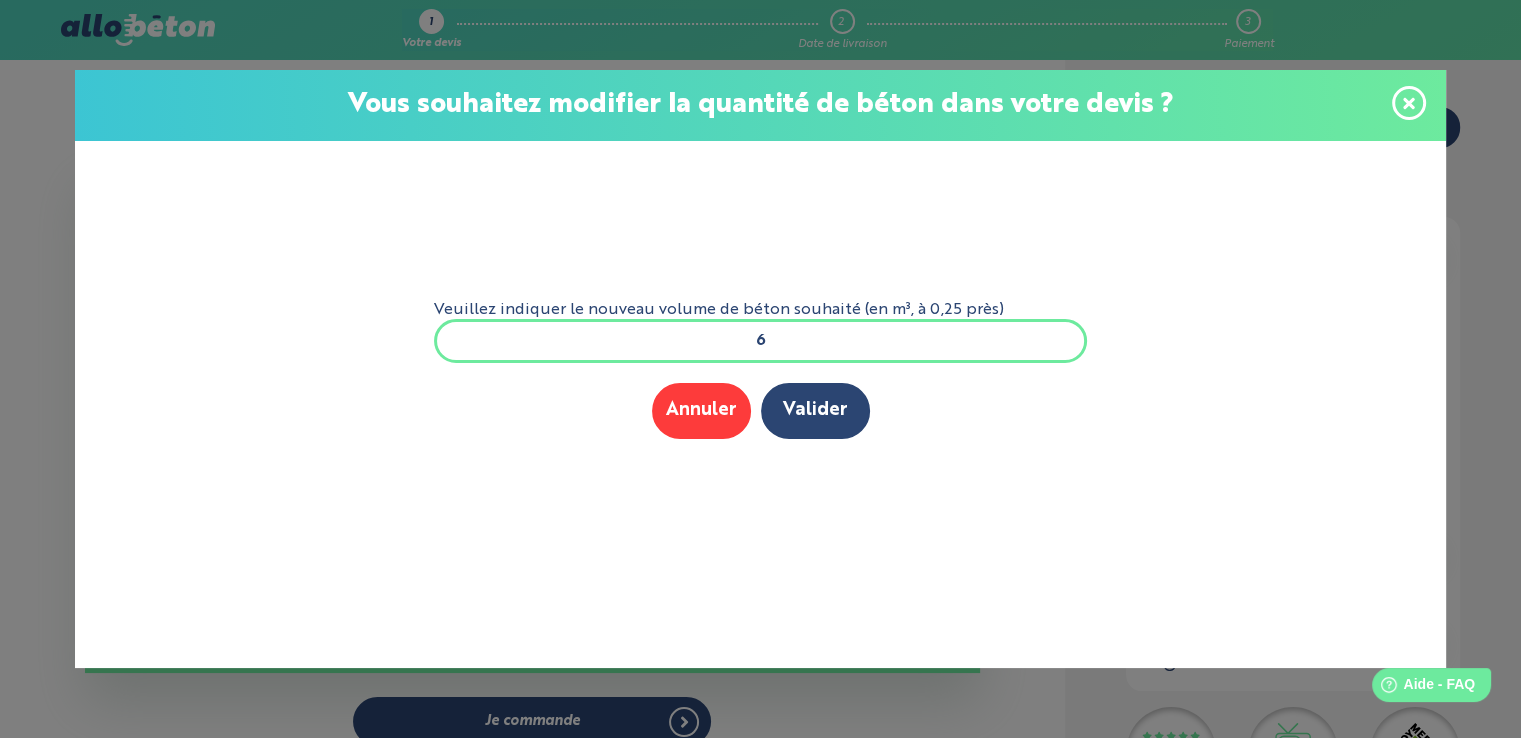 click on "6" at bounding box center [761, 341] 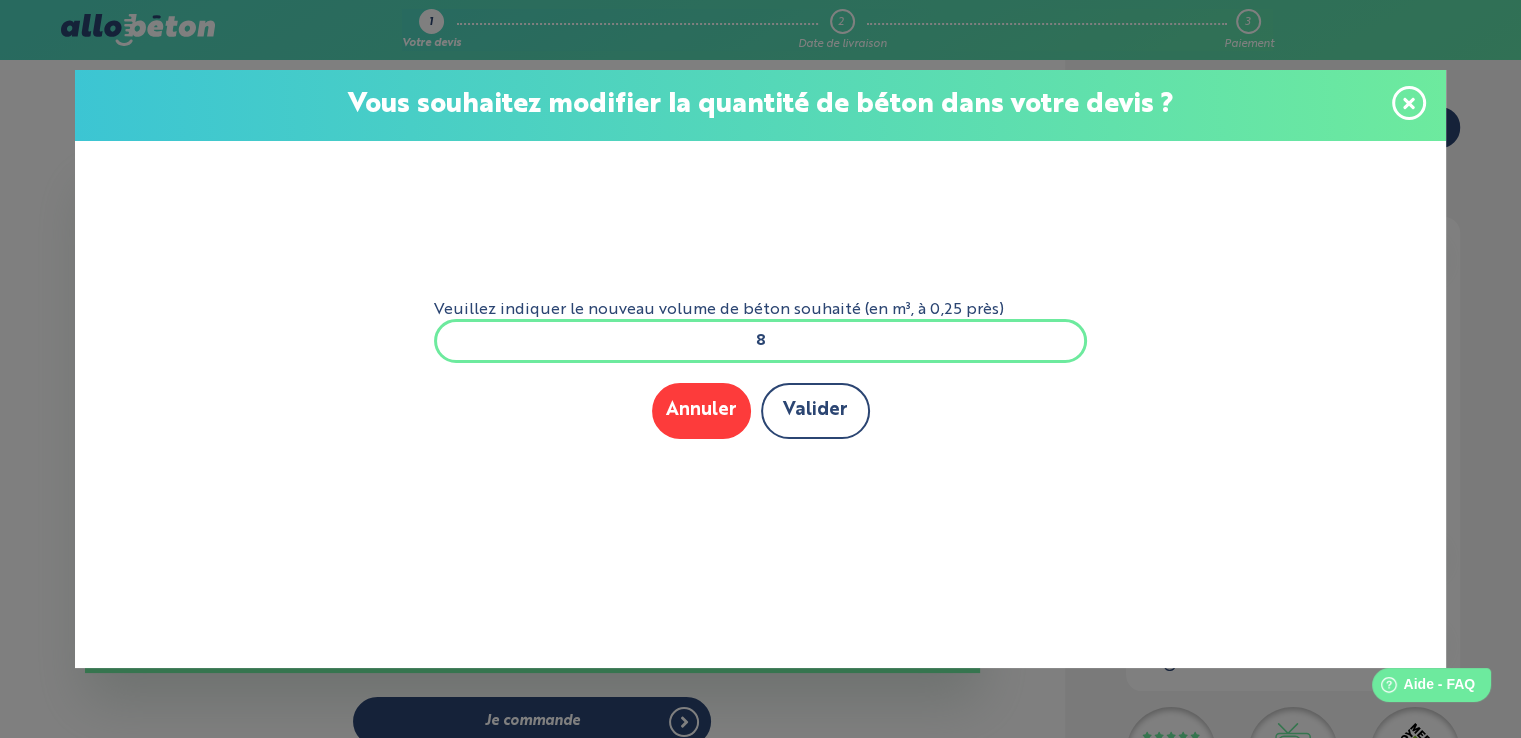 type on "8" 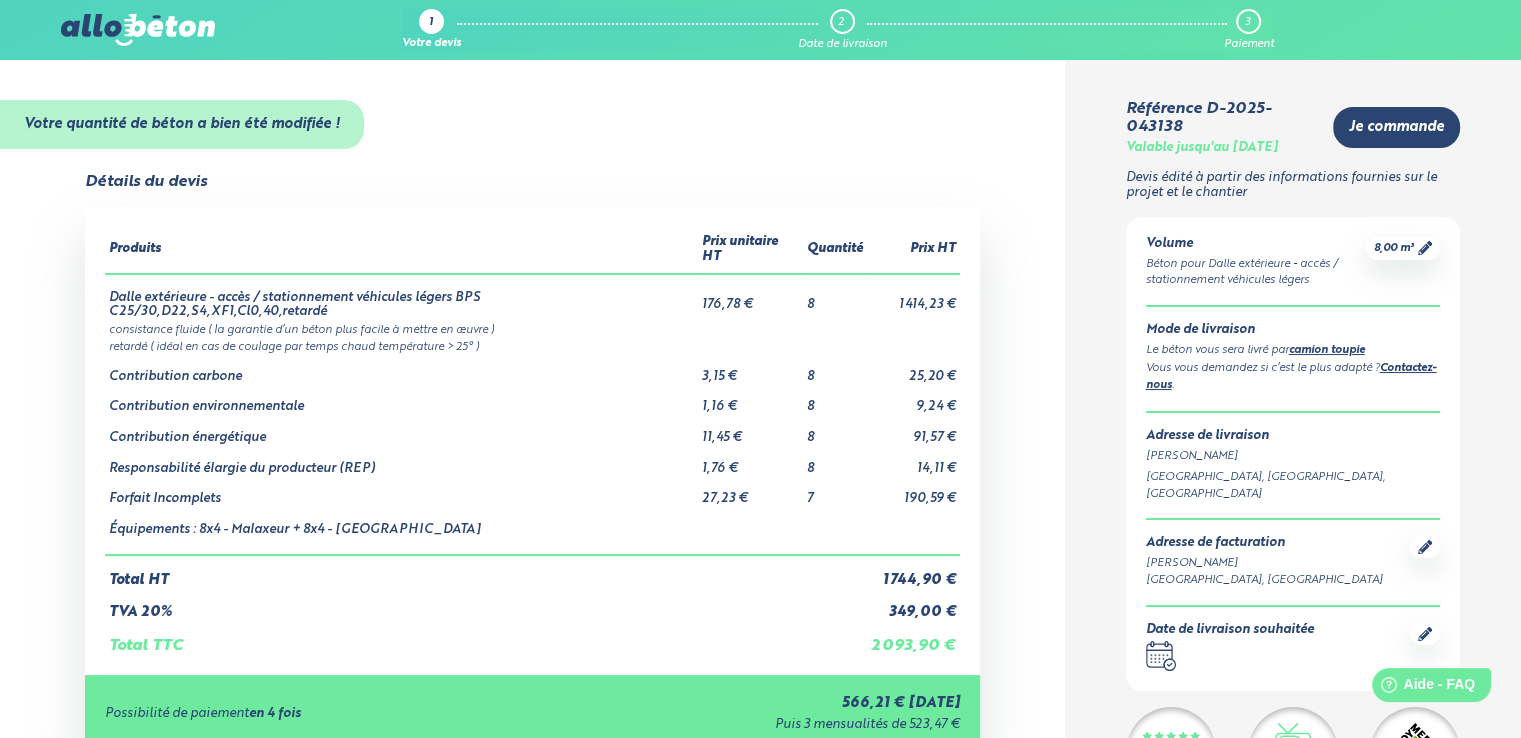 scroll, scrollTop: 0, scrollLeft: 0, axis: both 